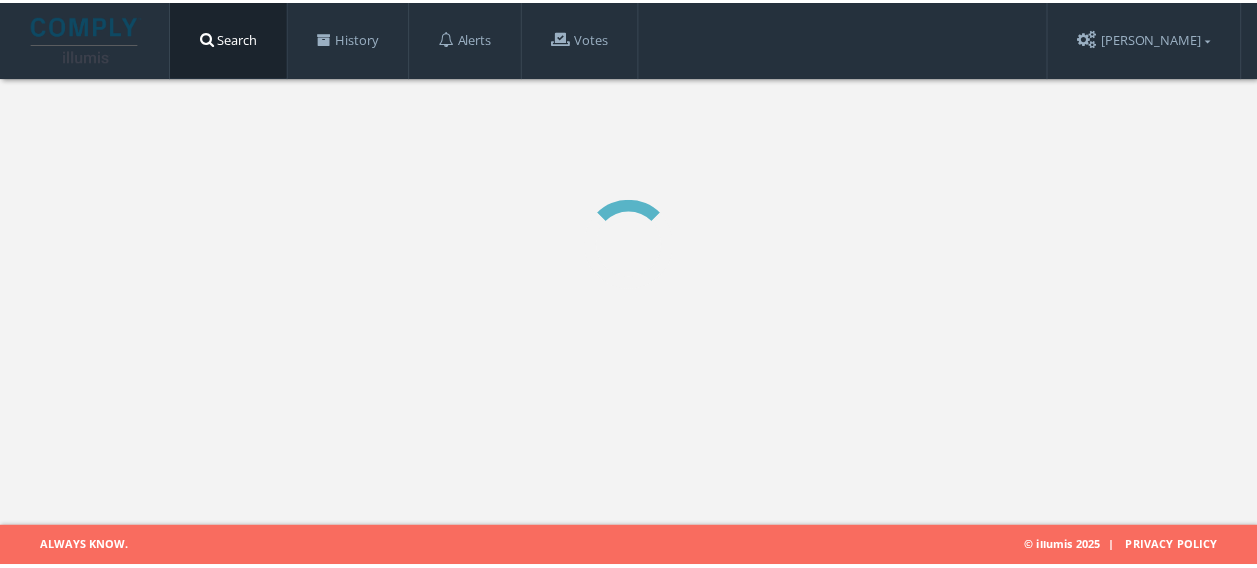 scroll, scrollTop: 0, scrollLeft: 0, axis: both 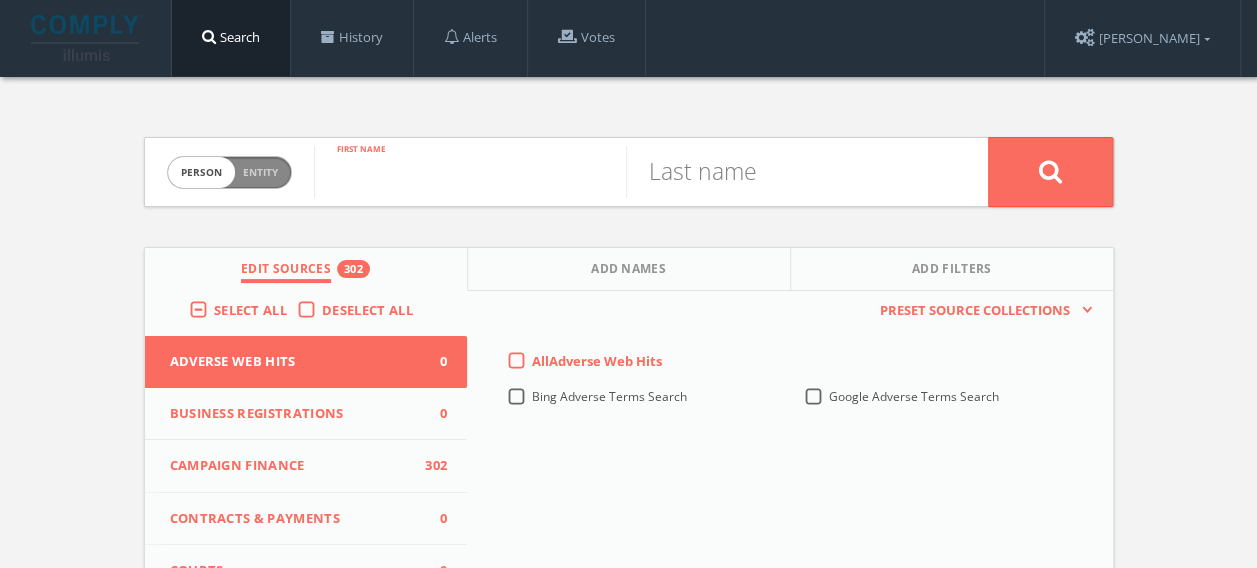 click at bounding box center (470, 172) 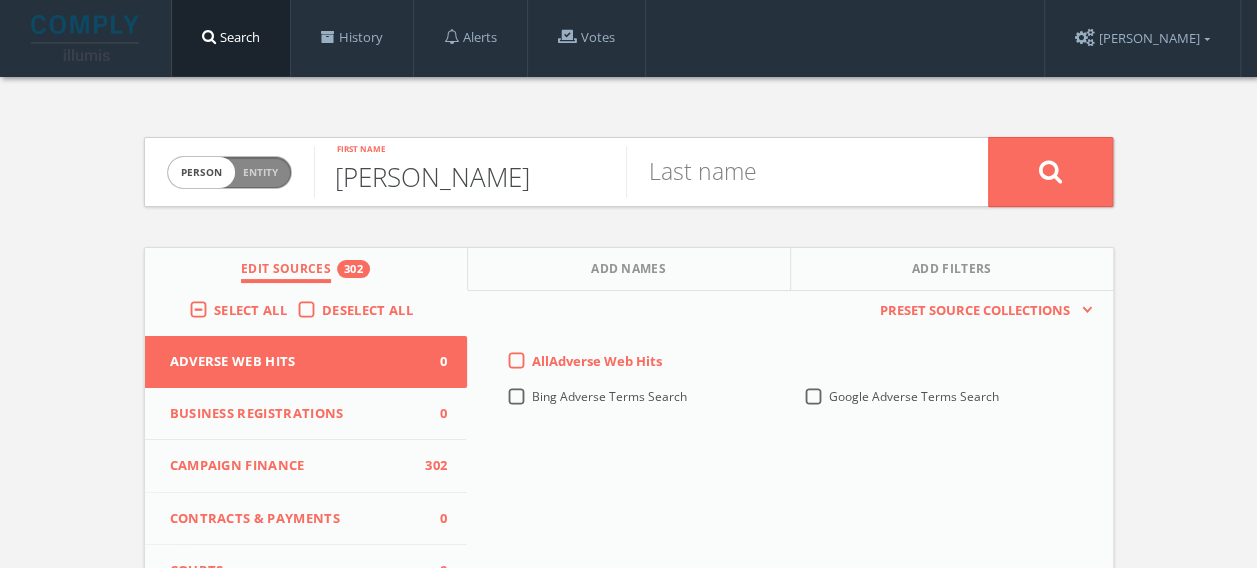 type on "[PERSON_NAME]" 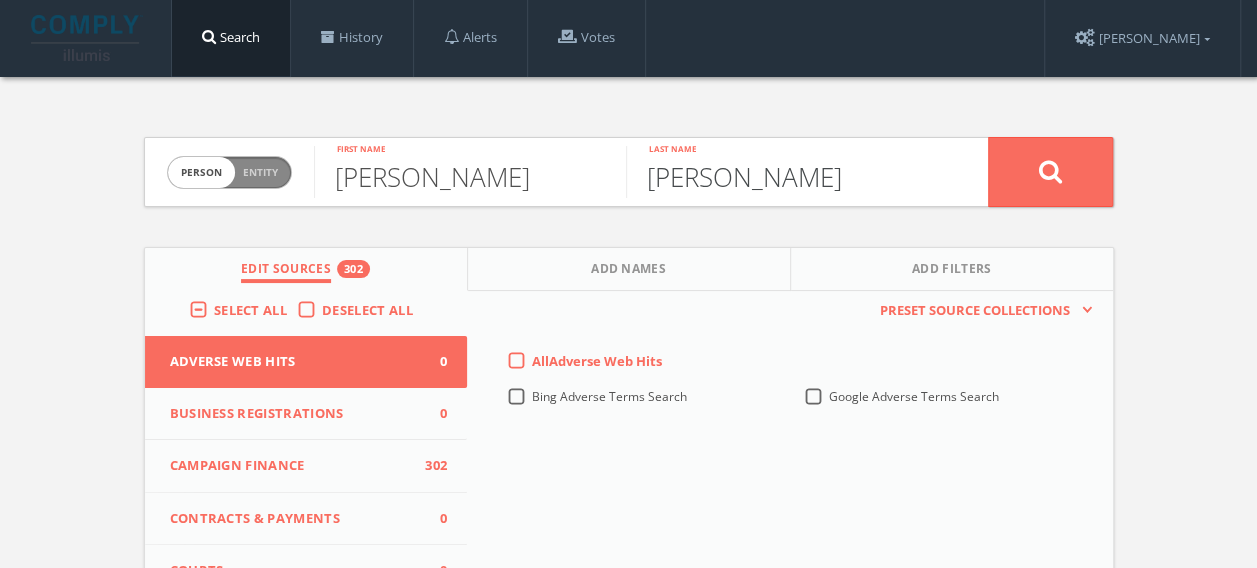 type on "[PERSON_NAME]" 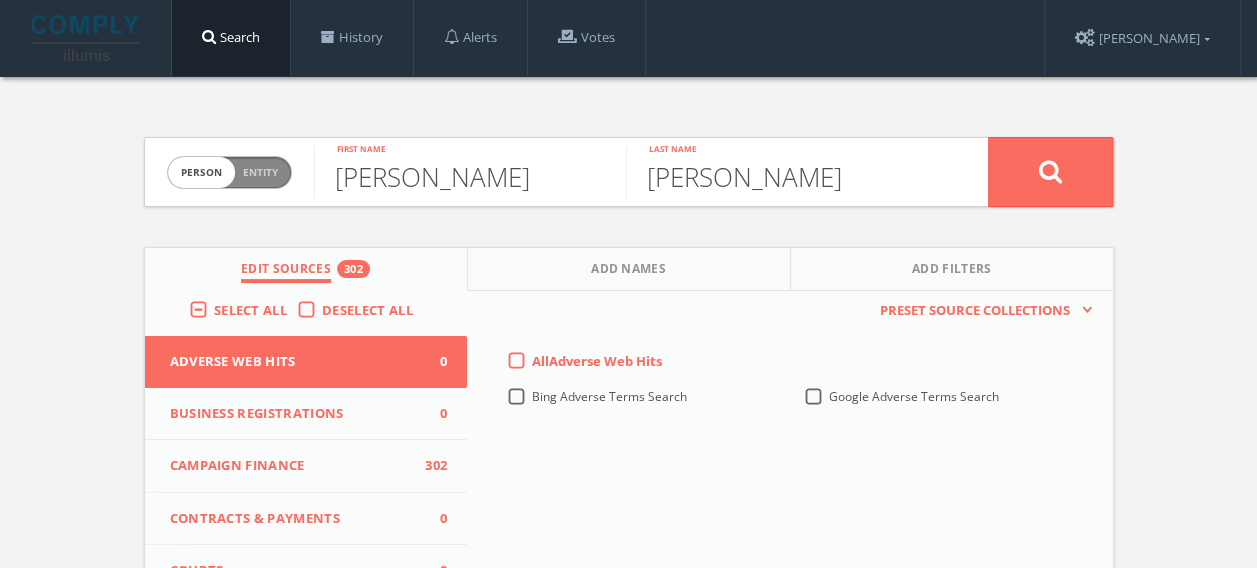 click on "Deselect All" at bounding box center [372, 311] 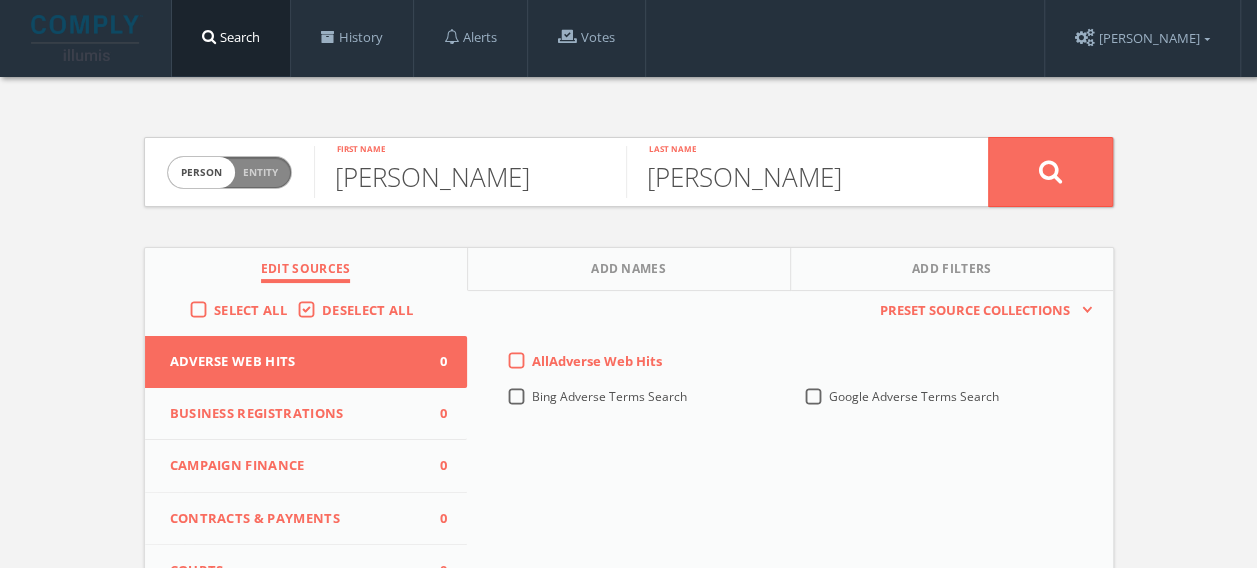 click on "Campaign Finance" at bounding box center [294, 466] 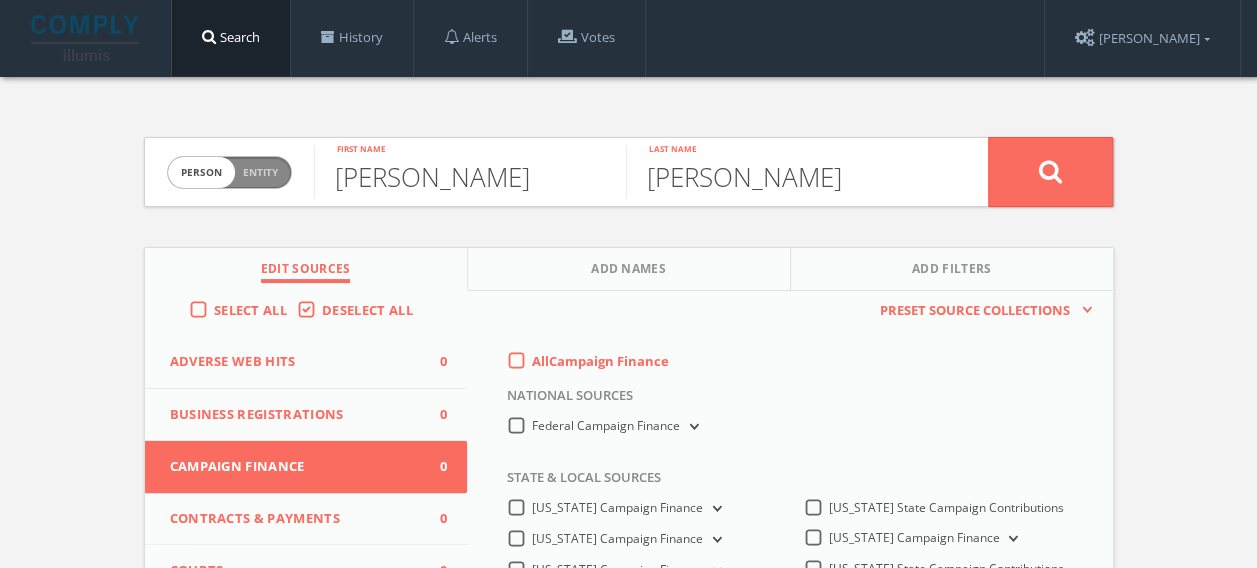 click on "All  Campaign Finance" at bounding box center [600, 362] 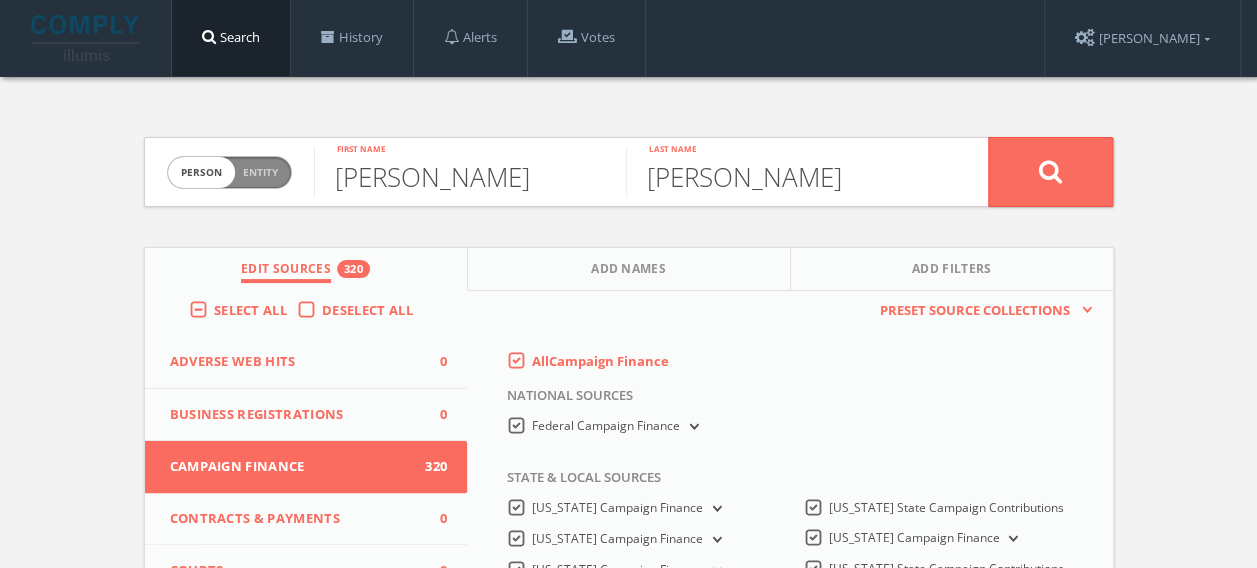 click on "Federal Campaign Finance" at bounding box center (617, 426) 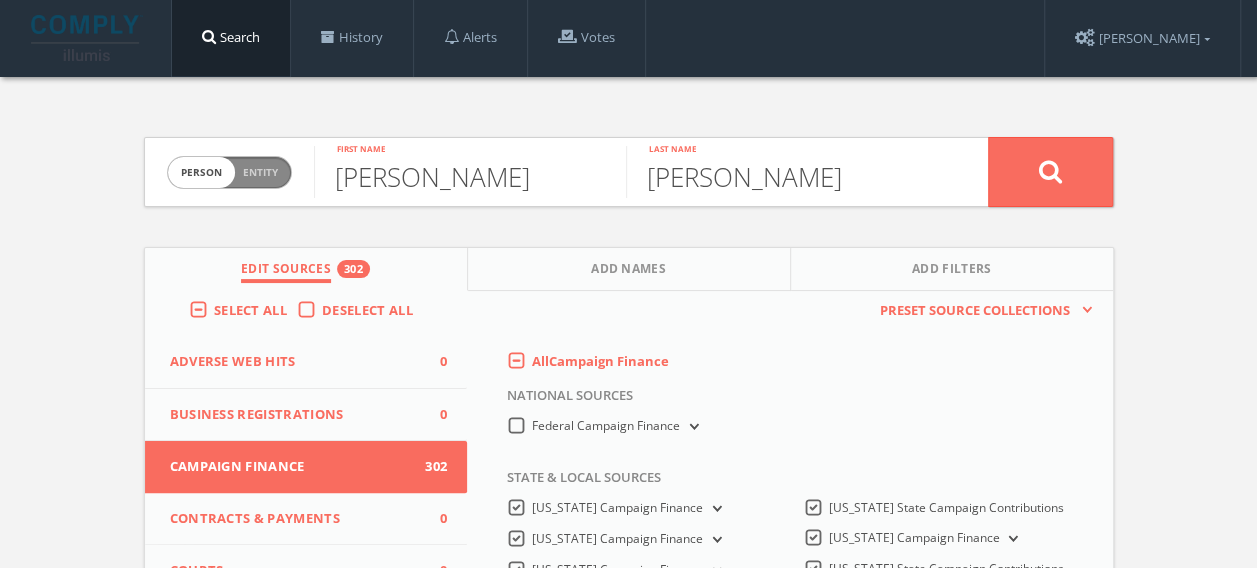 click on "Federal Campaign Finance" at bounding box center [617, 426] 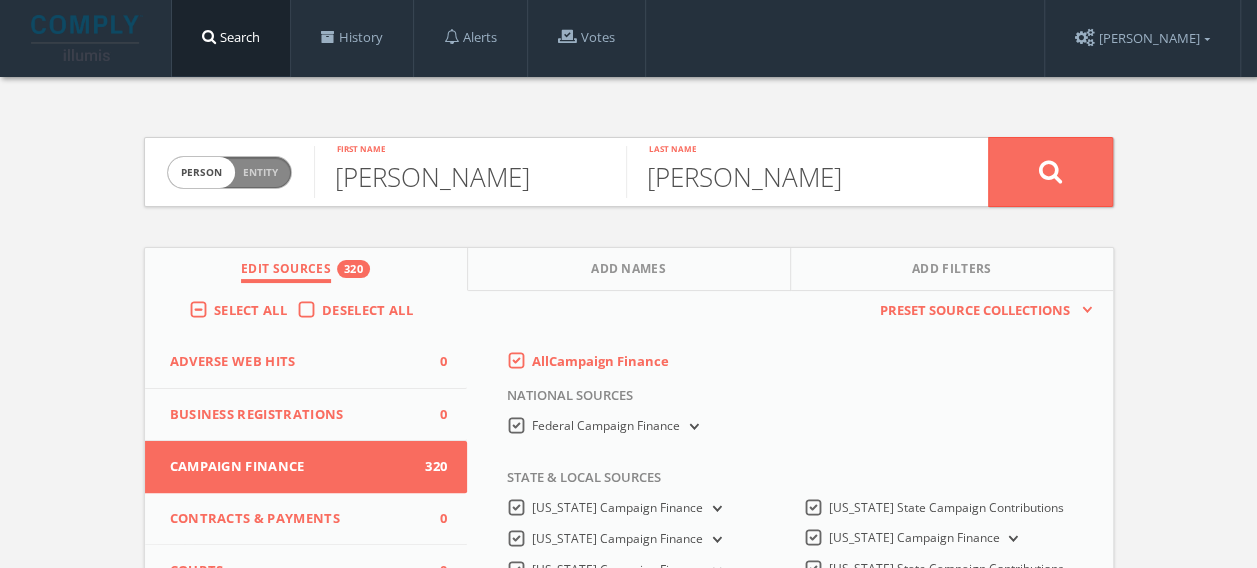 click on "Federal Campaign Finance" at bounding box center [617, 426] 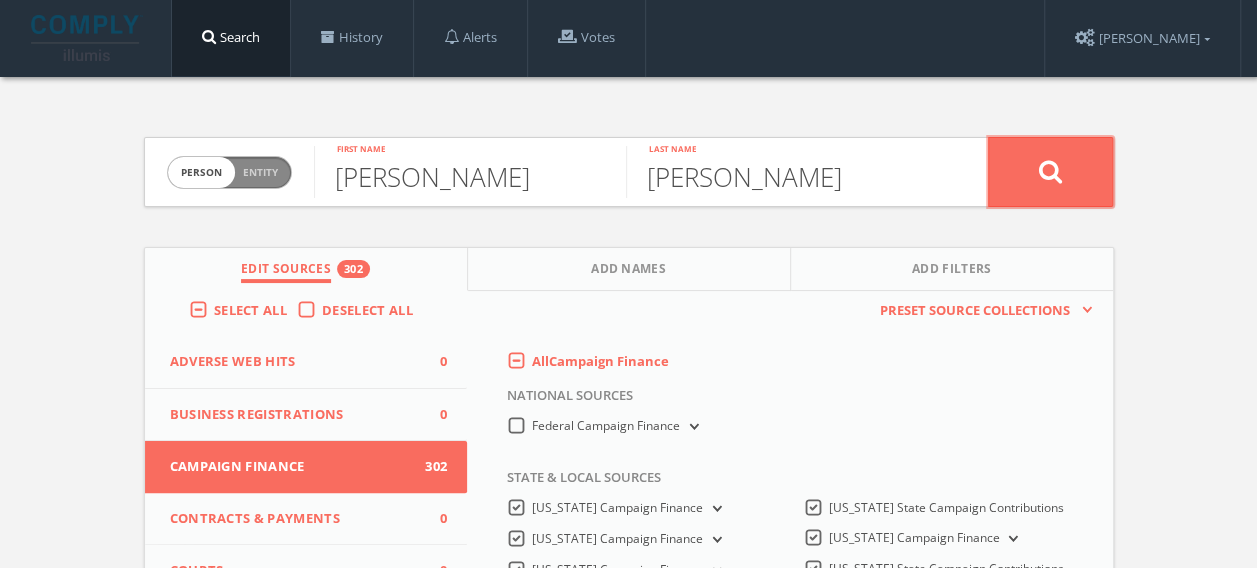 click 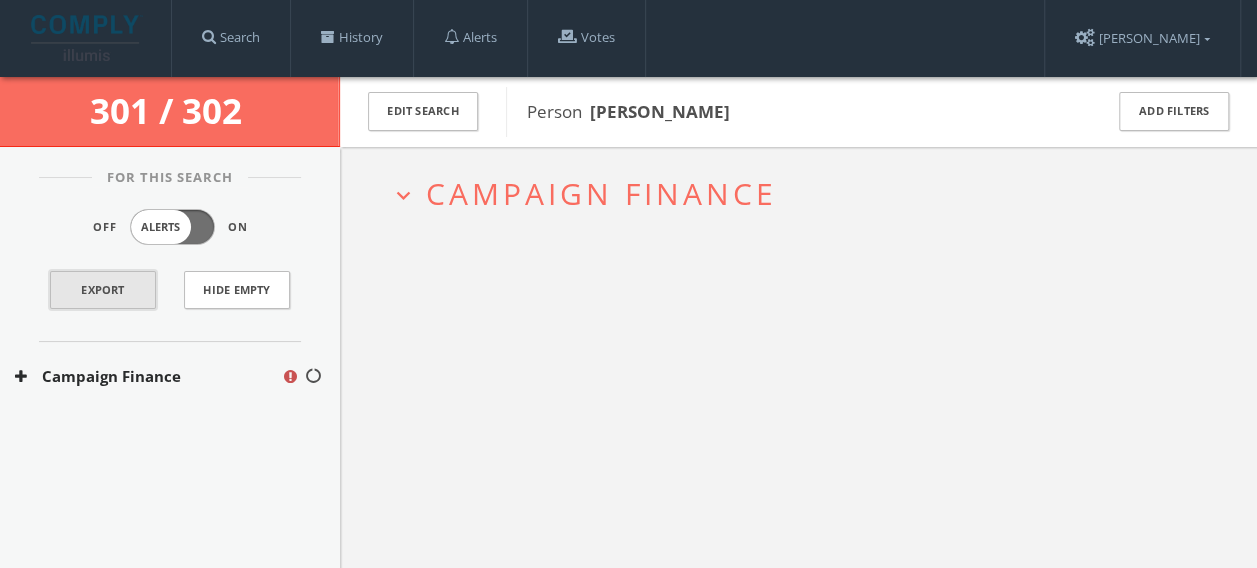 click on "Export" at bounding box center [103, 290] 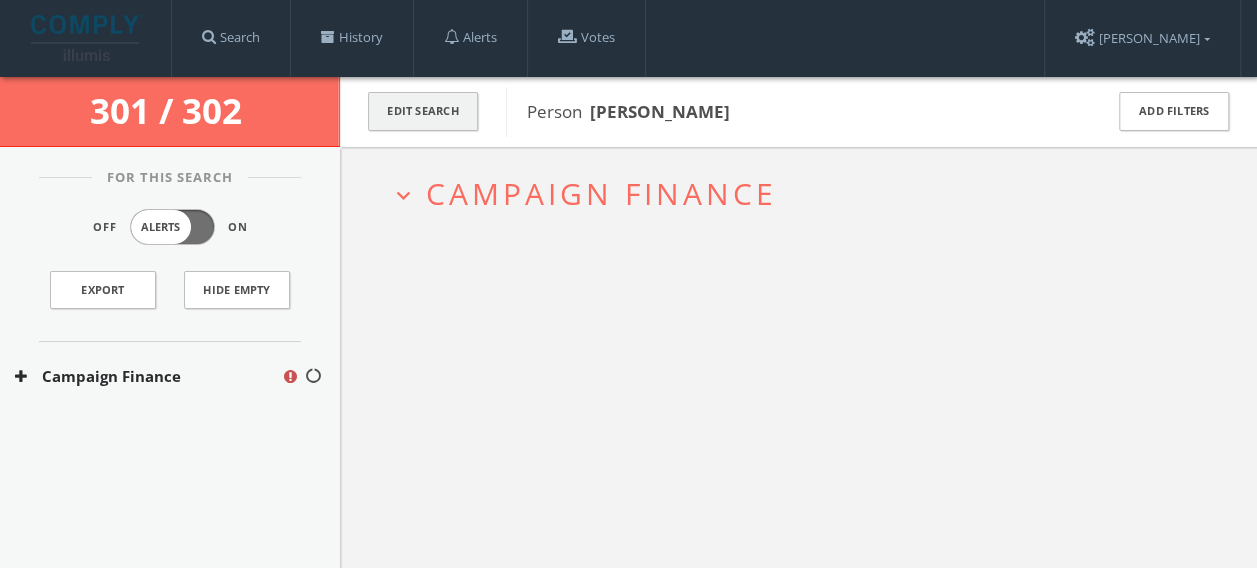 click on "Edit Search" at bounding box center [423, 111] 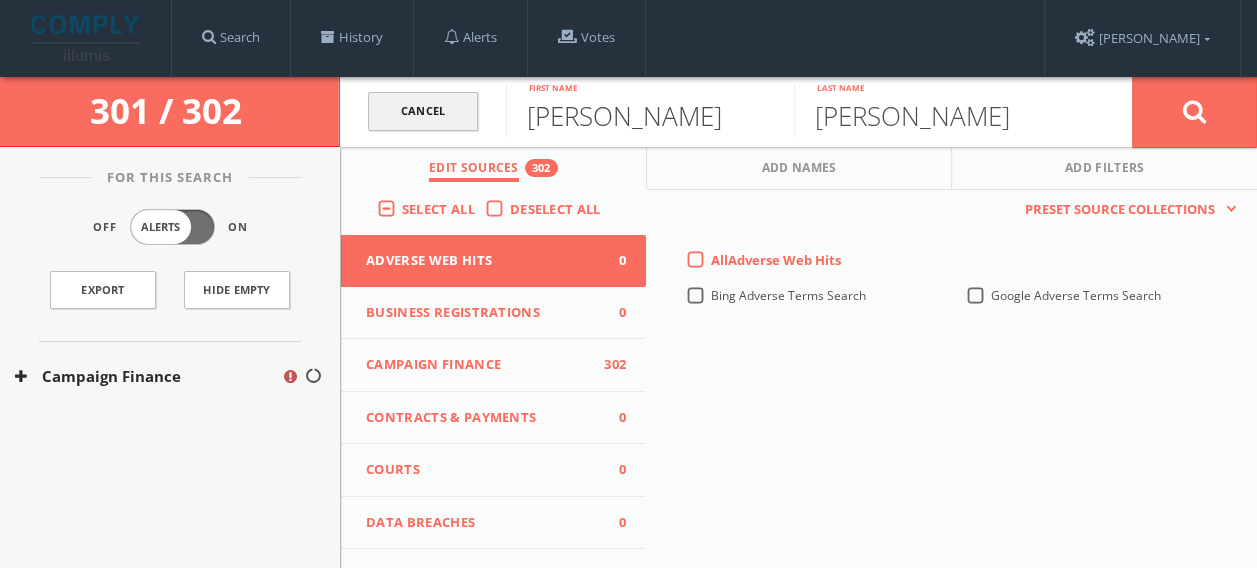 drag, startPoint x: 500, startPoint y: 118, endPoint x: 439, endPoint y: 122, distance: 61.13101 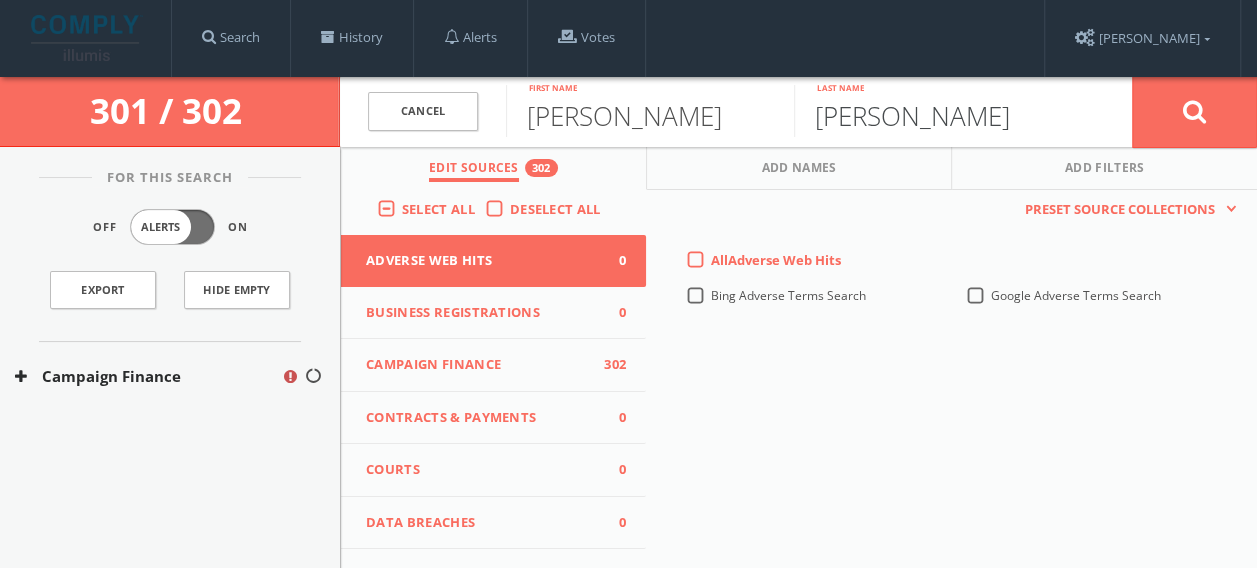 type on "[PERSON_NAME]" 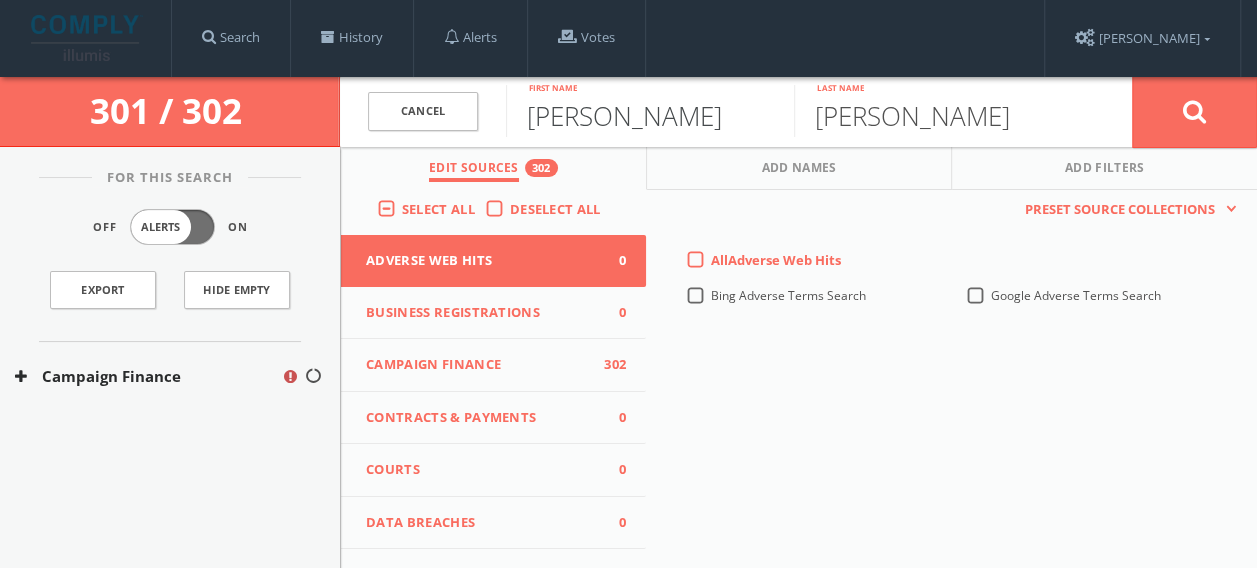 drag, startPoint x: 612, startPoint y: 111, endPoint x: 538, endPoint y: 122, distance: 74.8131 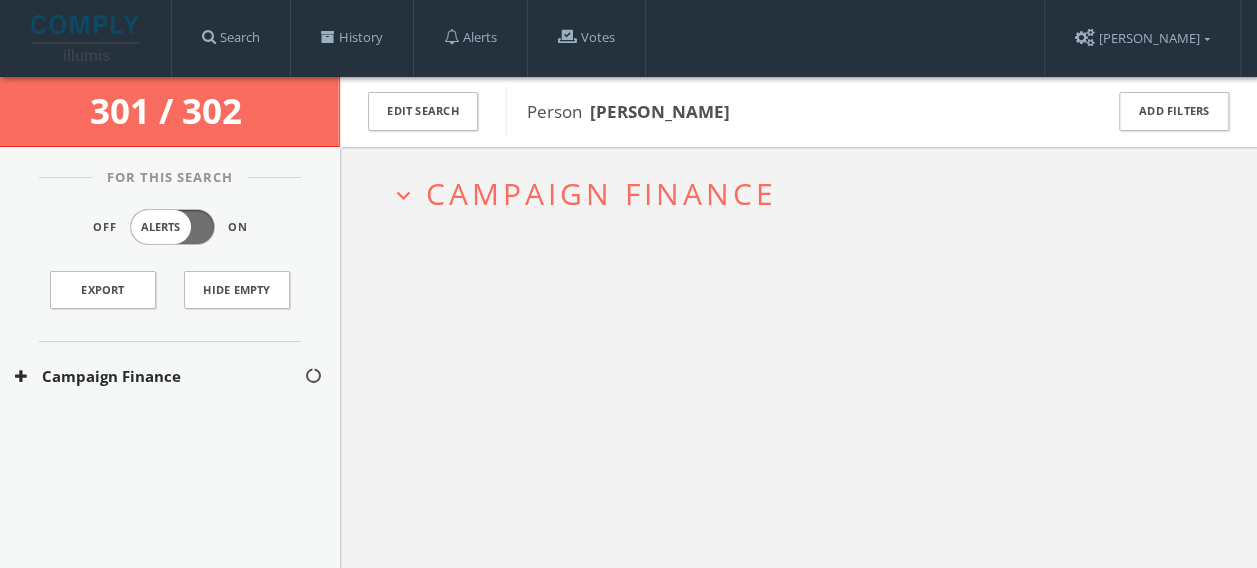 click on "Campaign Finance" at bounding box center (601, 193) 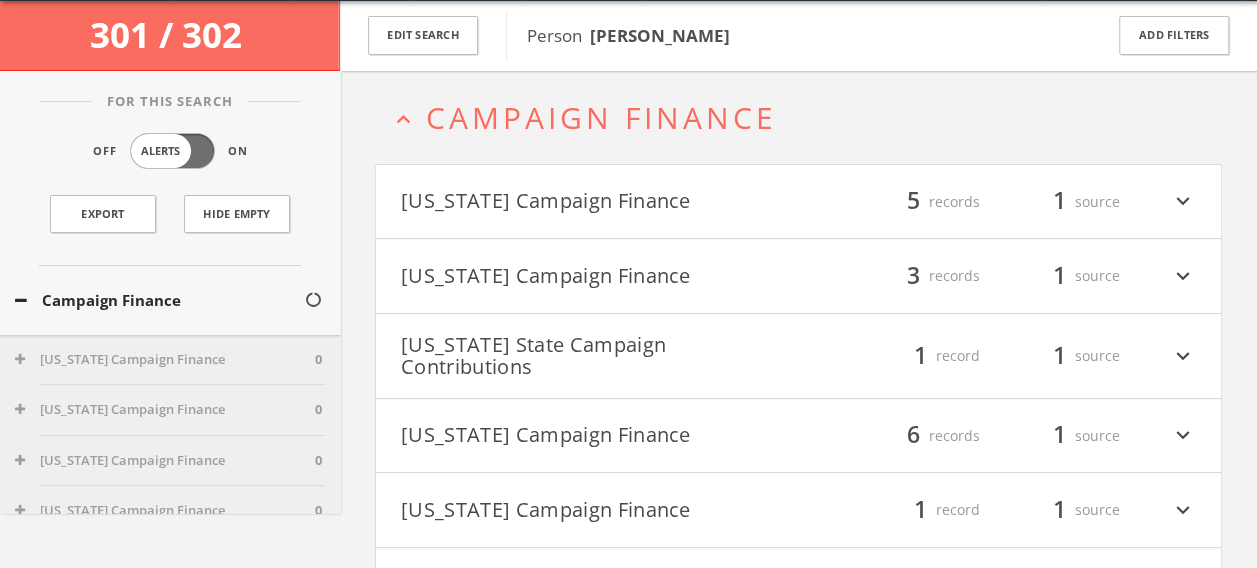 click on "[US_STATE] Campaign Finance" at bounding box center [600, 202] 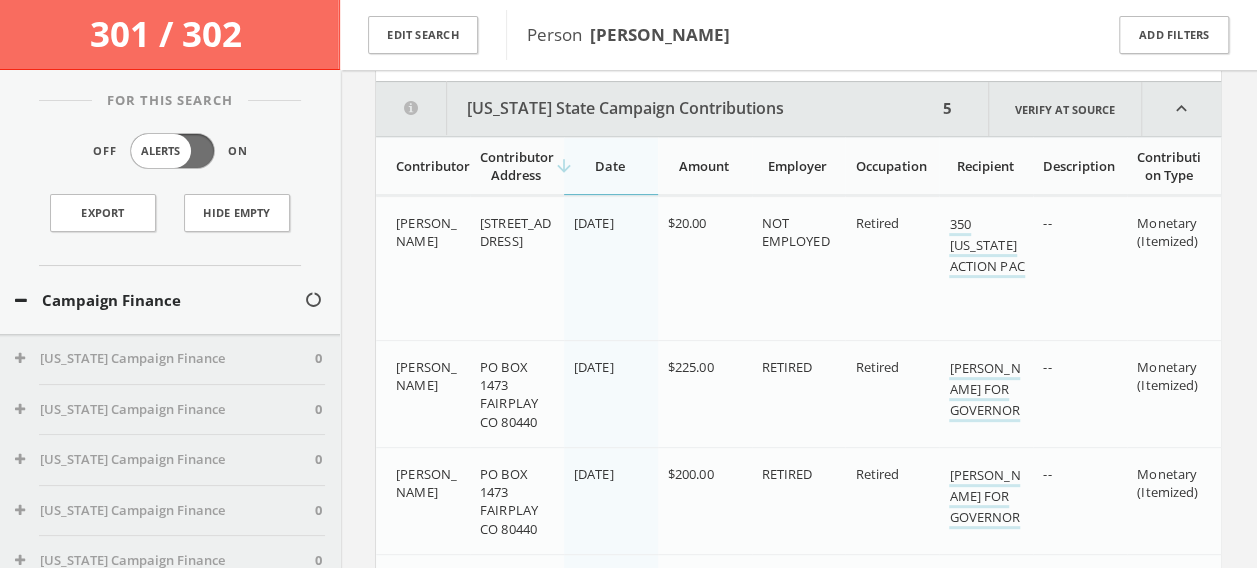 scroll, scrollTop: 643, scrollLeft: 0, axis: vertical 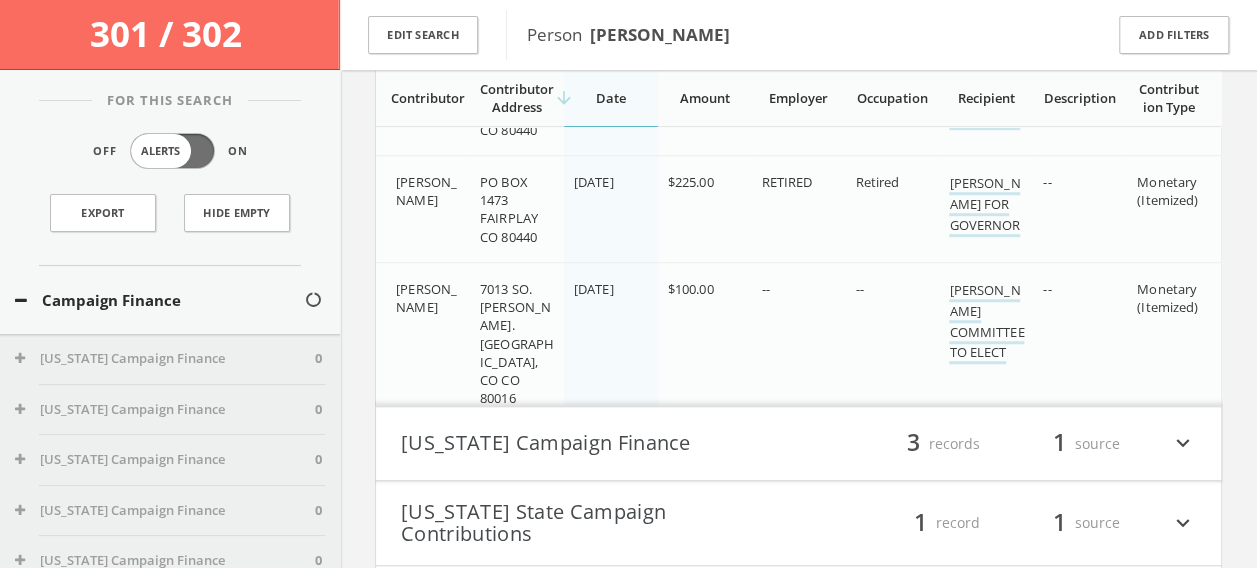 click on "[US_STATE] Campaign Finance" at bounding box center [600, 444] 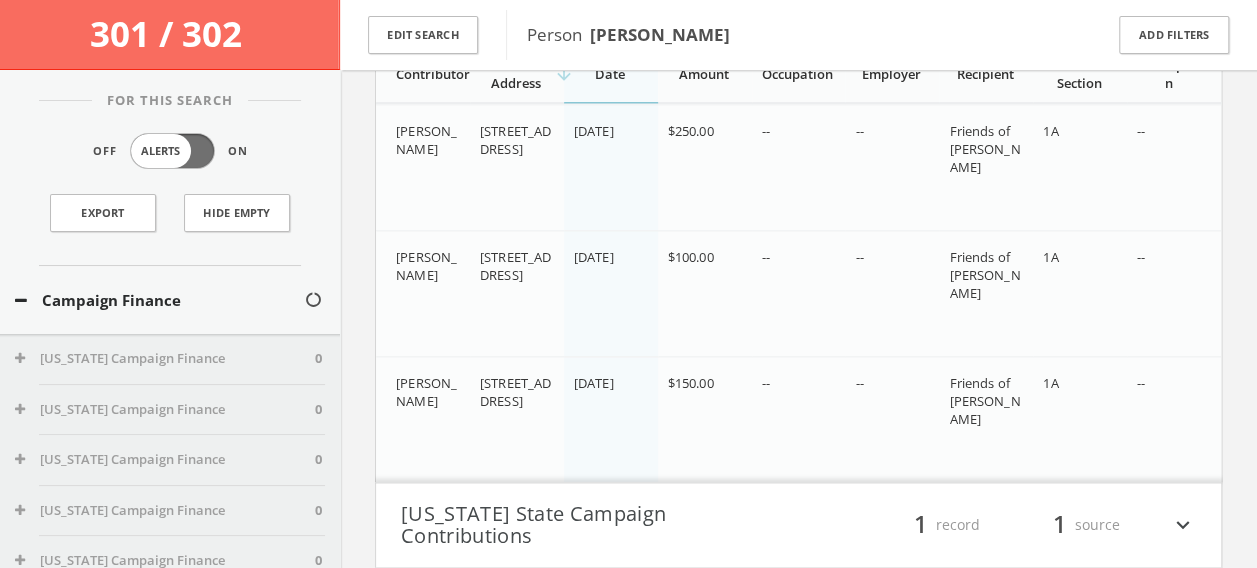 scroll, scrollTop: 1141, scrollLeft: 0, axis: vertical 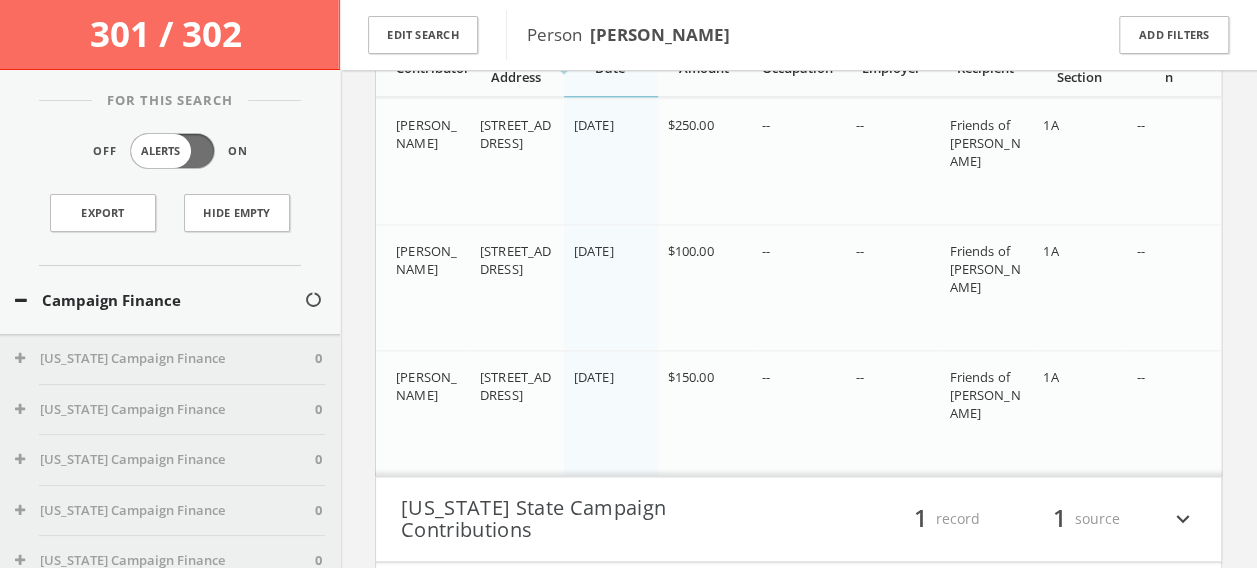 click on "Export Hide Empty" at bounding box center [170, 213] 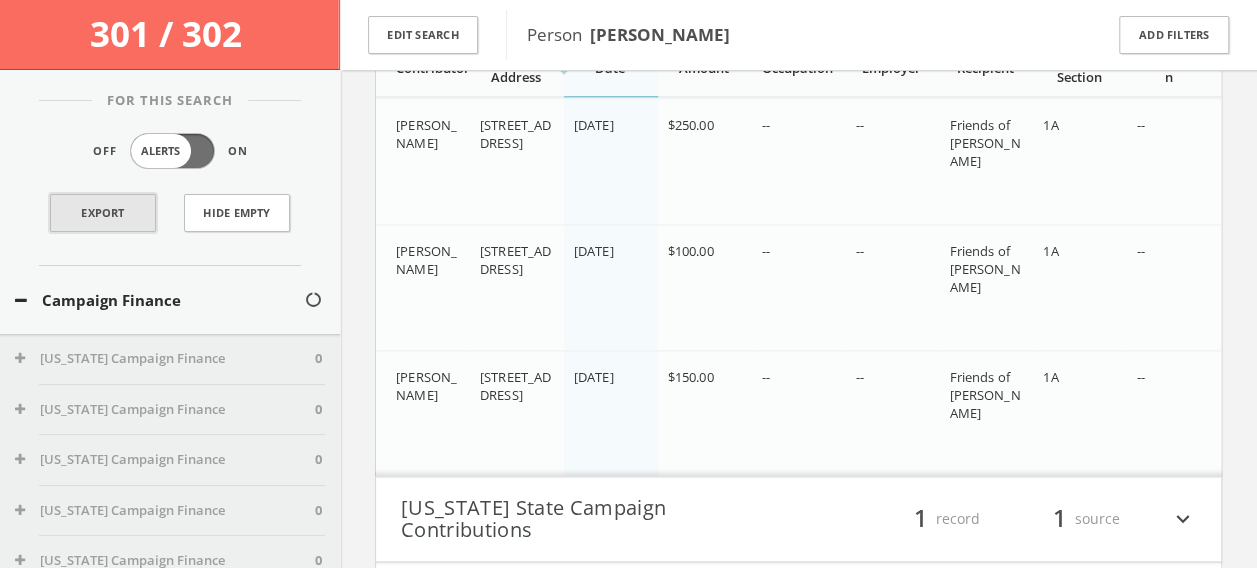 click on "Export" at bounding box center (103, 213) 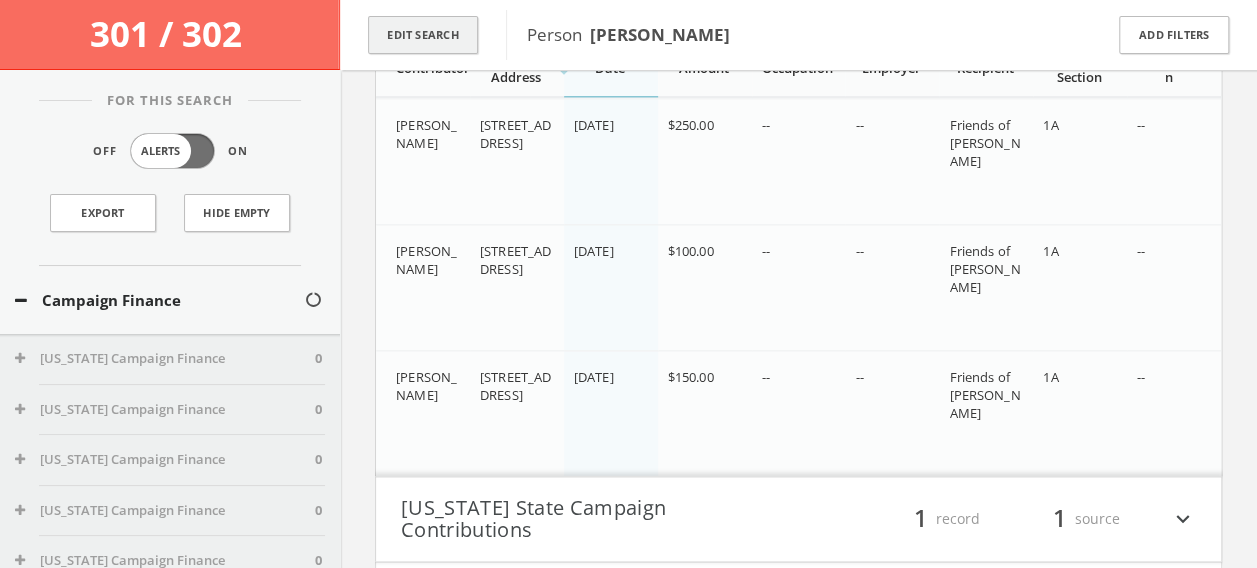 click on "Edit Search" at bounding box center (423, 35) 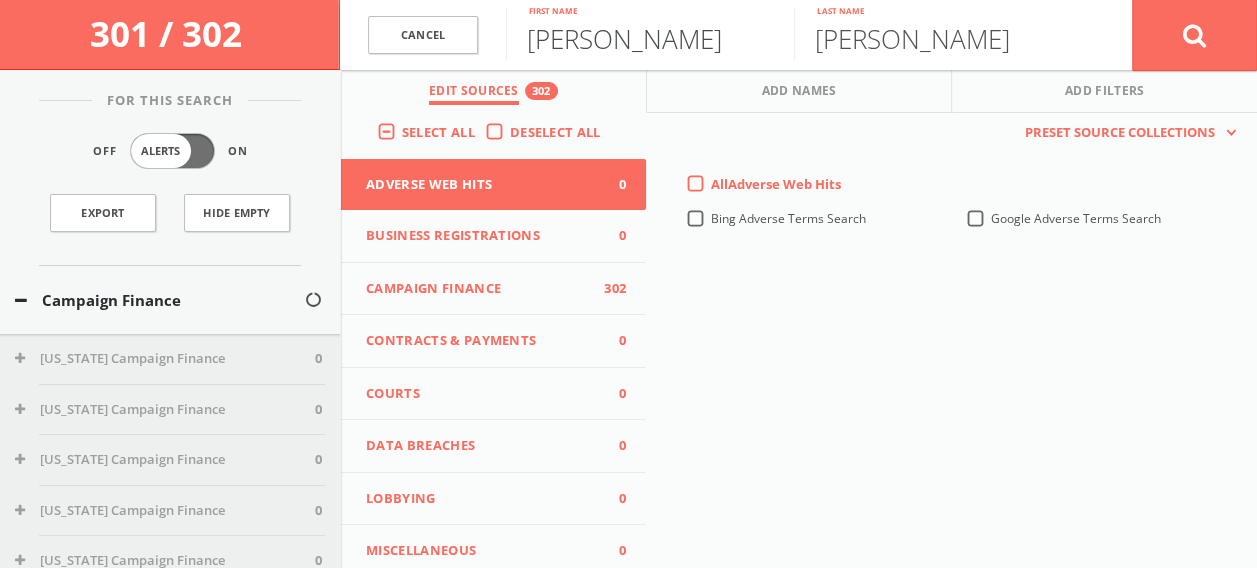 drag, startPoint x: 605, startPoint y: 51, endPoint x: 506, endPoint y: 44, distance: 99.24717 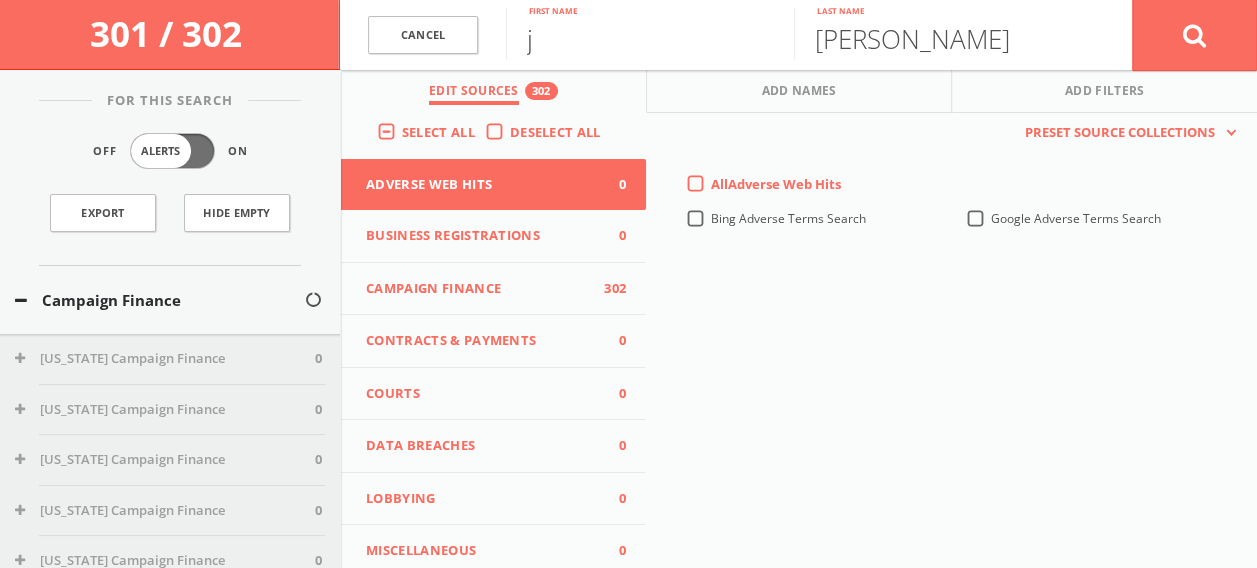 type on "j" 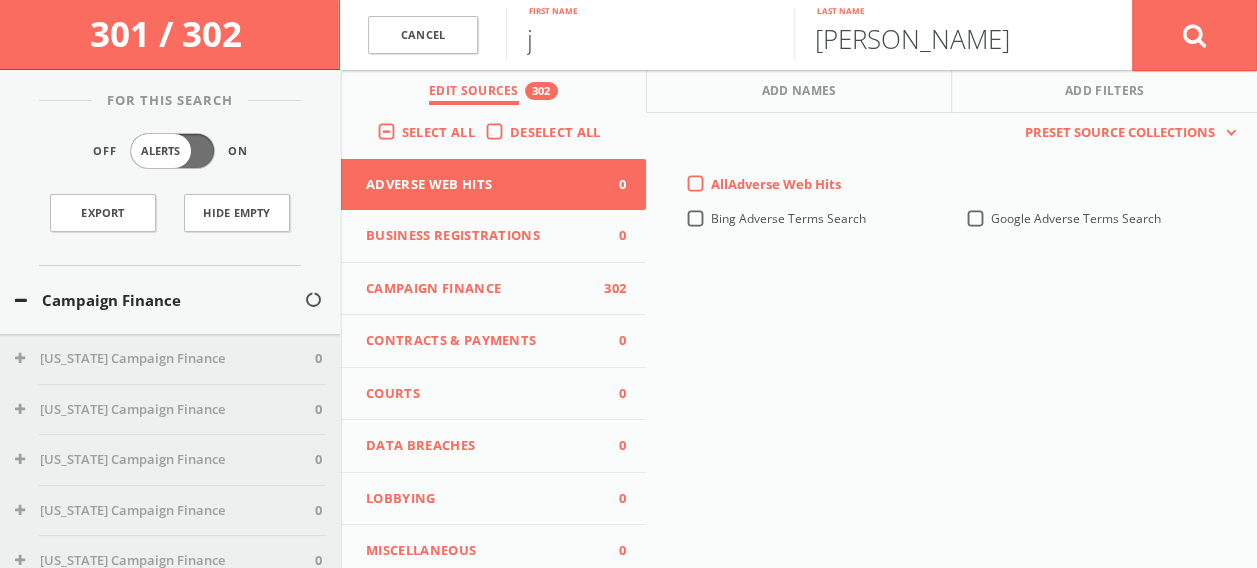 type on "[PERSON_NAME]" 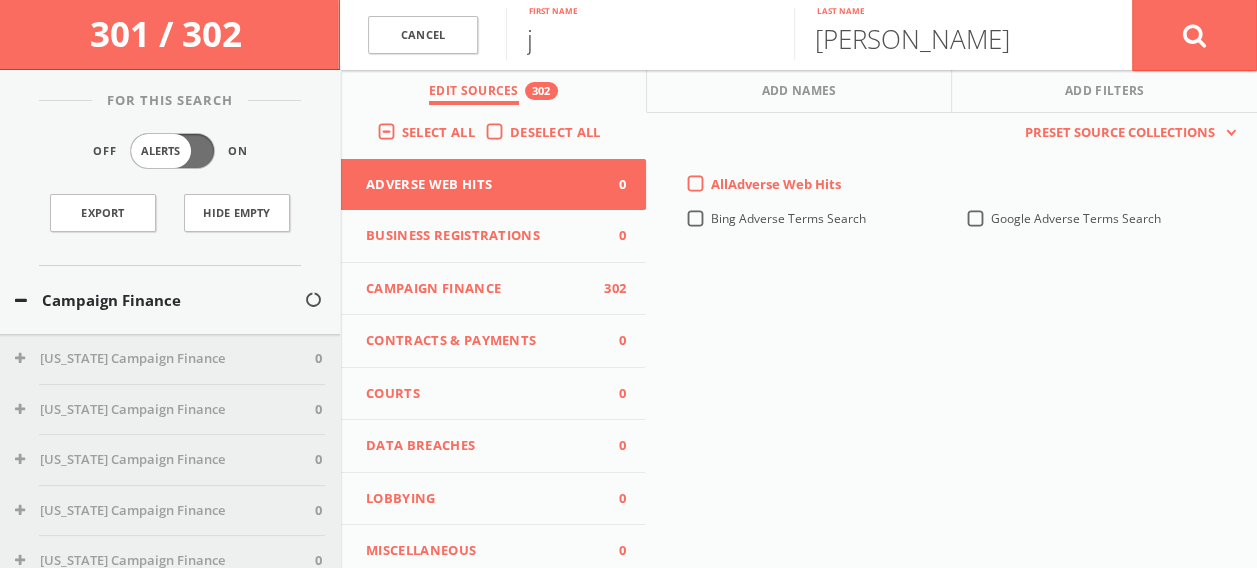 click on "j" at bounding box center [650, 34] 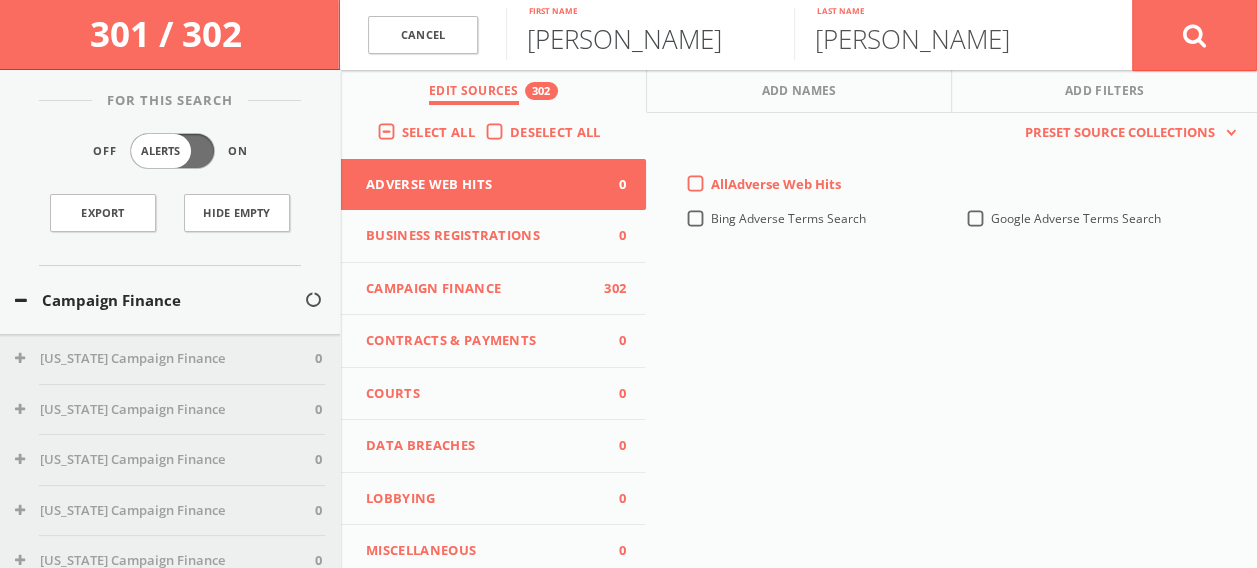 type on "[PERSON_NAME]" 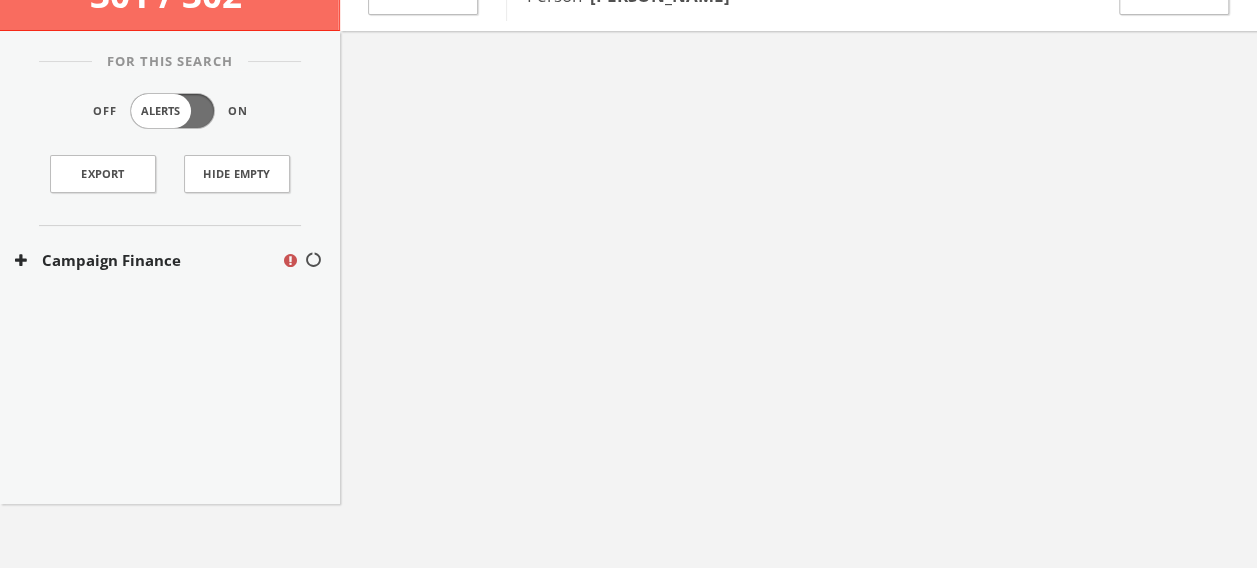 scroll, scrollTop: 0, scrollLeft: 0, axis: both 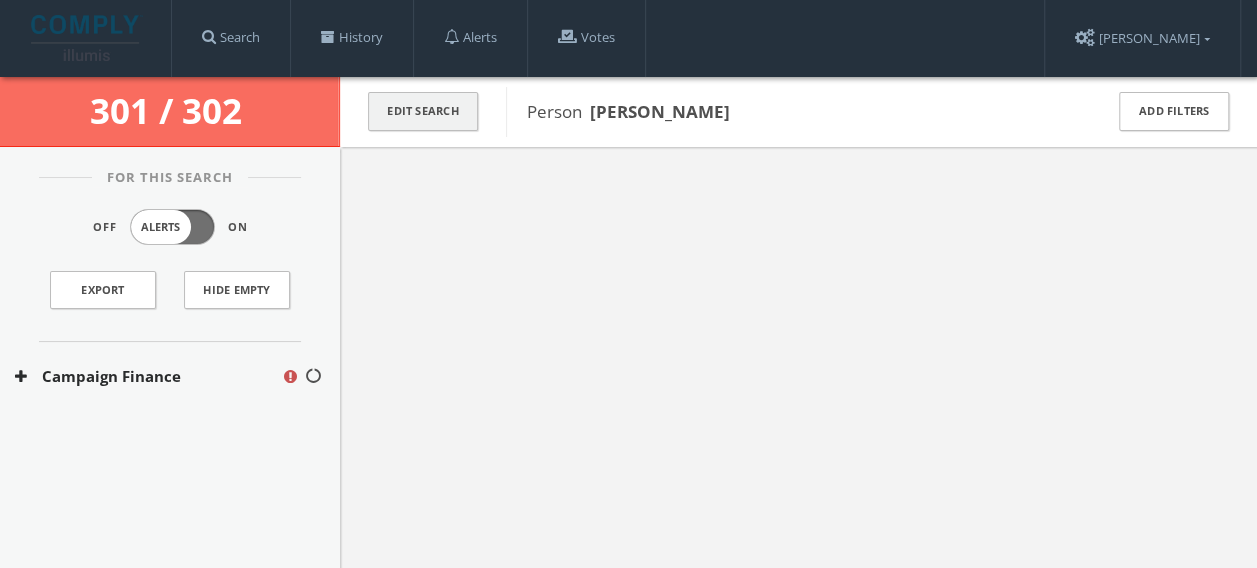 click on "Edit Search" at bounding box center (423, 111) 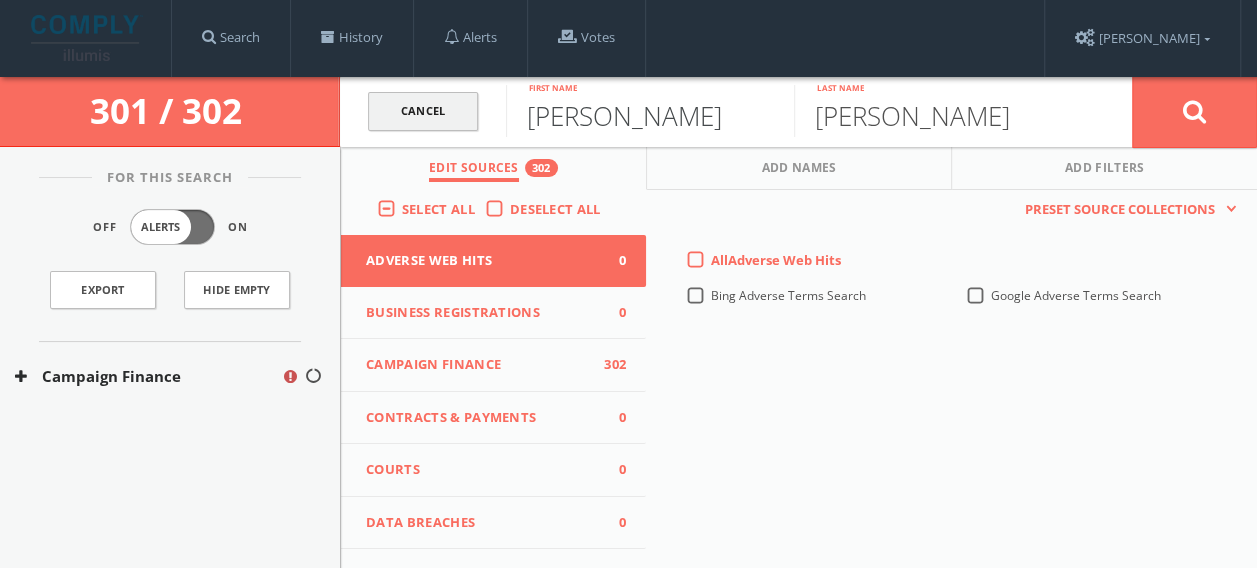 drag, startPoint x: 542, startPoint y: 115, endPoint x: 476, endPoint y: 119, distance: 66.1211 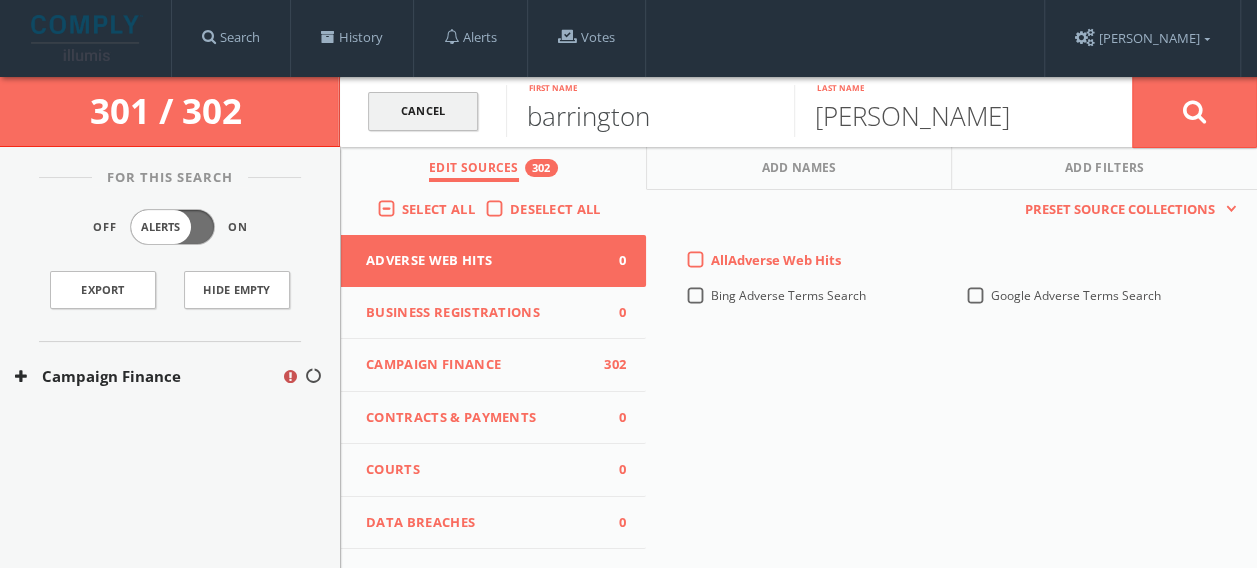 type on "barrington" 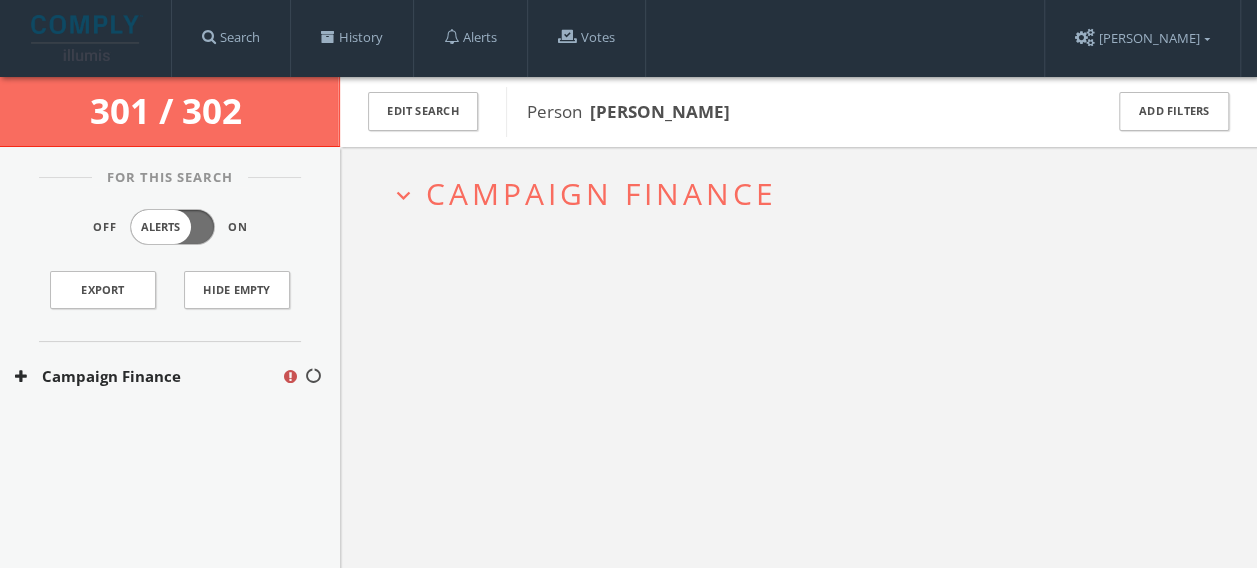 click on "Campaign Finance" at bounding box center (601, 193) 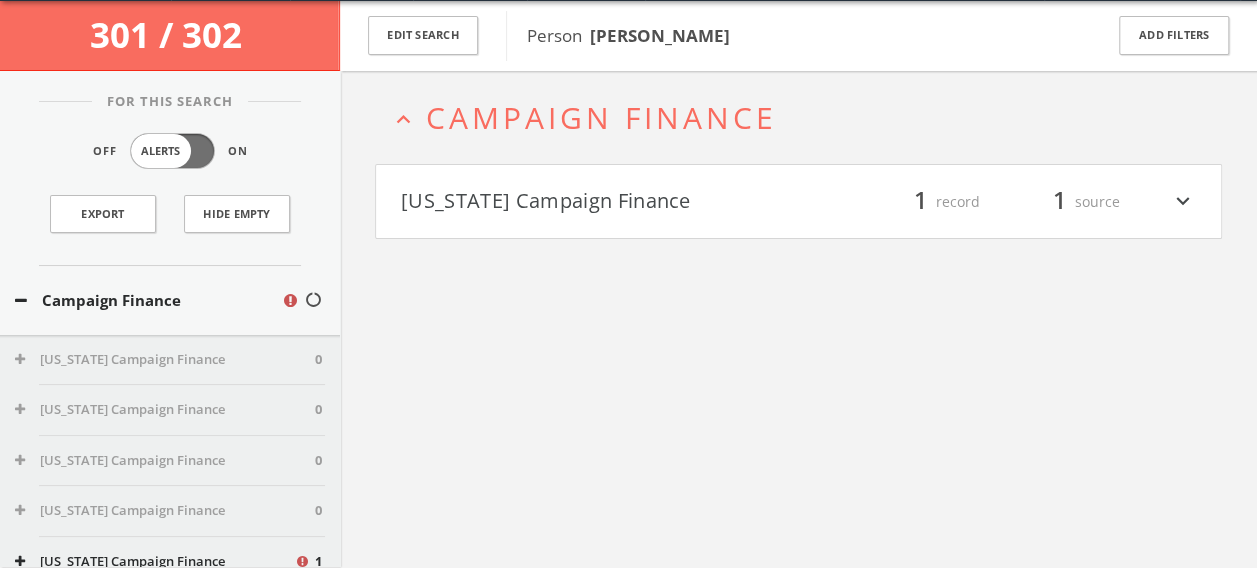 click on "[US_STATE] Campaign Finance" at bounding box center [600, 202] 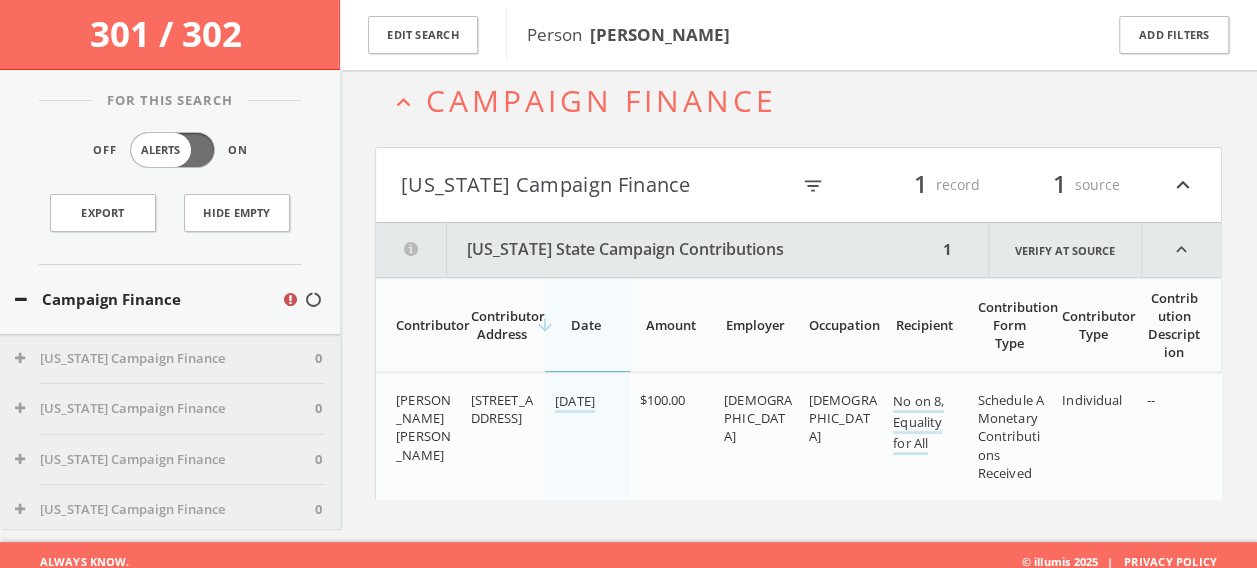 scroll, scrollTop: 116, scrollLeft: 0, axis: vertical 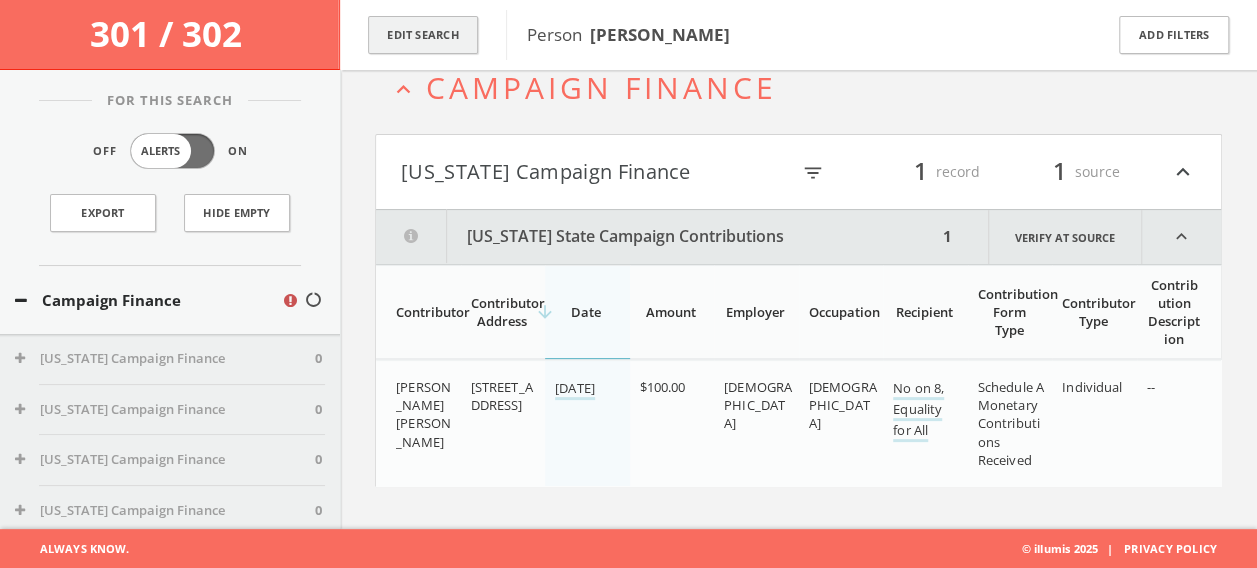 click on "Edit Search" at bounding box center [423, 35] 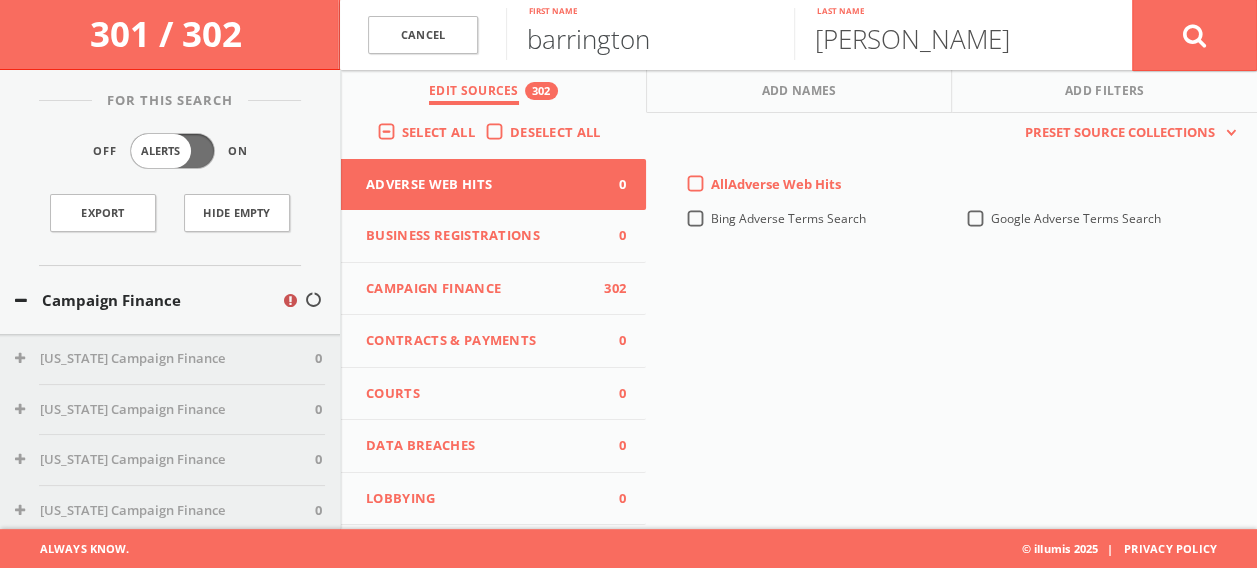 drag, startPoint x: 673, startPoint y: 54, endPoint x: 583, endPoint y: 53, distance: 90.005554 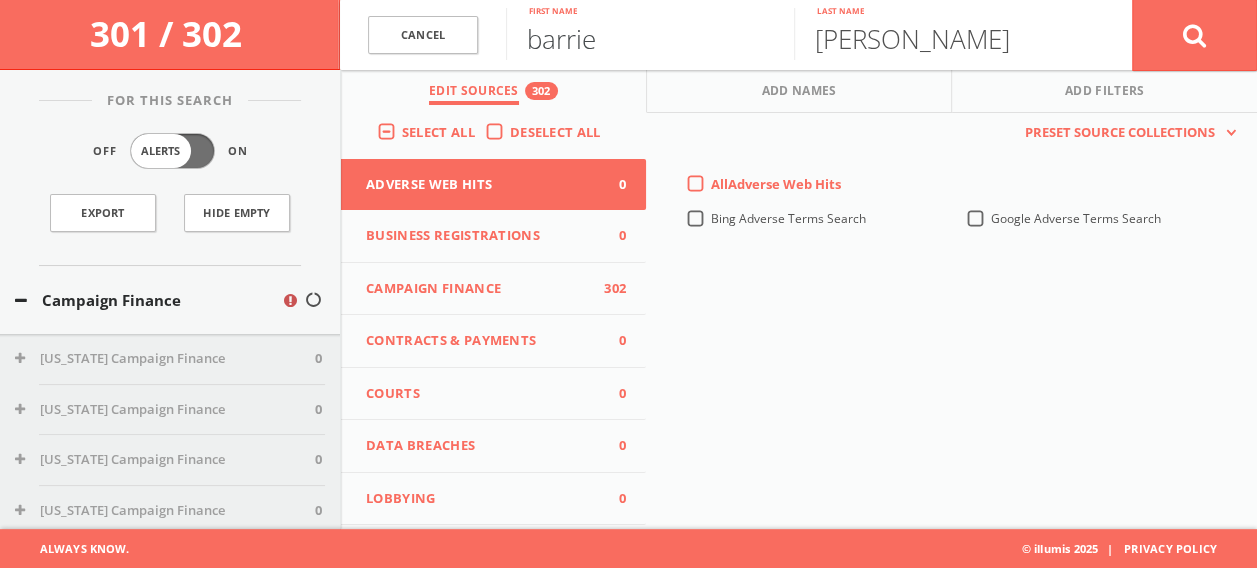 type on "barrie" 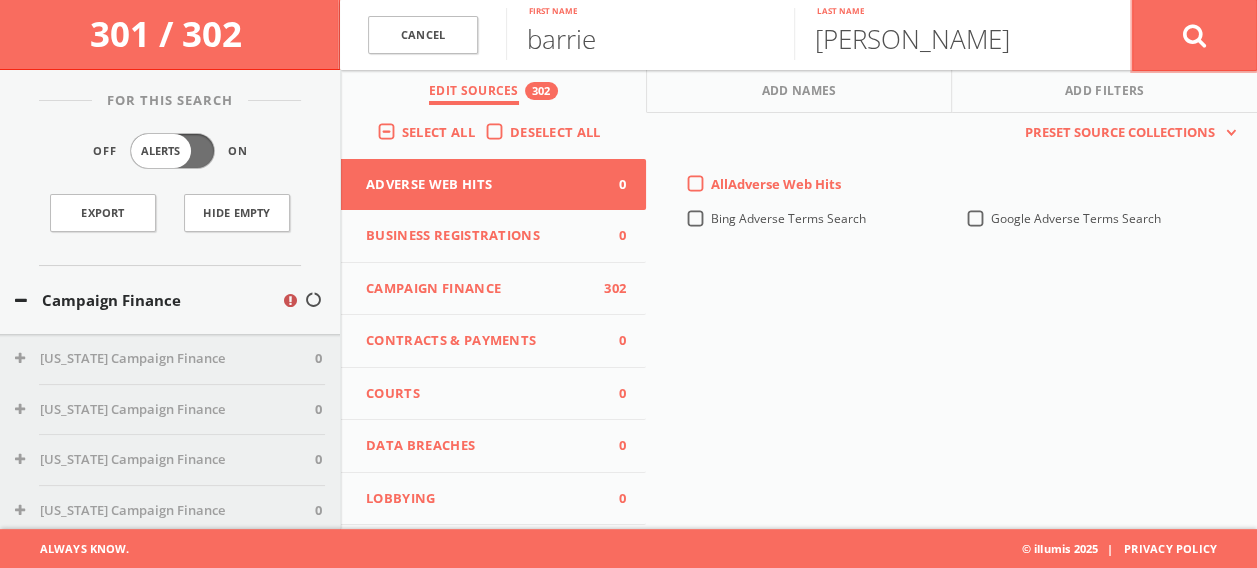 click at bounding box center (1194, 35) 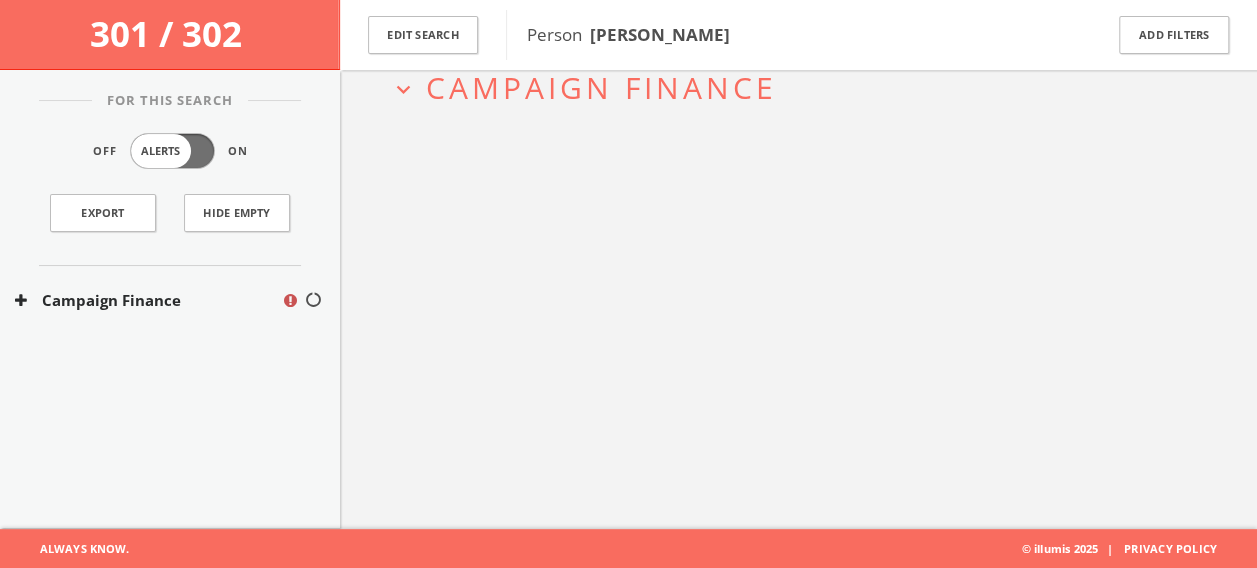 click on "Campaign Finance" at bounding box center [601, 87] 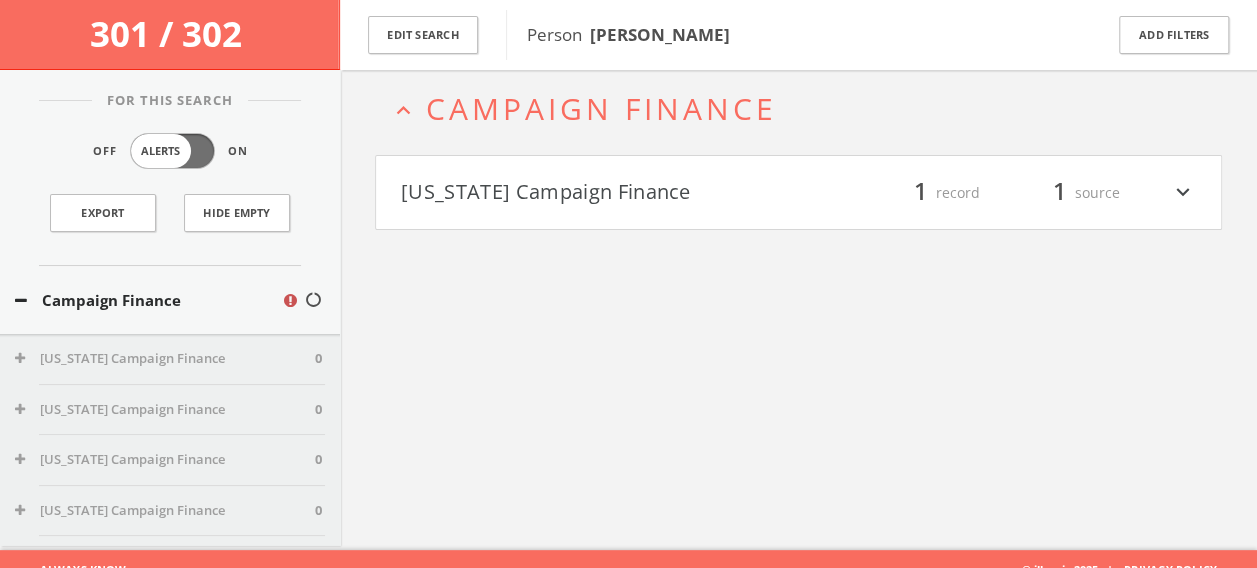 click on "[US_STATE] Campaign Finance" at bounding box center (600, 193) 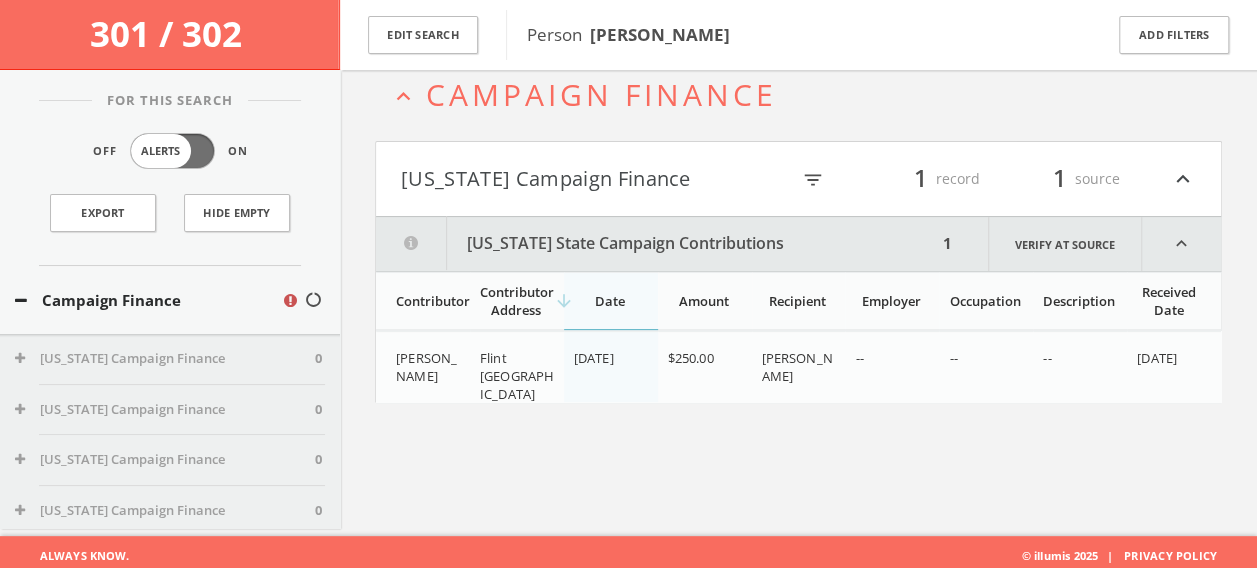 scroll, scrollTop: 116, scrollLeft: 0, axis: vertical 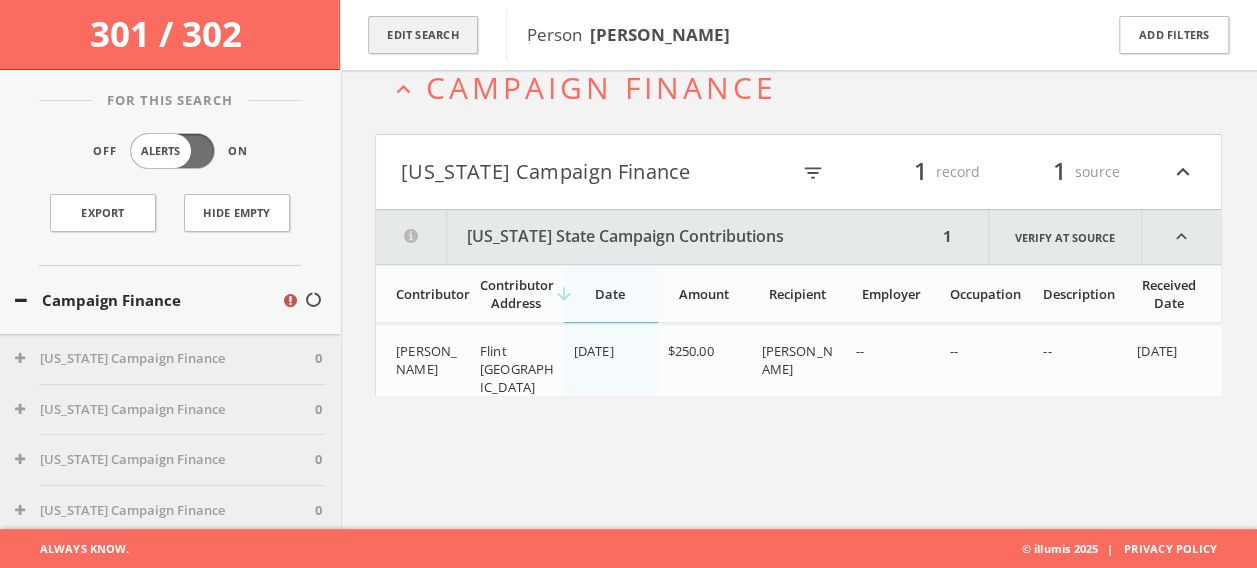 click on "Edit Search" at bounding box center (423, 35) 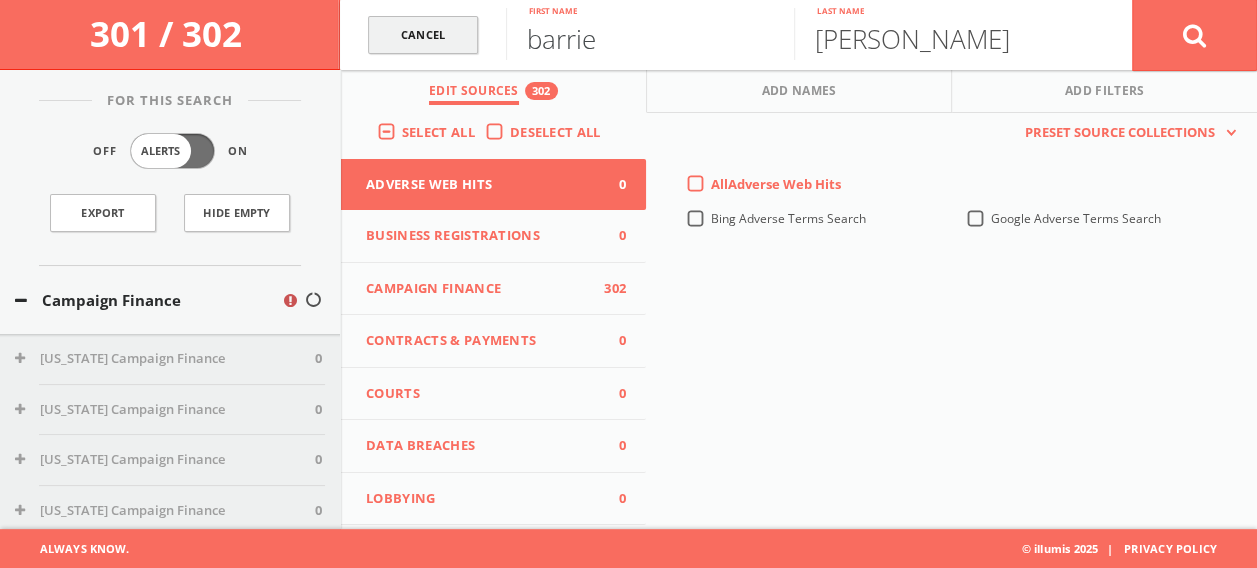 drag, startPoint x: 647, startPoint y: 31, endPoint x: 436, endPoint y: 53, distance: 212.14381 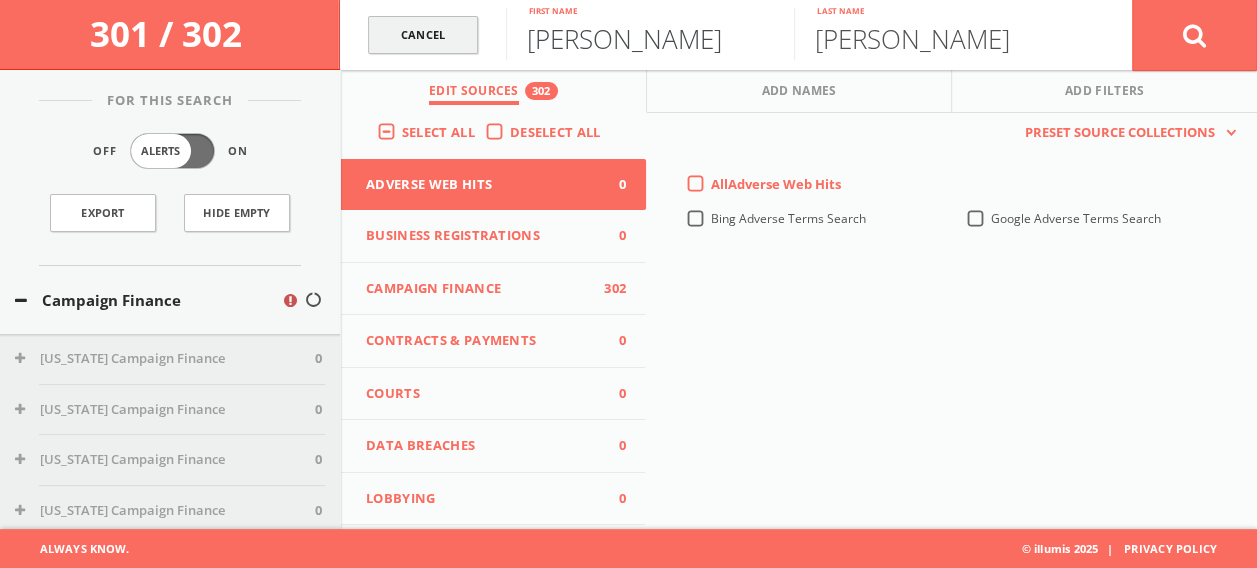 type on "[PERSON_NAME]" 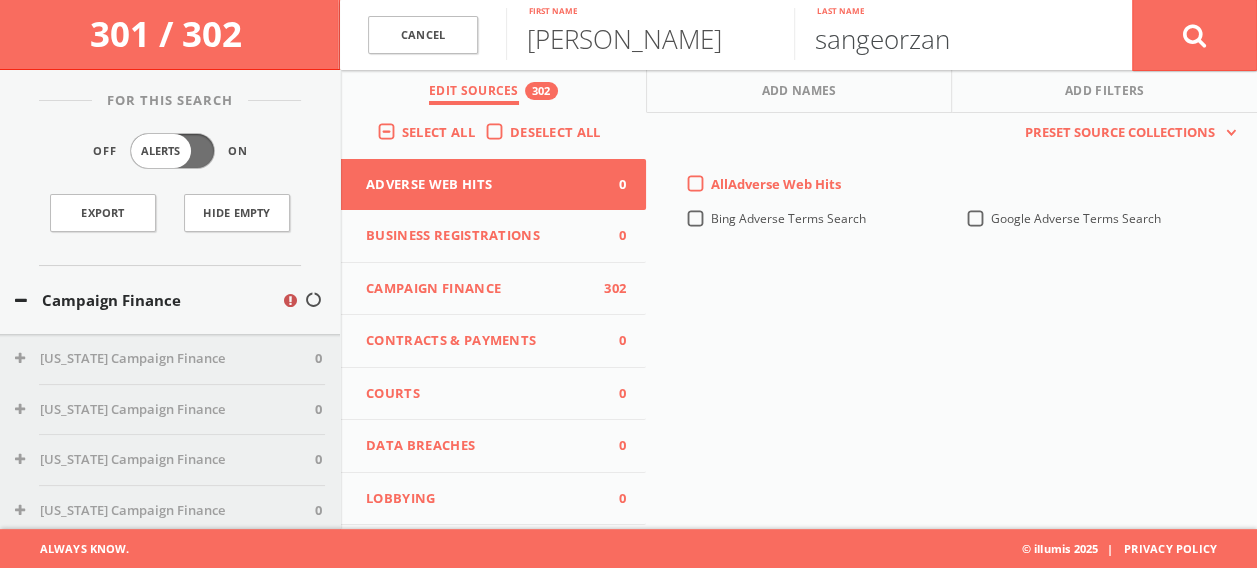 type on "sangeorzan" 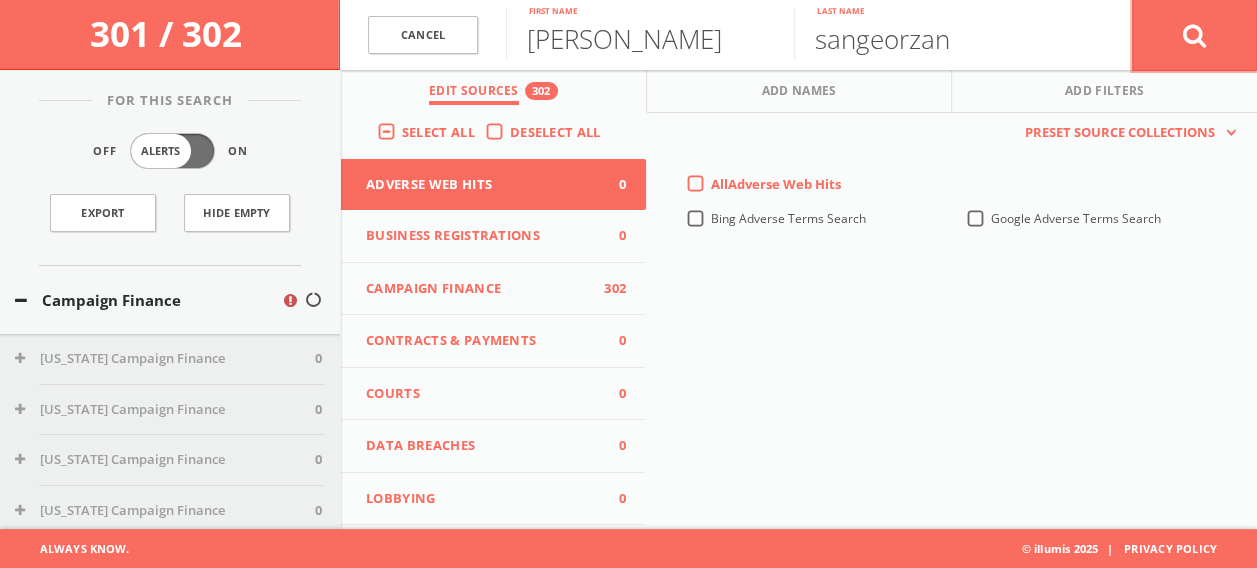 click at bounding box center [1194, 35] 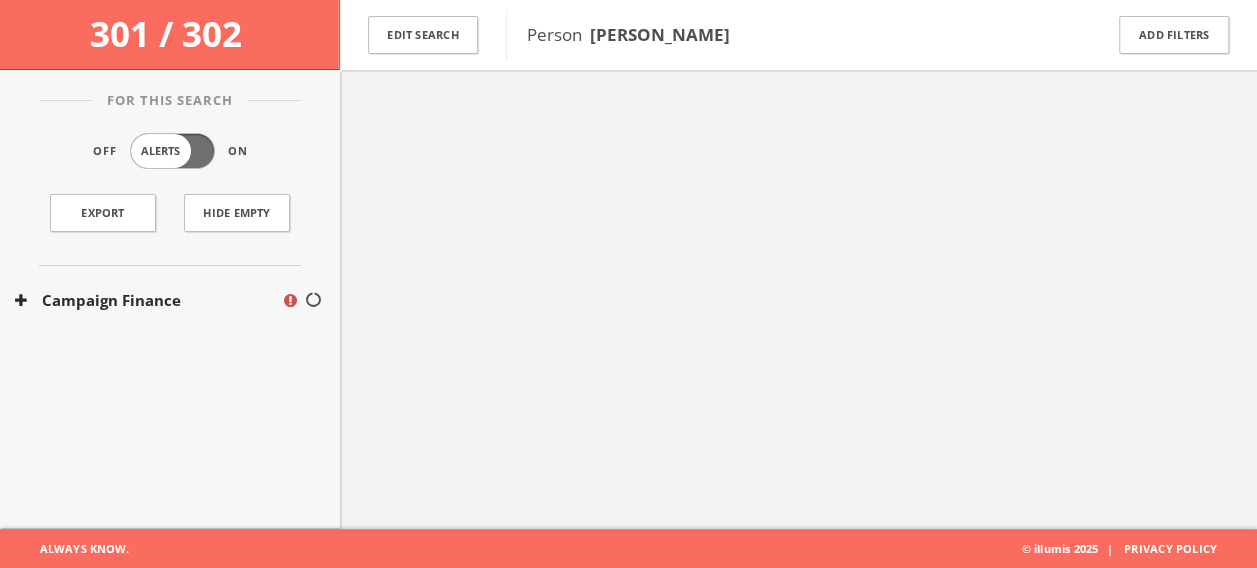scroll, scrollTop: 0, scrollLeft: 0, axis: both 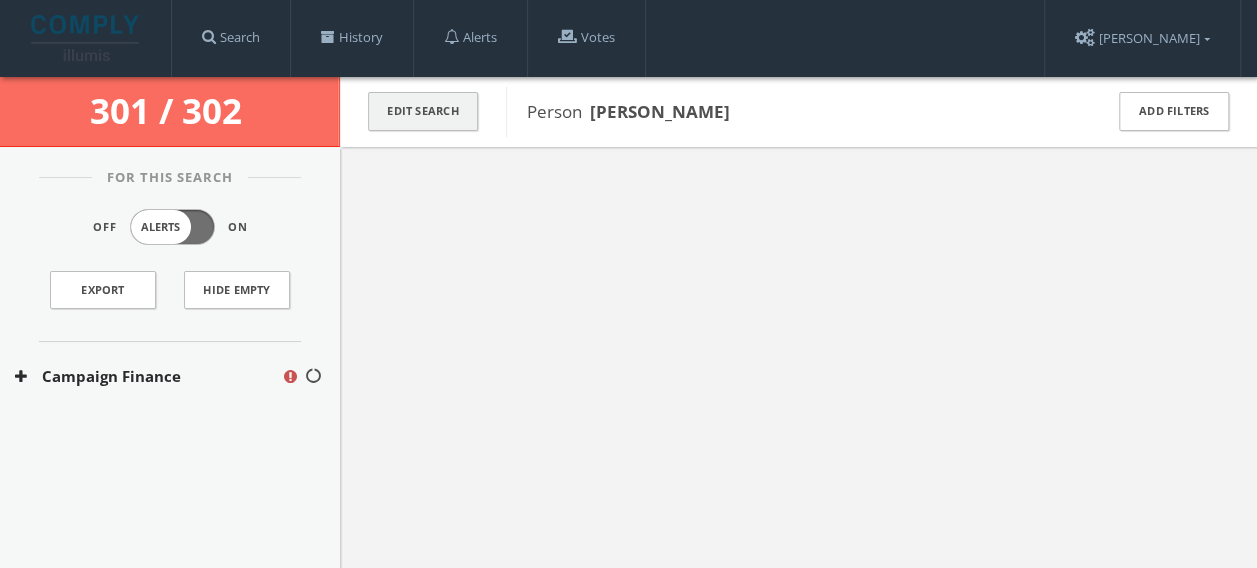 click on "Edit Search" at bounding box center [423, 111] 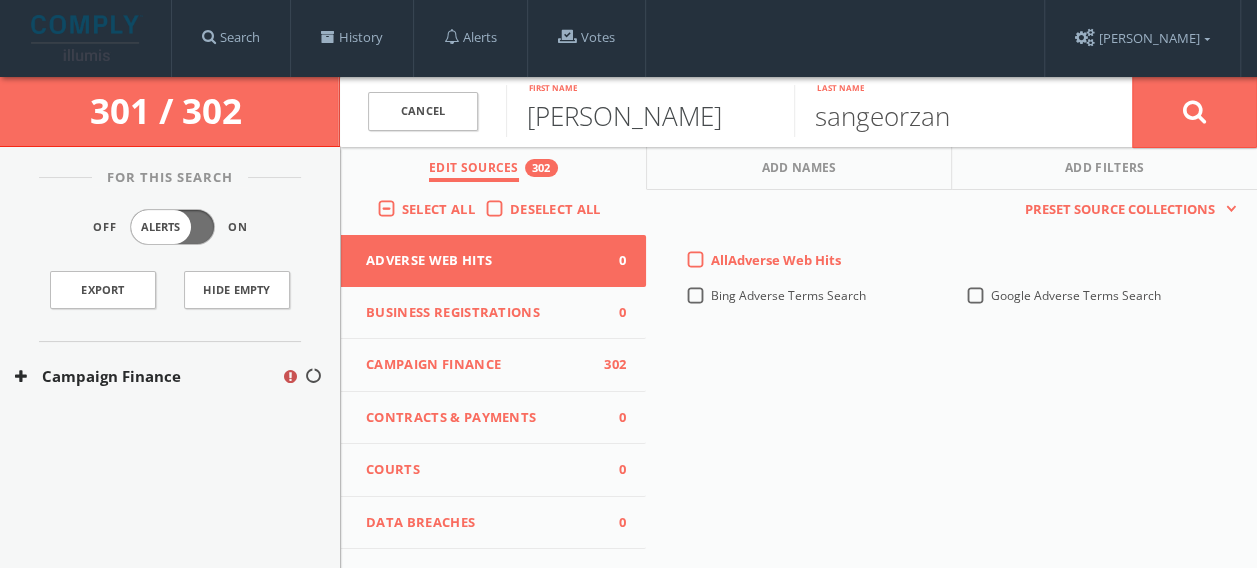 drag, startPoint x: 562, startPoint y: 111, endPoint x: 549, endPoint y: 111, distance: 13 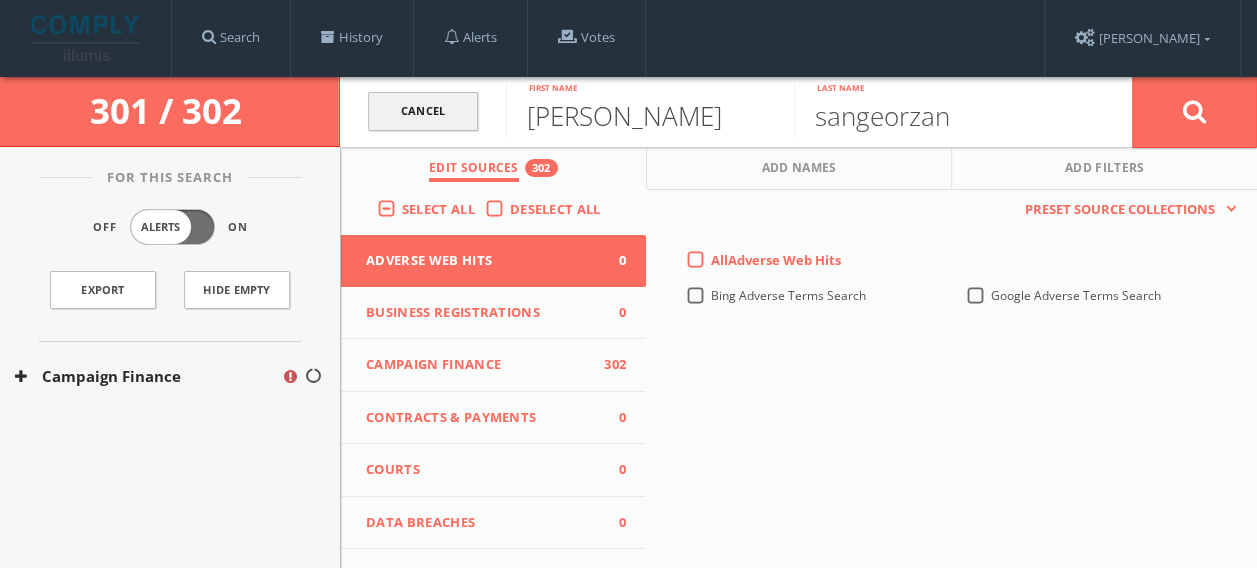 drag, startPoint x: 580, startPoint y: 114, endPoint x: 457, endPoint y: 118, distance: 123.065025 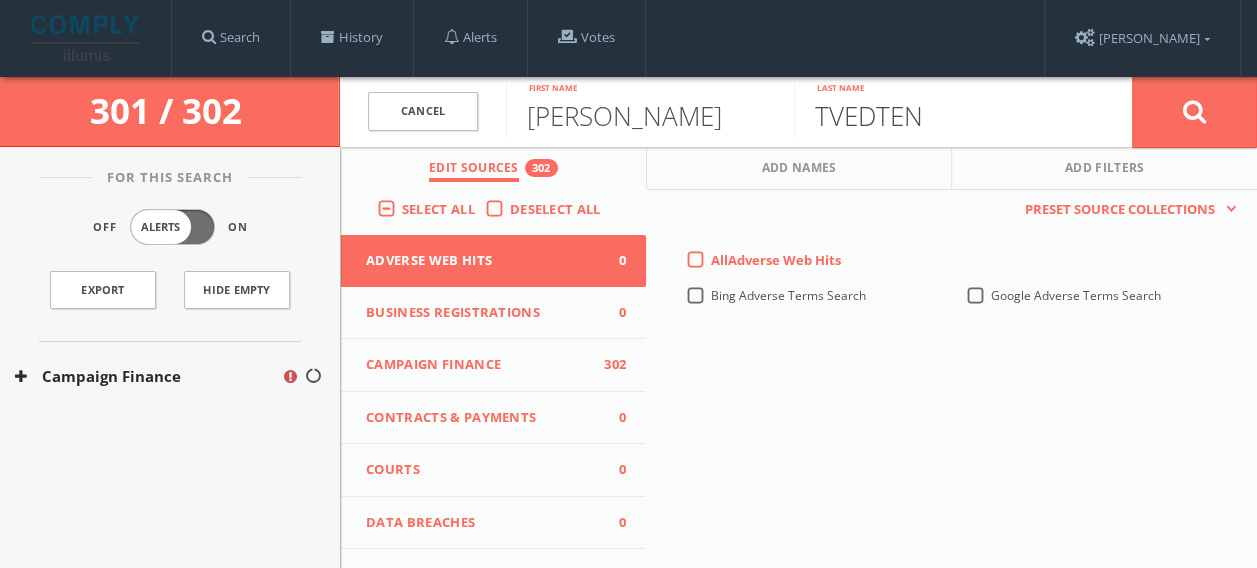type on "TVEDTEN" 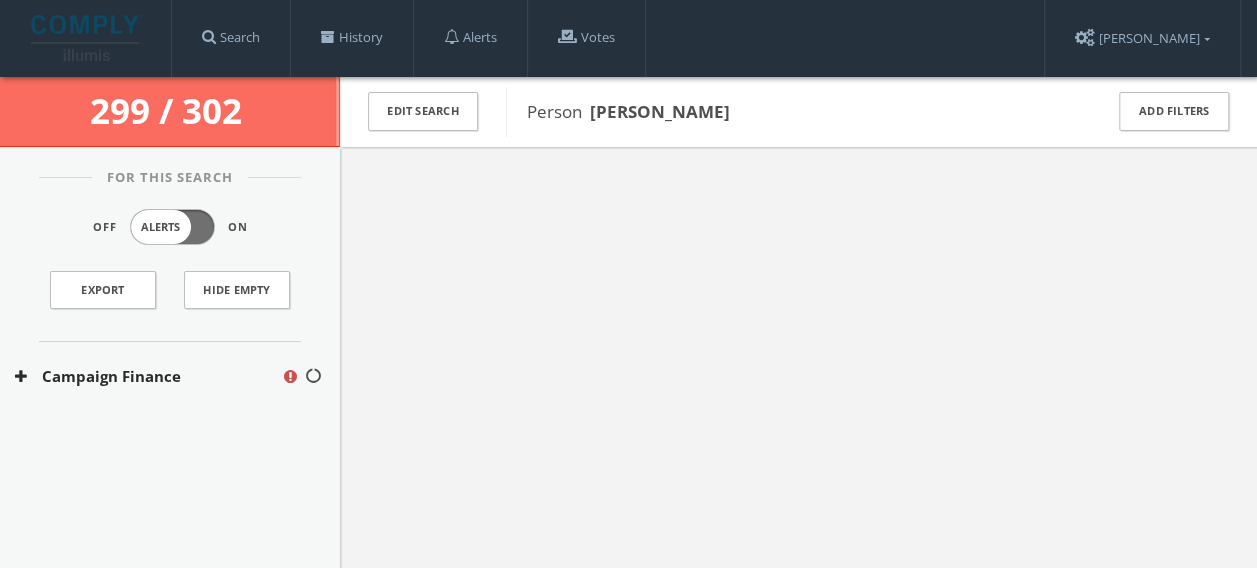 click at bounding box center [798, 431] 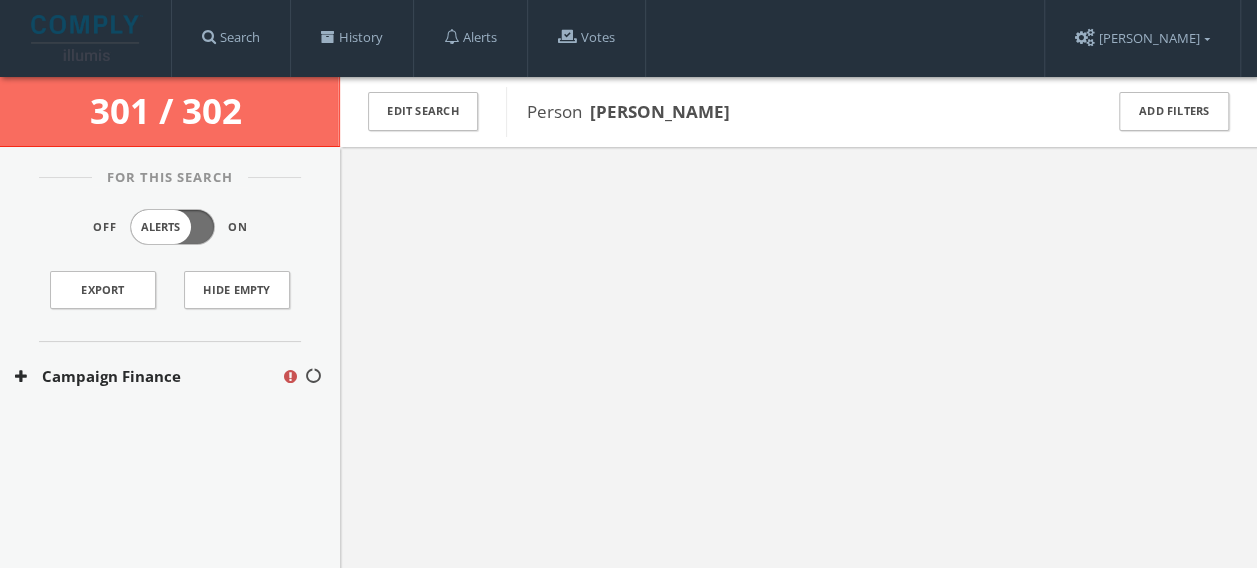click on "Edit Search" at bounding box center (423, 112) 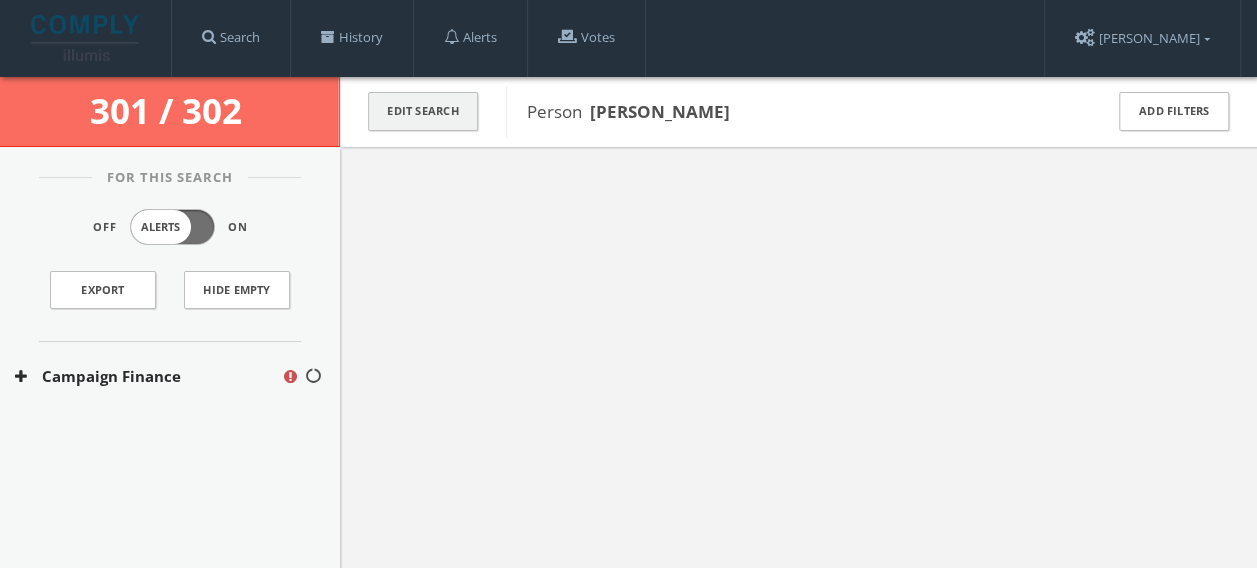 click on "Edit Search" at bounding box center (423, 111) 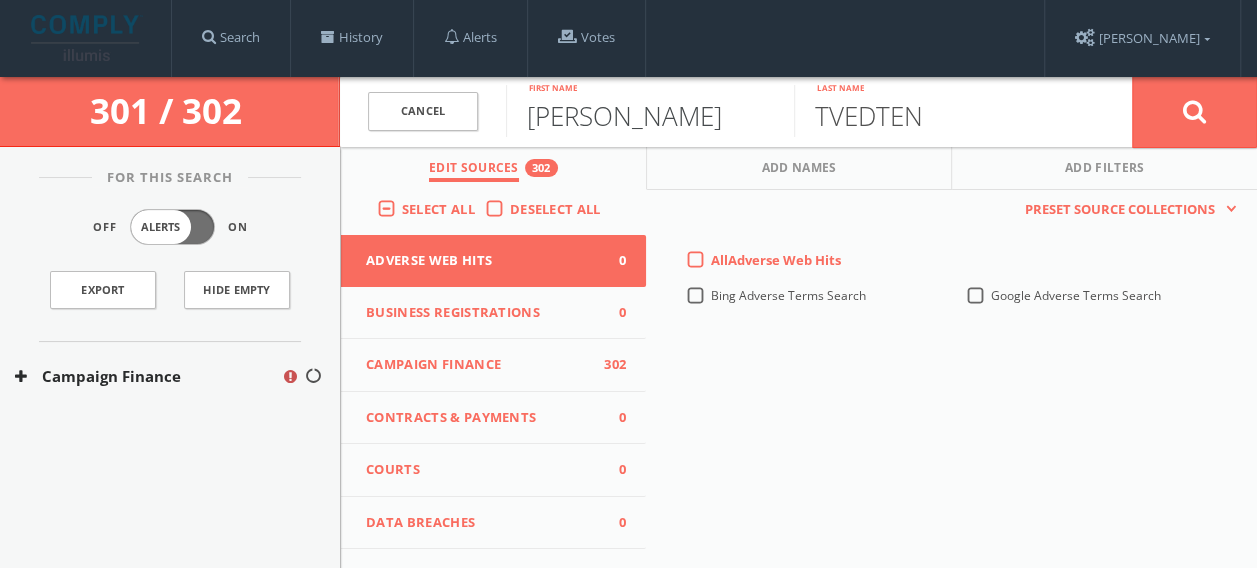 drag, startPoint x: 634, startPoint y: 122, endPoint x: 570, endPoint y: 125, distance: 64.070274 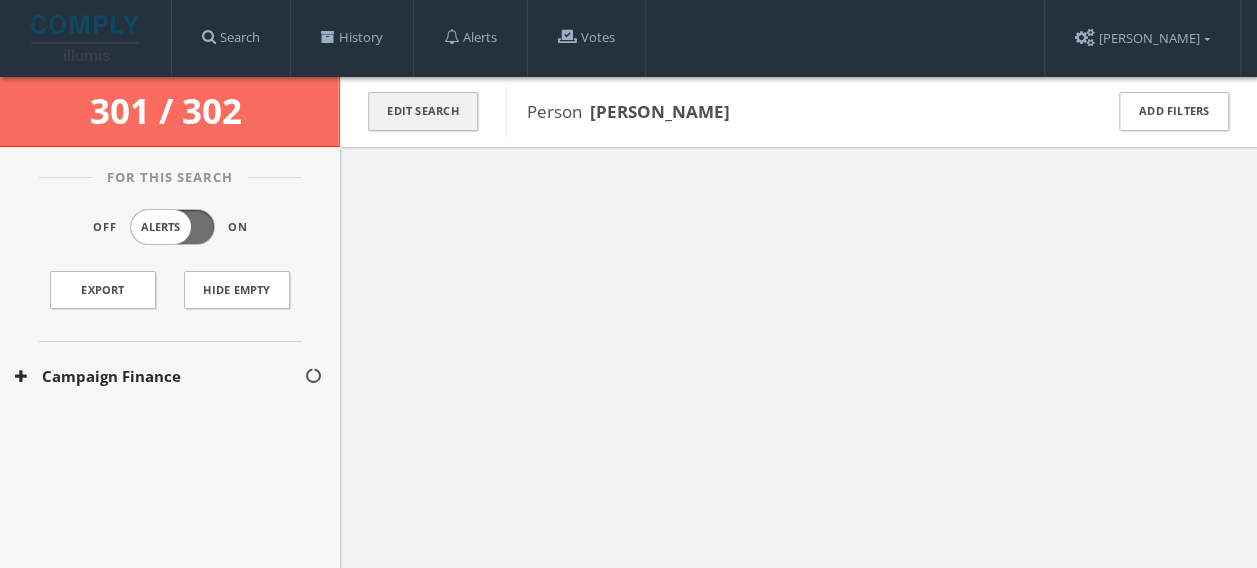 click on "Edit Search" at bounding box center [423, 111] 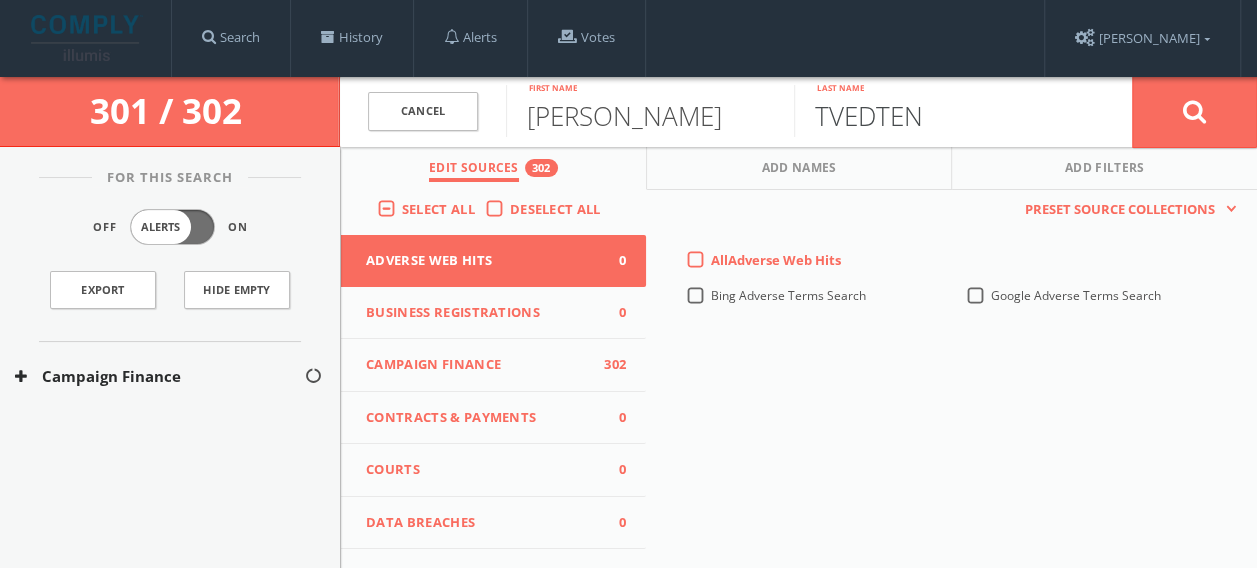 drag, startPoint x: 940, startPoint y: 103, endPoint x: 735, endPoint y: 126, distance: 206.28621 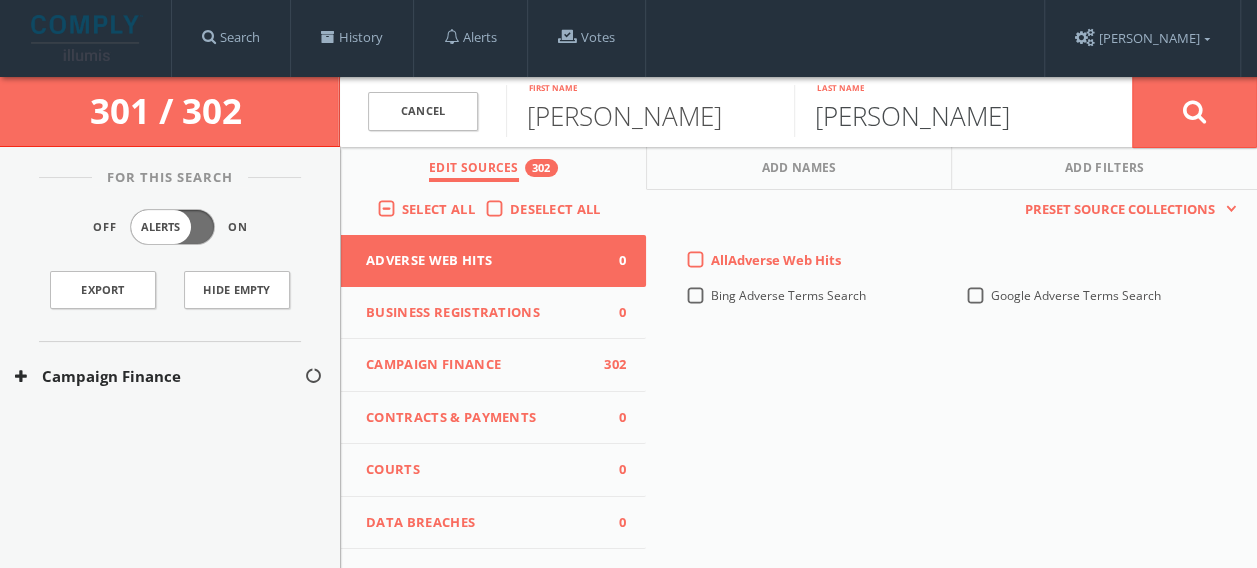 type on "[PERSON_NAME]" 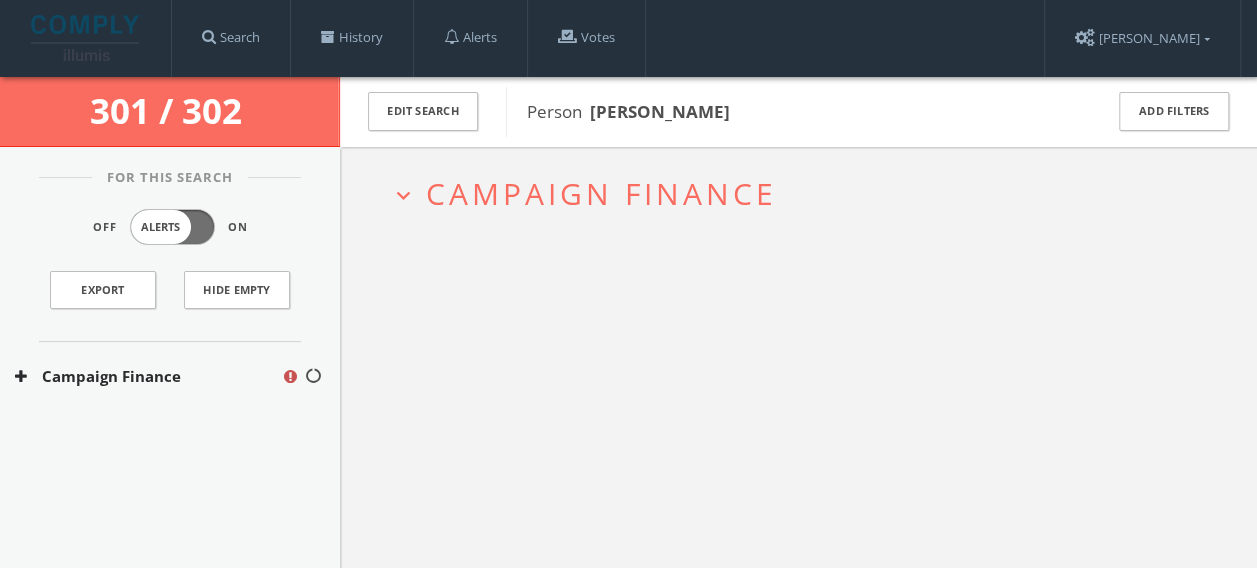 click on "expand_more Campaign Finance" at bounding box center [798, 193] 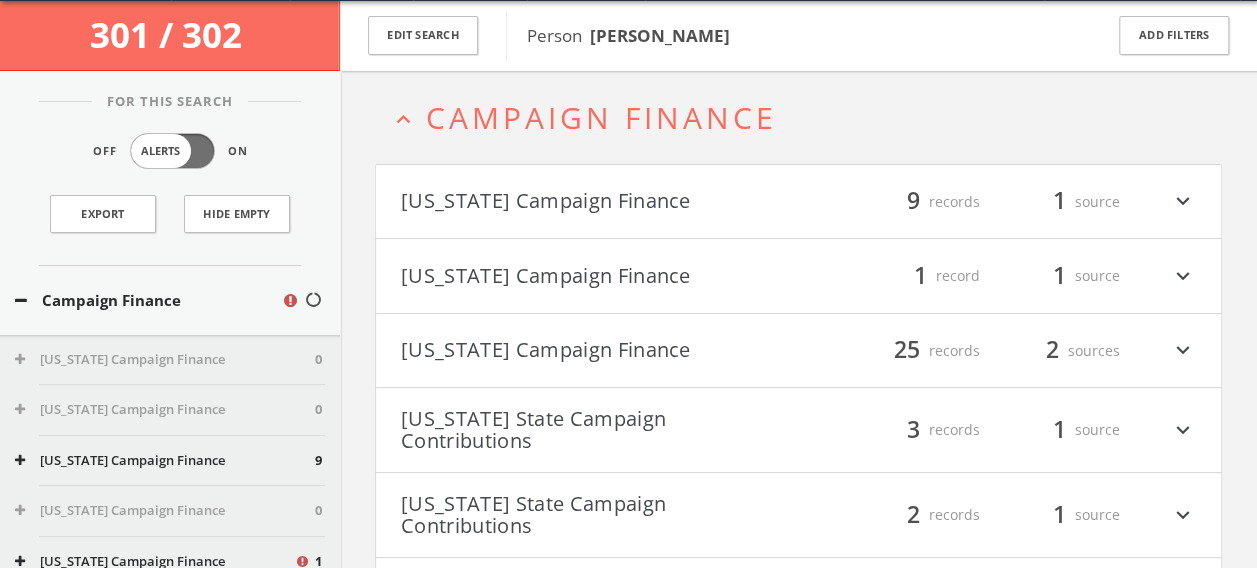 click on "[US_STATE] Campaign Finance" at bounding box center (600, 202) 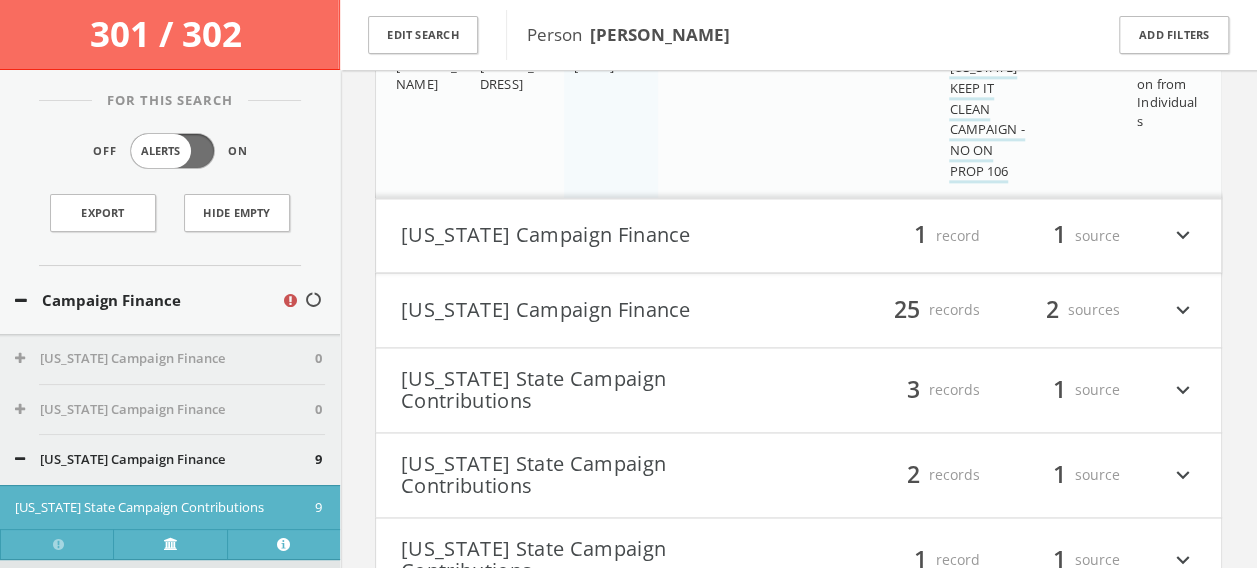 click on "[US_STATE] Campaign Finance" at bounding box center [600, 236] 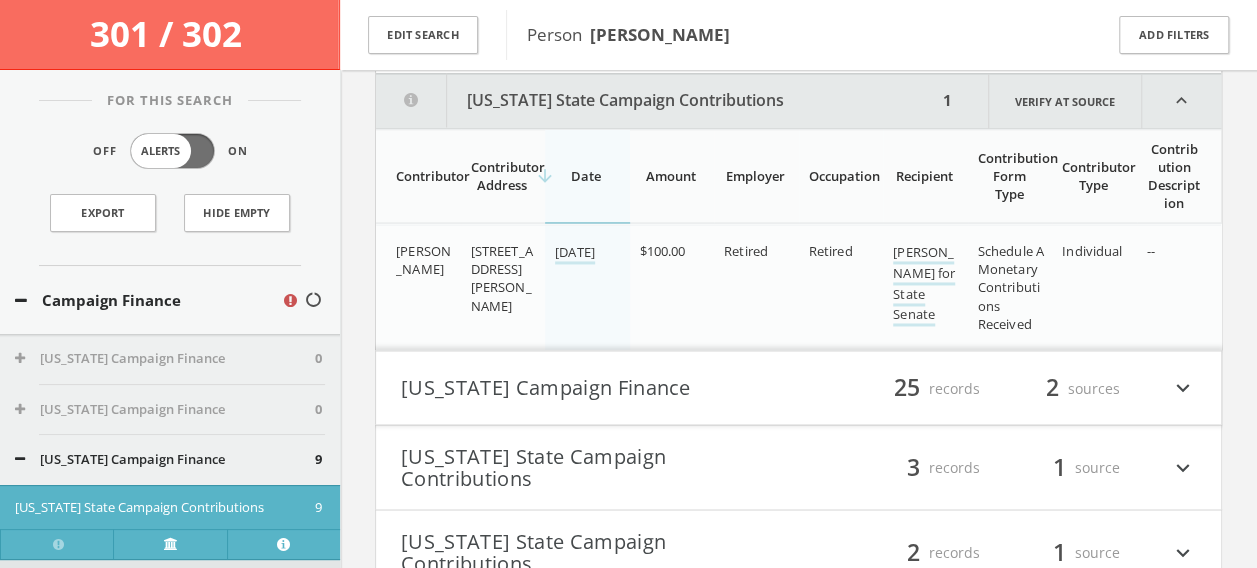 click on "[US_STATE] Campaign Finance" at bounding box center [600, 388] 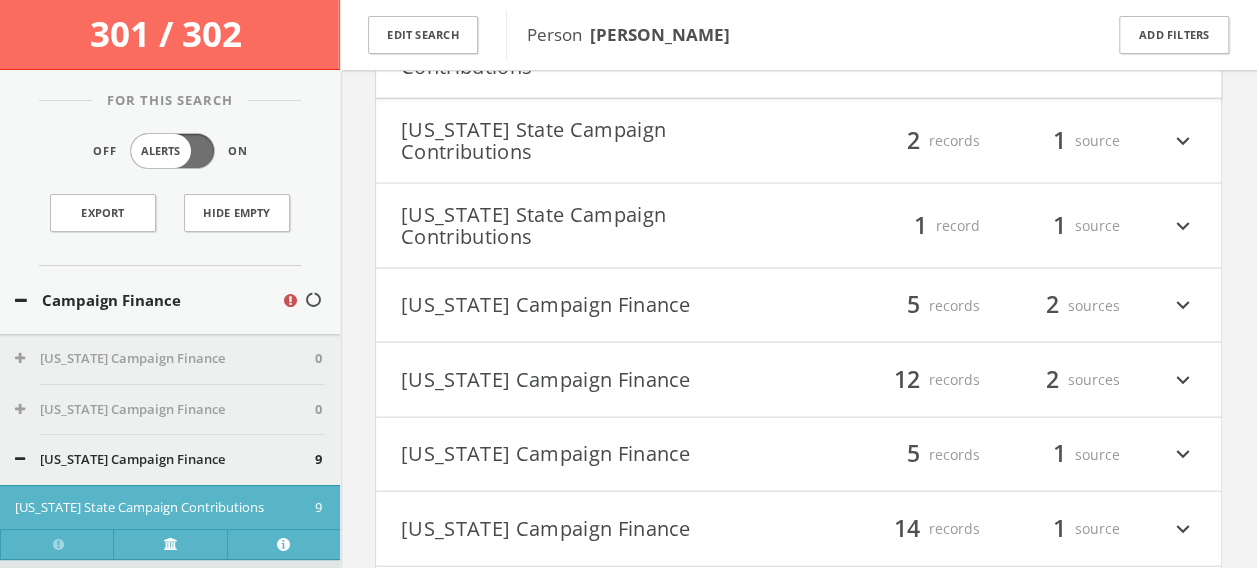 click on "[US_STATE] State Campaign Contributions" at bounding box center (600, 226) 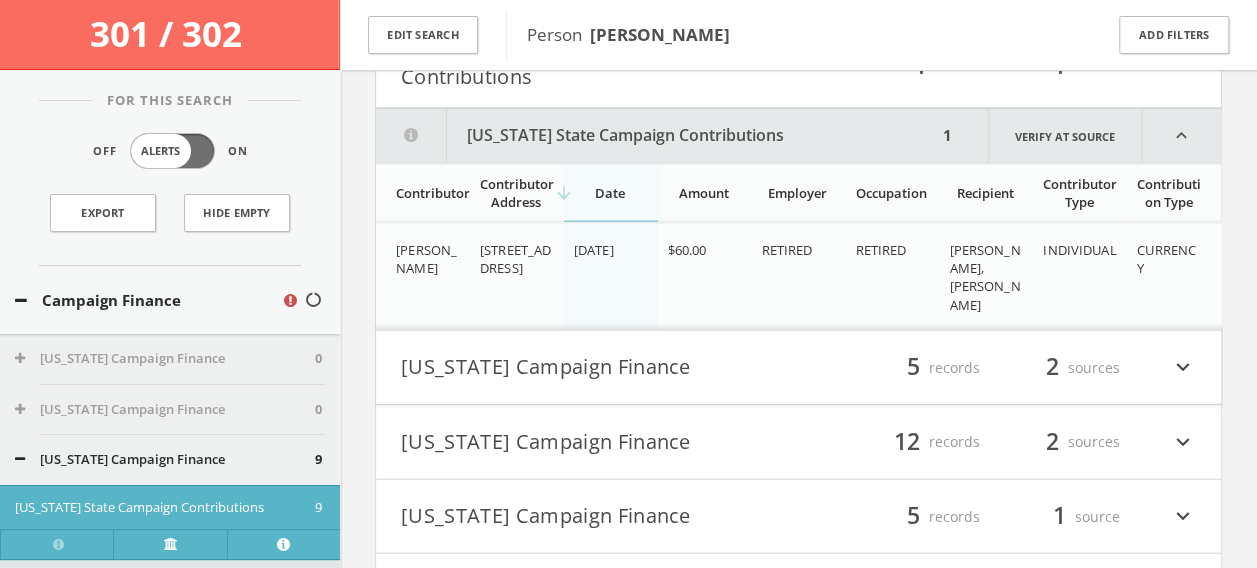scroll, scrollTop: 2196, scrollLeft: 0, axis: vertical 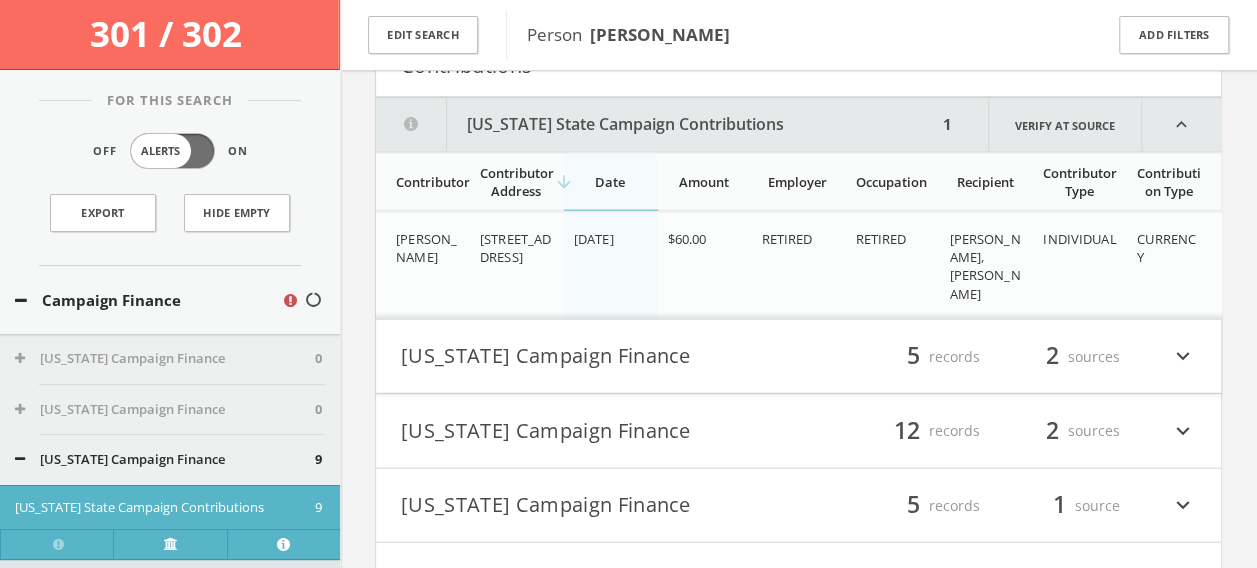 click on "[US_STATE] Campaign Finance" at bounding box center (600, 357) 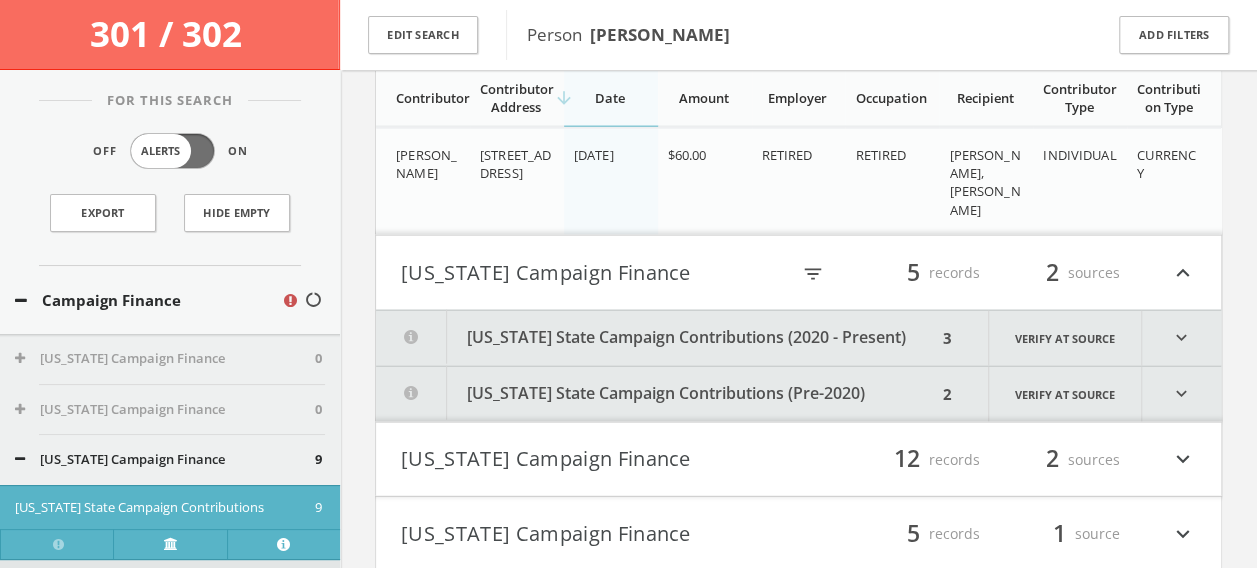 scroll, scrollTop: 2276, scrollLeft: 0, axis: vertical 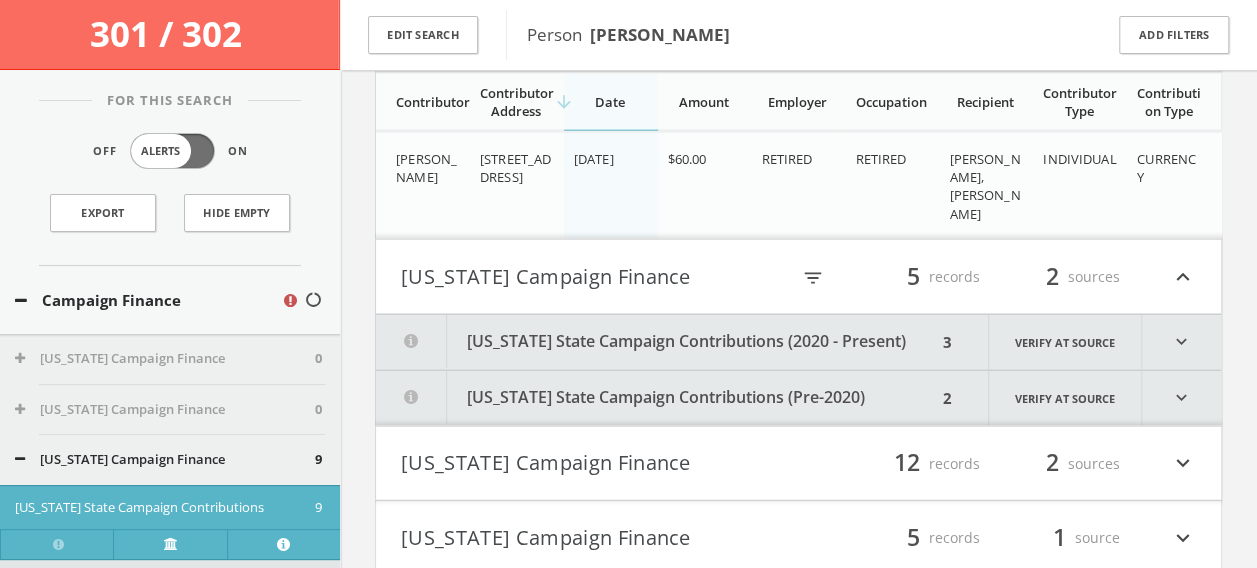 click on "[US_STATE] Campaign Finance" at bounding box center (600, 464) 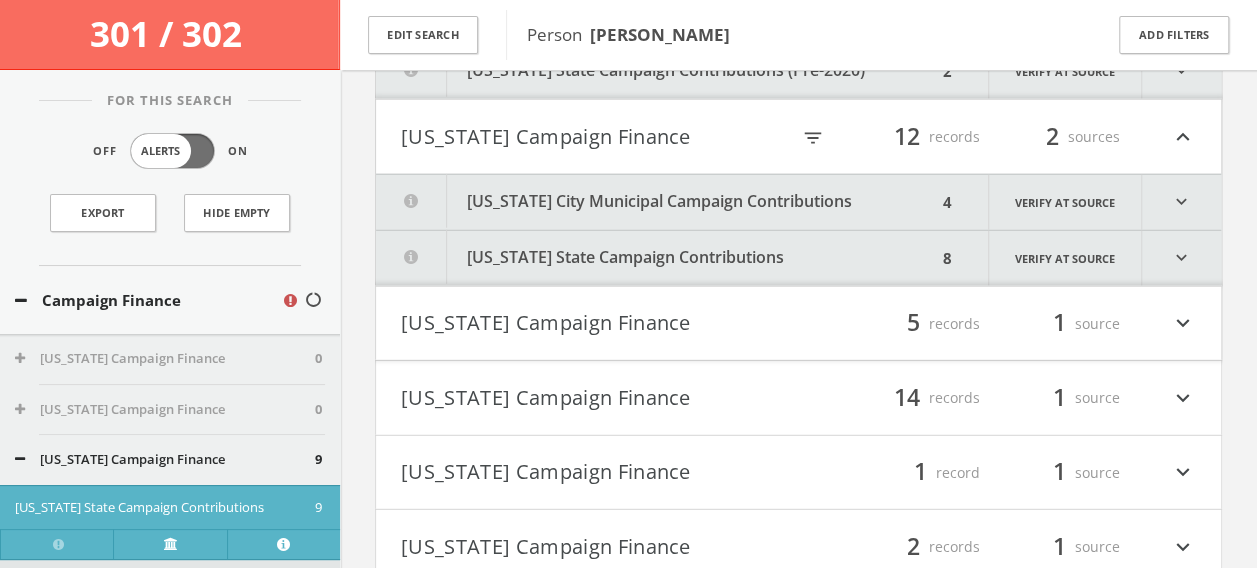 click on "[US_STATE] City Municipal Campaign Contributions" at bounding box center (656, 202) 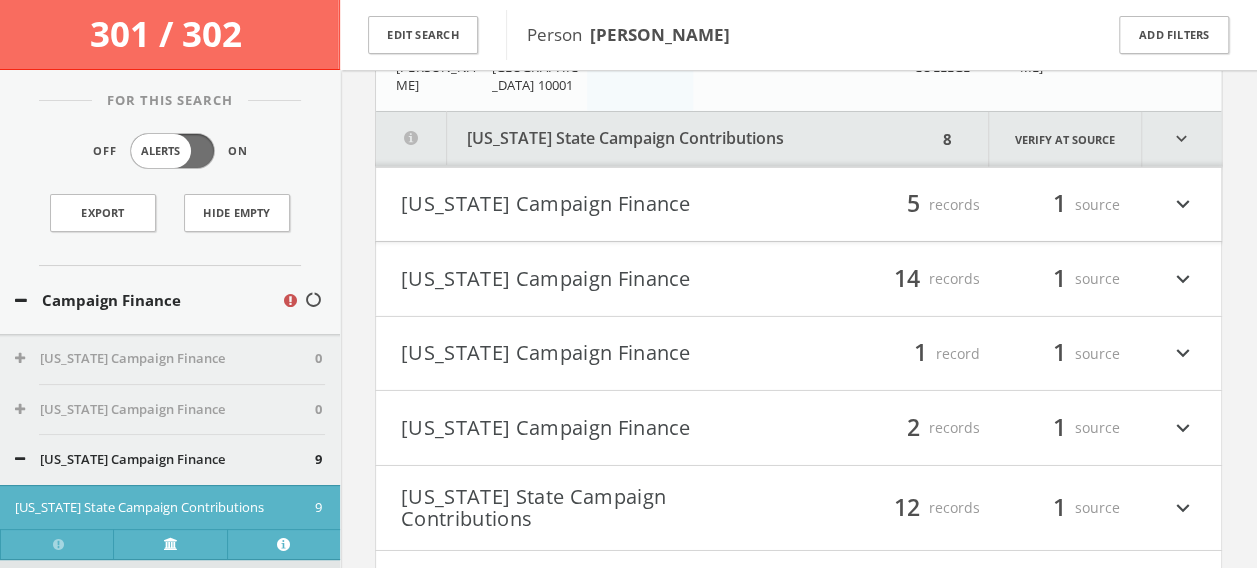scroll, scrollTop: 3191, scrollLeft: 0, axis: vertical 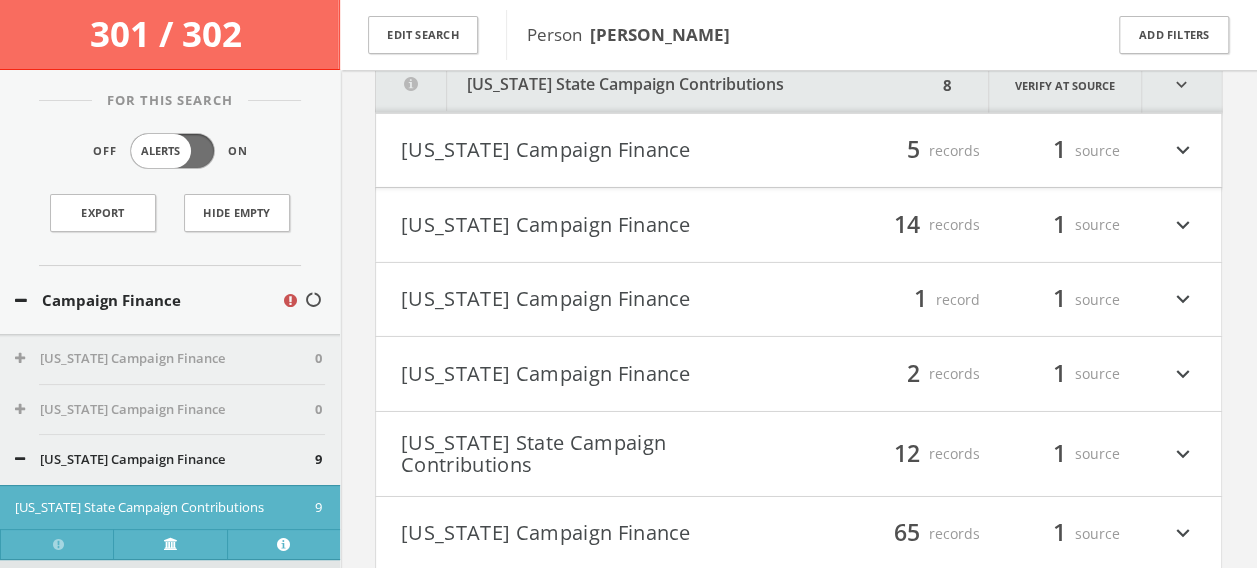 click on "[US_STATE] Campaign Finance filter_list 5 records 1 source  expand_more" at bounding box center [798, 151] 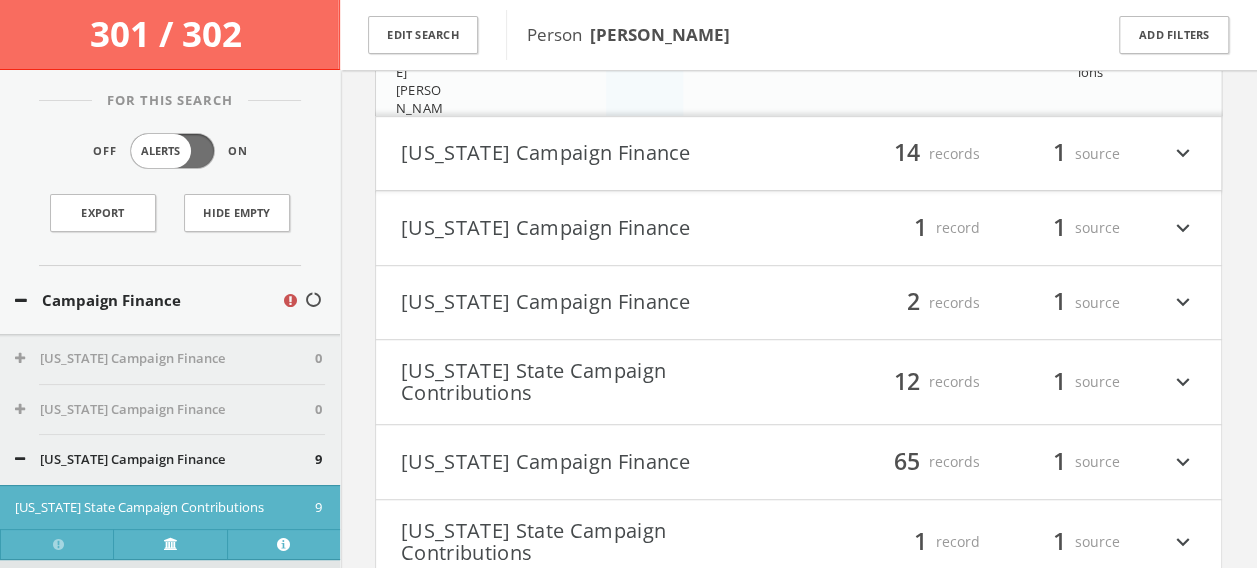 click on "[US_STATE] Campaign Finance" at bounding box center [600, 228] 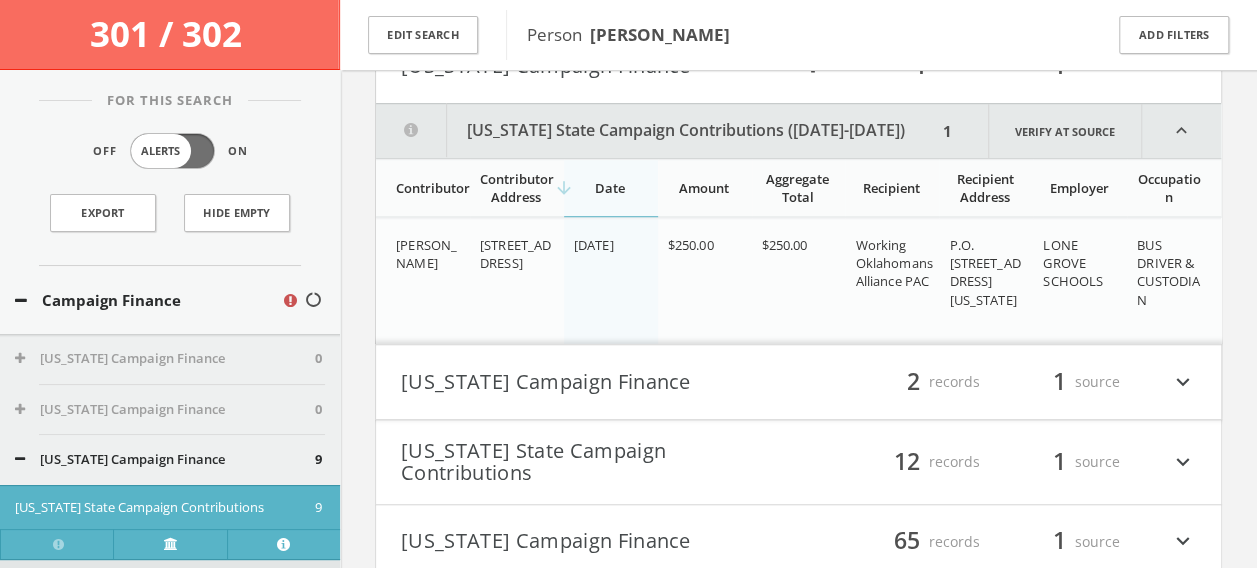 click on "[US_STATE] Campaign Finance" at bounding box center (600, 382) 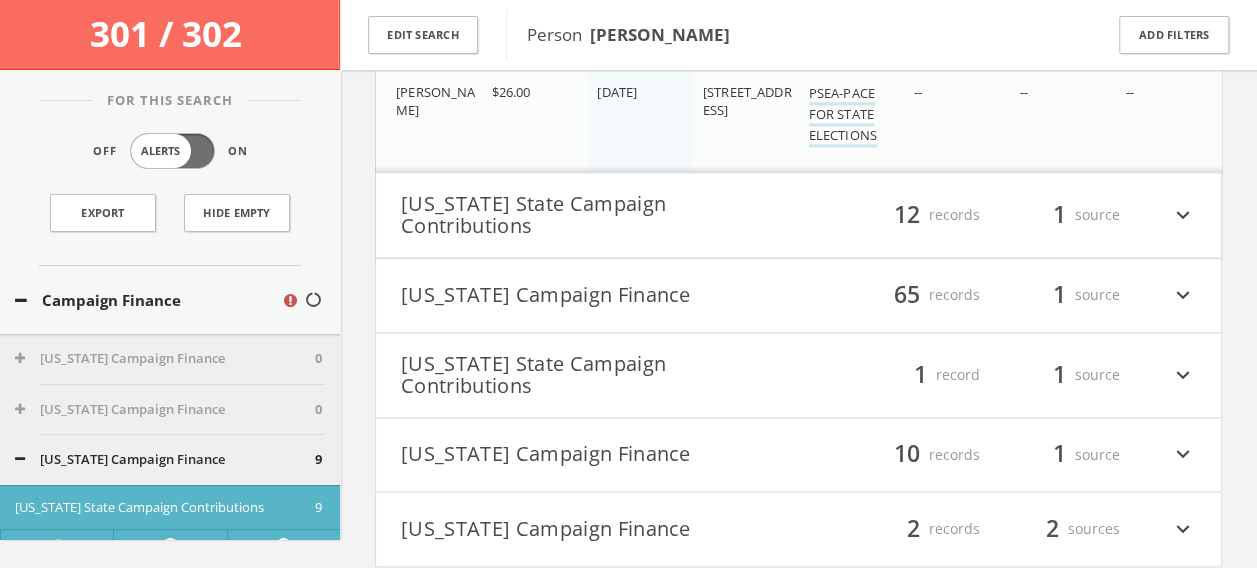 scroll, scrollTop: 4991, scrollLeft: 0, axis: vertical 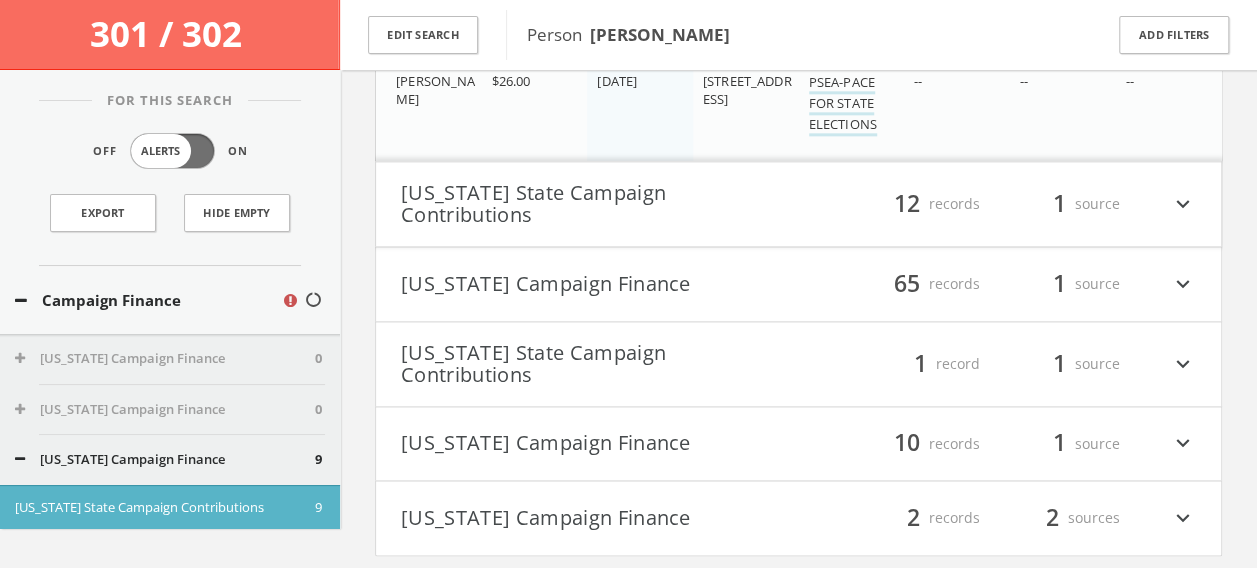 click on "[US_STATE] Campaign Finance" at bounding box center [600, 284] 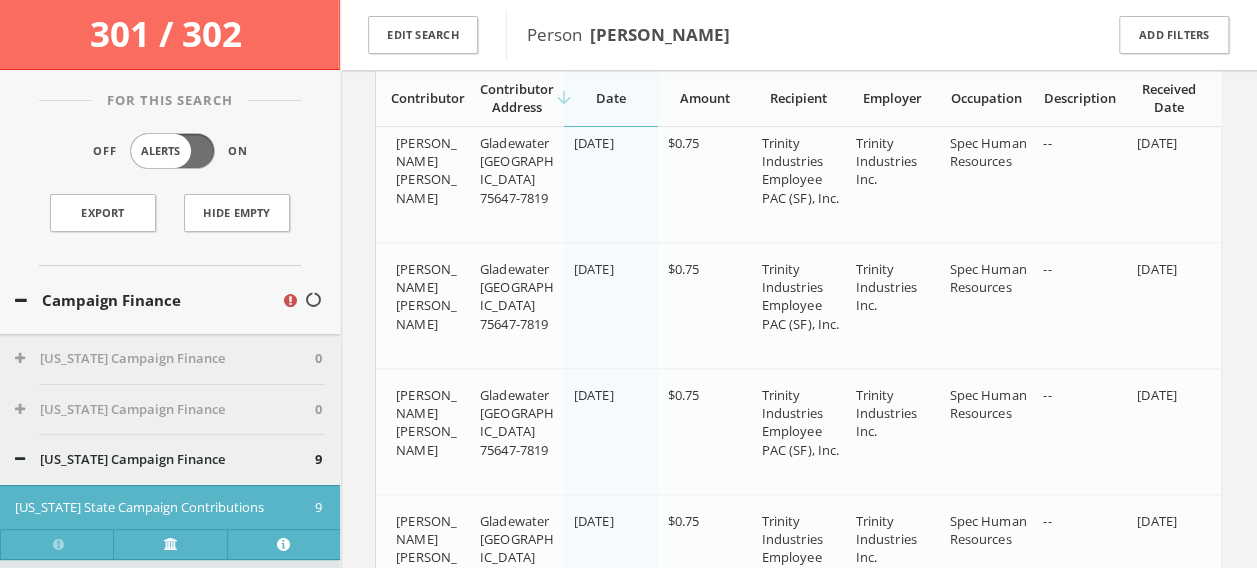 scroll, scrollTop: 13258, scrollLeft: 0, axis: vertical 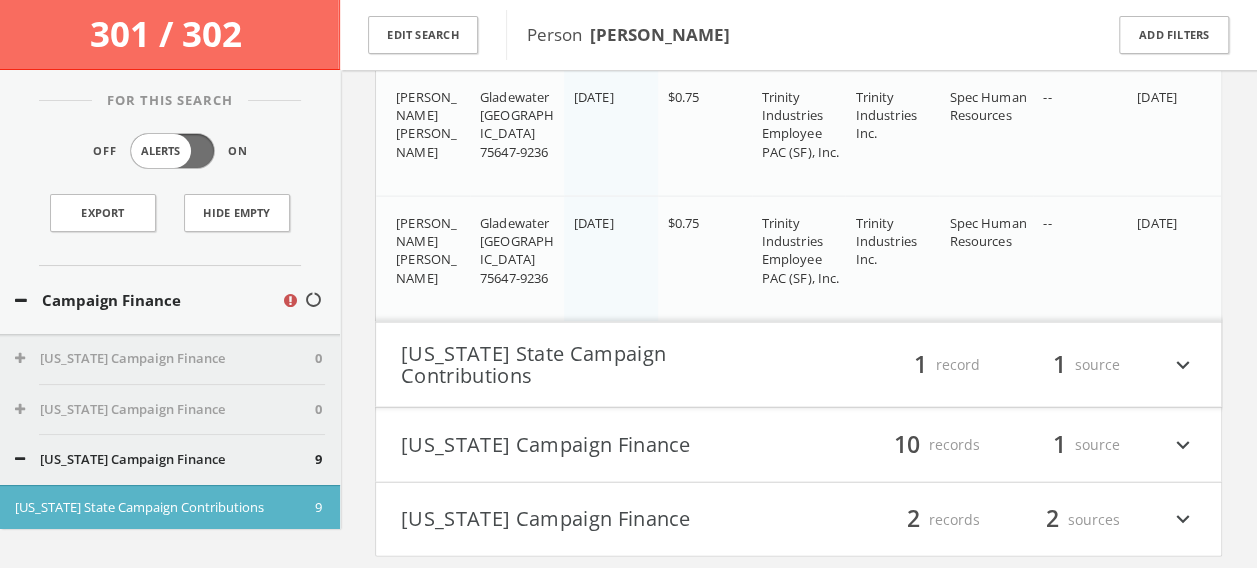click on "[US_STATE] Campaign Finance" at bounding box center (600, 445) 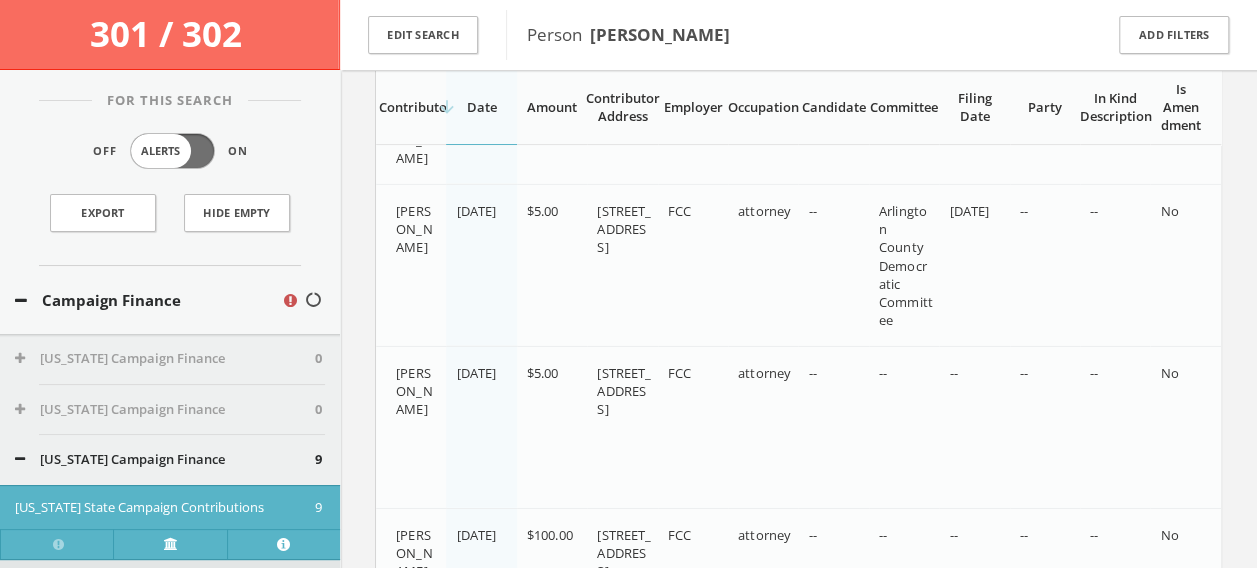 scroll, scrollTop: 14884, scrollLeft: 0, axis: vertical 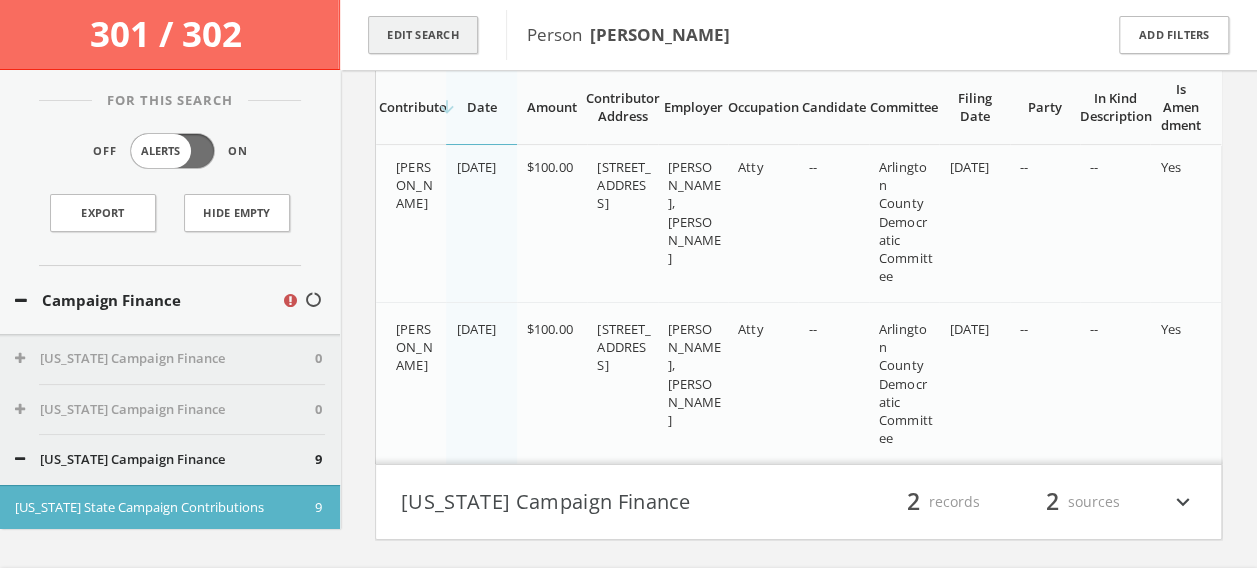 click on "Edit Search" at bounding box center (423, 35) 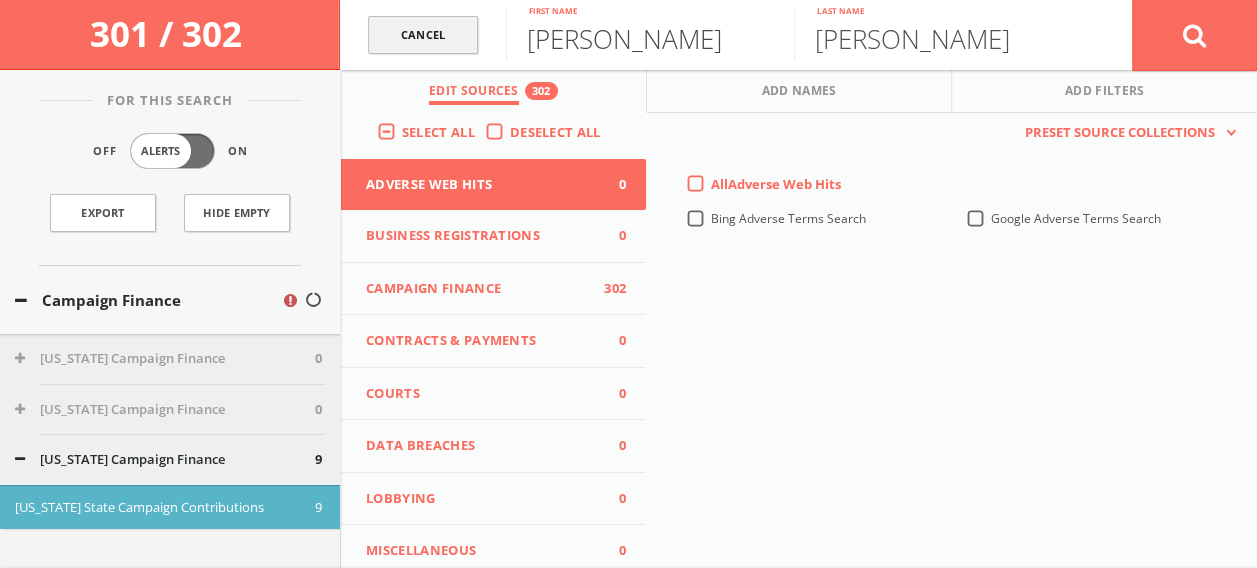 drag, startPoint x: 664, startPoint y: 41, endPoint x: 383, endPoint y: 45, distance: 281.02847 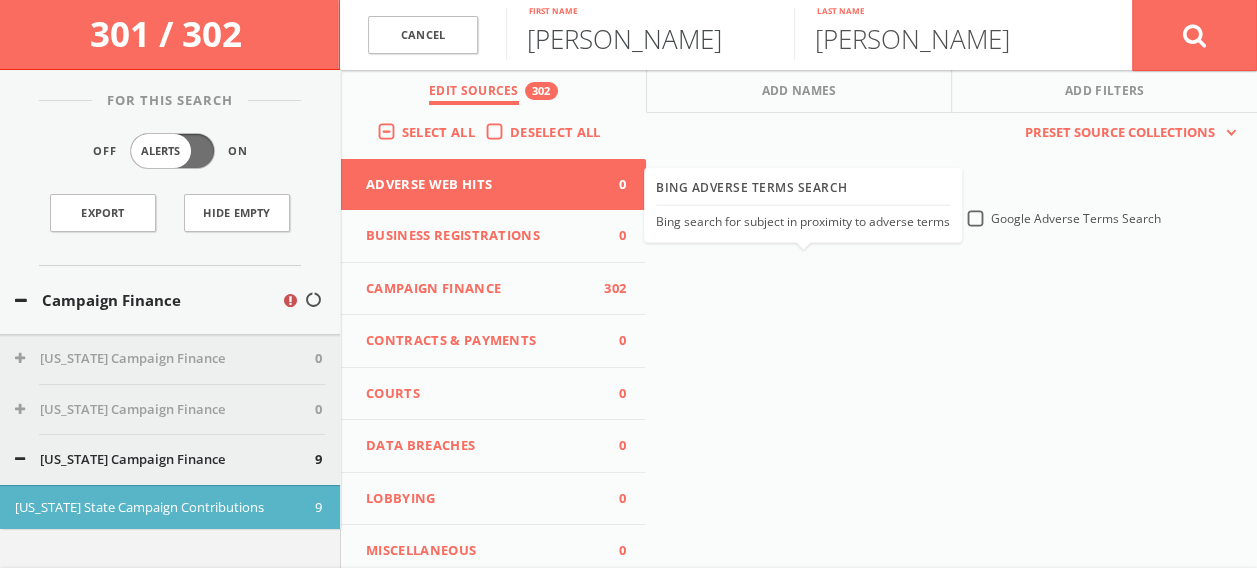 type on "[PERSON_NAME]" 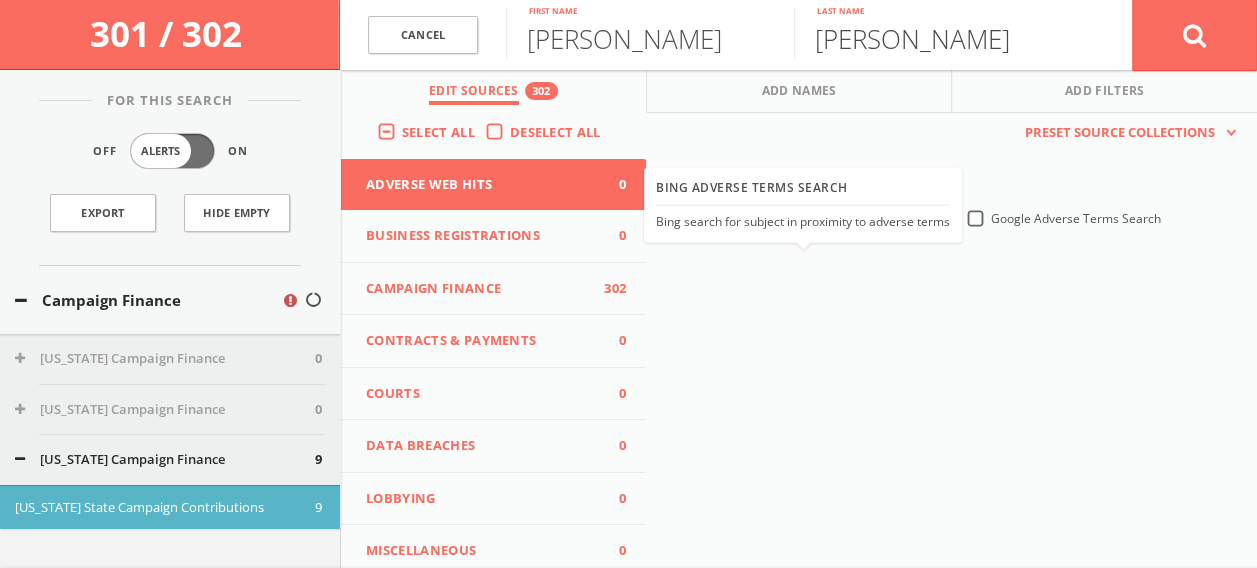 type on "[PERSON_NAME]" 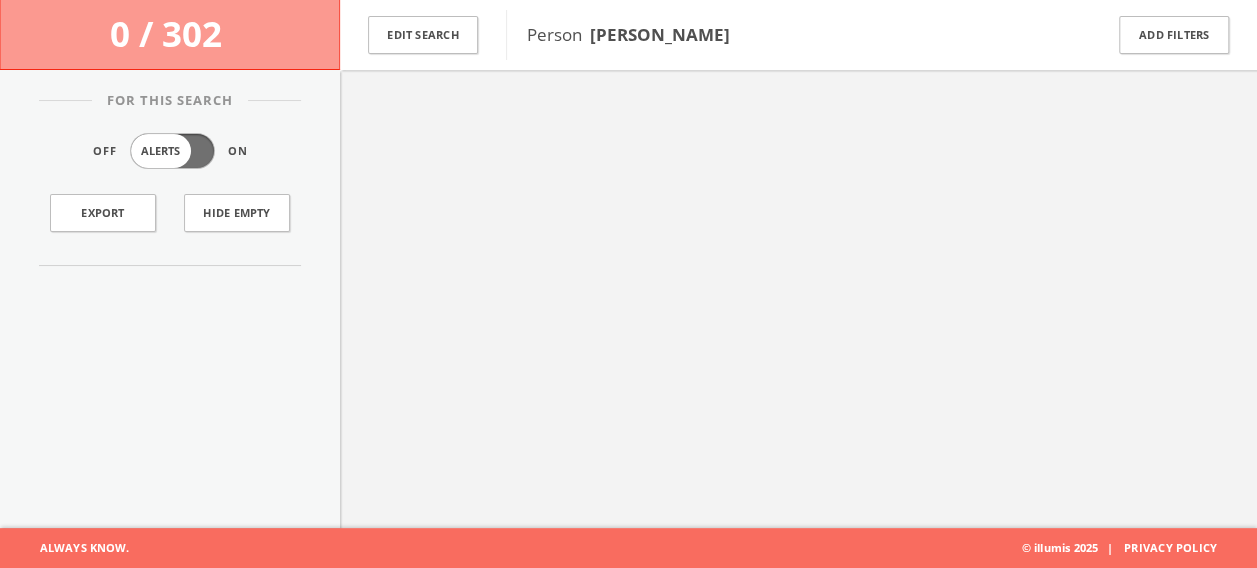 scroll, scrollTop: 116, scrollLeft: 0, axis: vertical 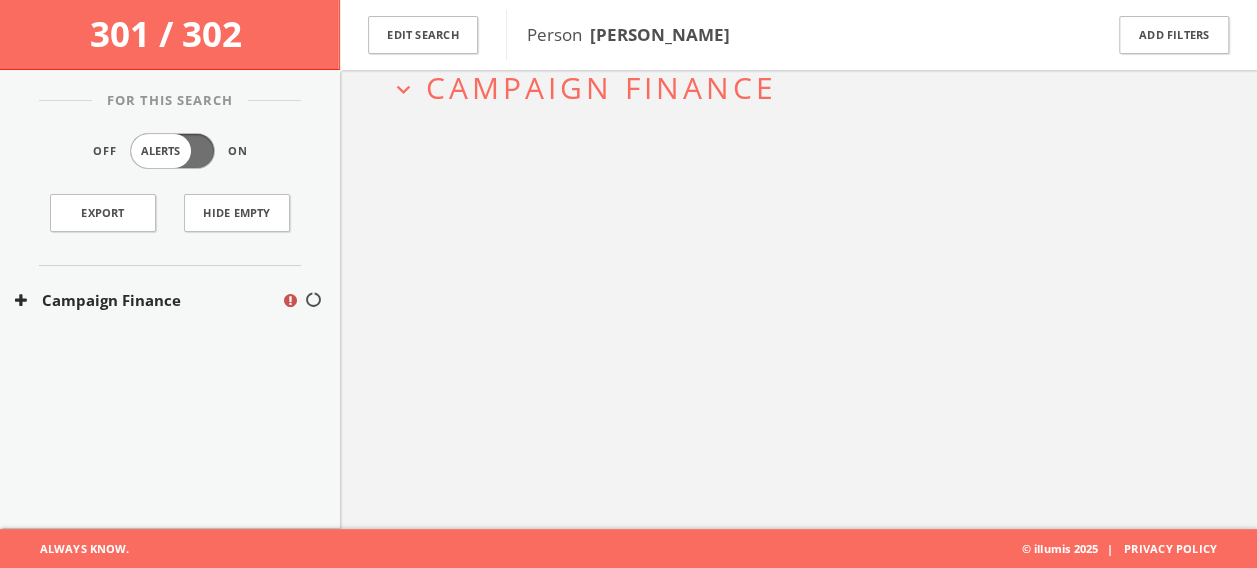 click on "expand_more Campaign Finance" at bounding box center (798, 87) 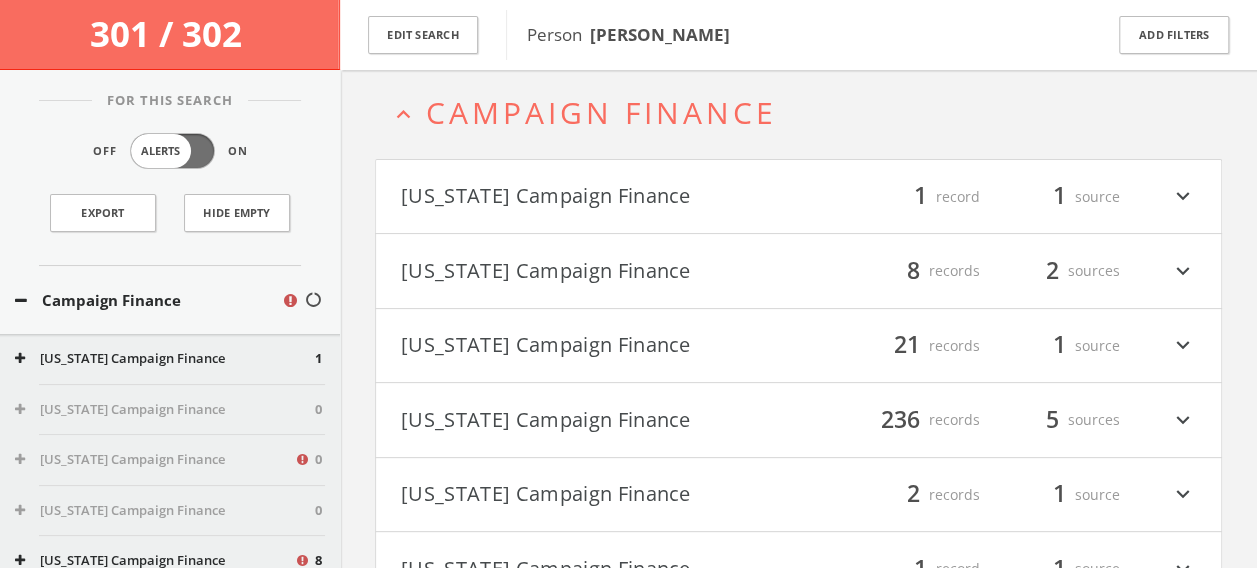 click on "[US_STATE] Campaign Finance filter_list 1 record  1 source  expand_more" at bounding box center (798, 197) 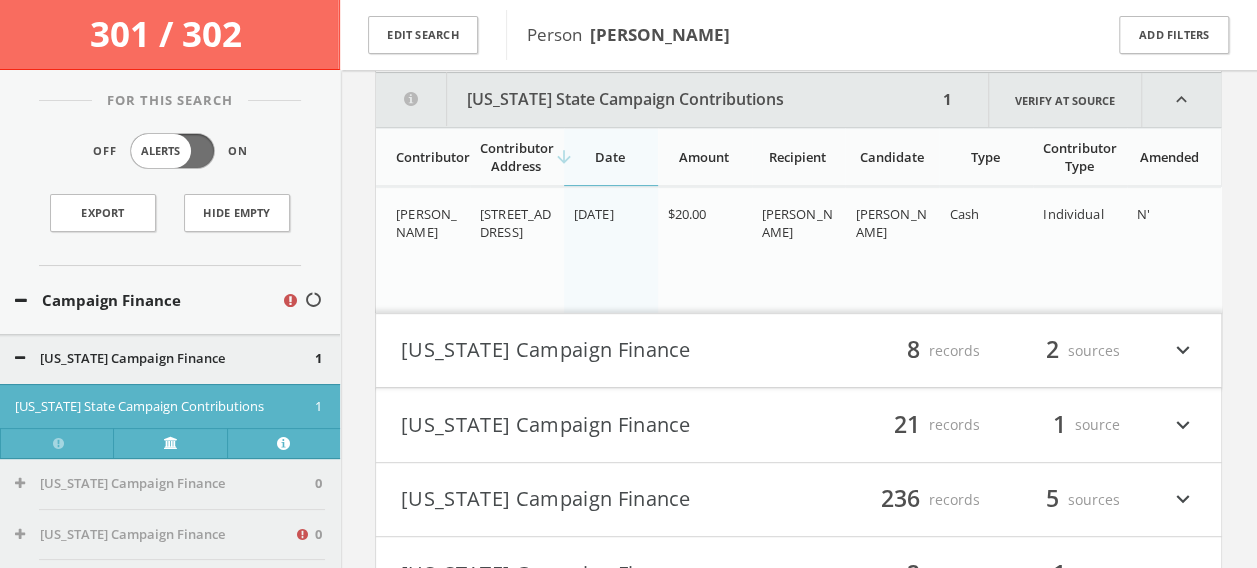click on "[US_STATE] Campaign Finance" at bounding box center [600, 351] 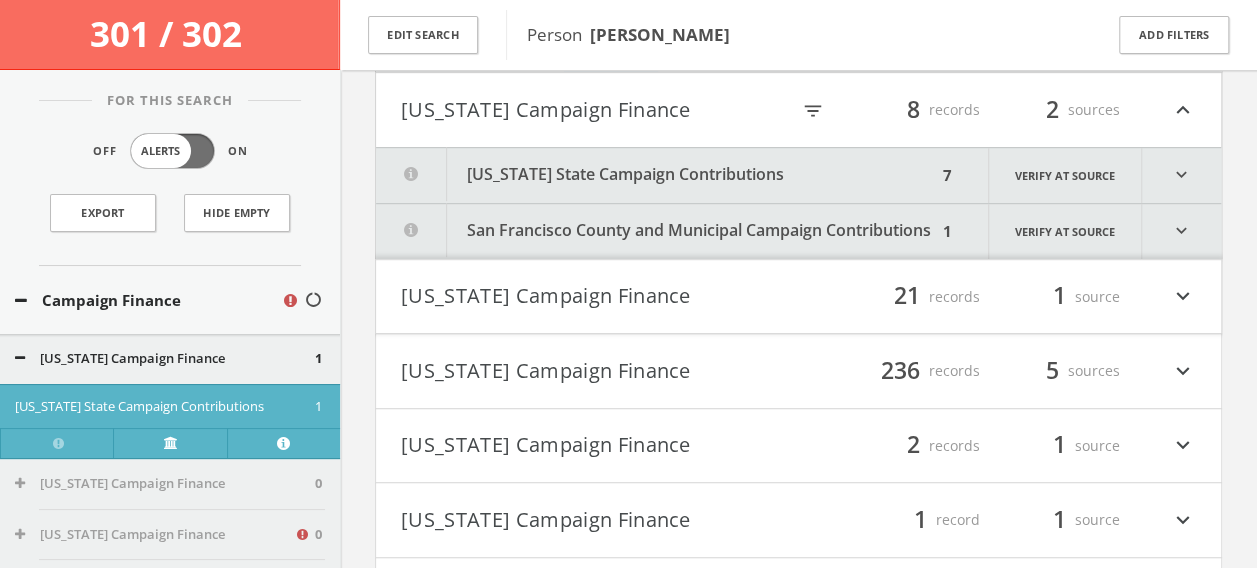 click on "[US_STATE] State Campaign Contributions" at bounding box center [656, 175] 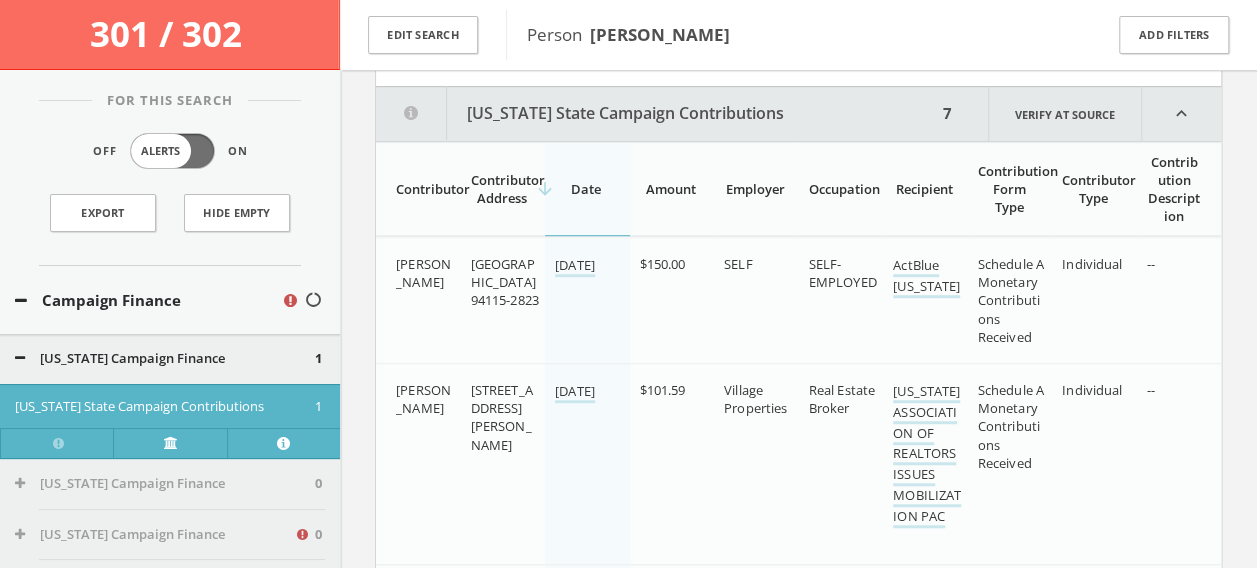 scroll, scrollTop: 568, scrollLeft: 0, axis: vertical 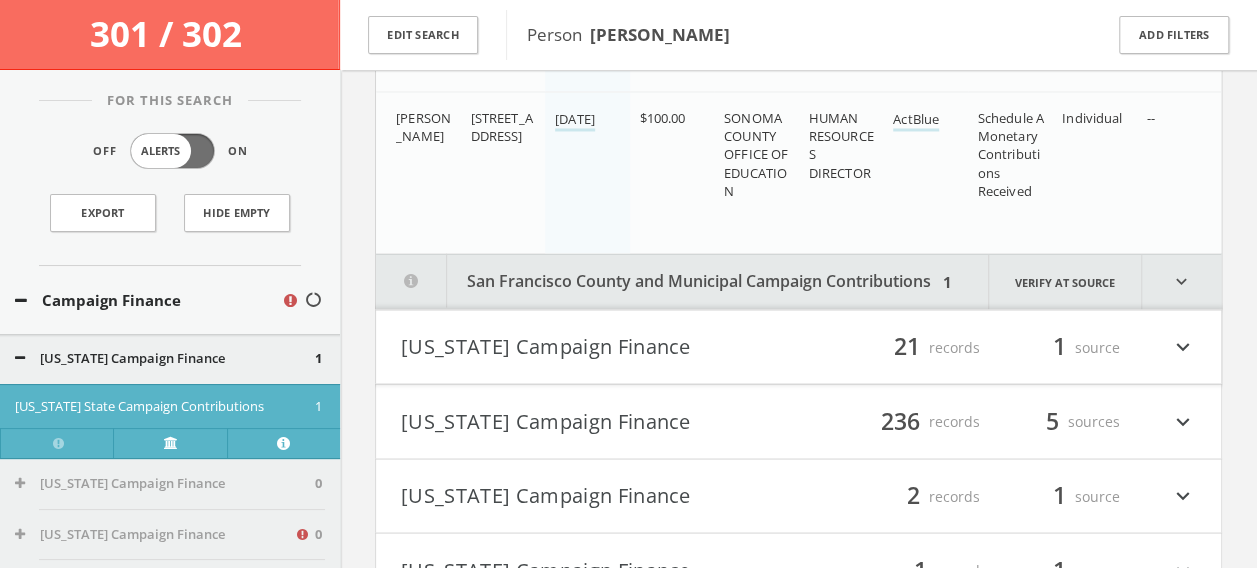click on "San Francisco County and Municipal Campaign Contributions" at bounding box center [656, 281] 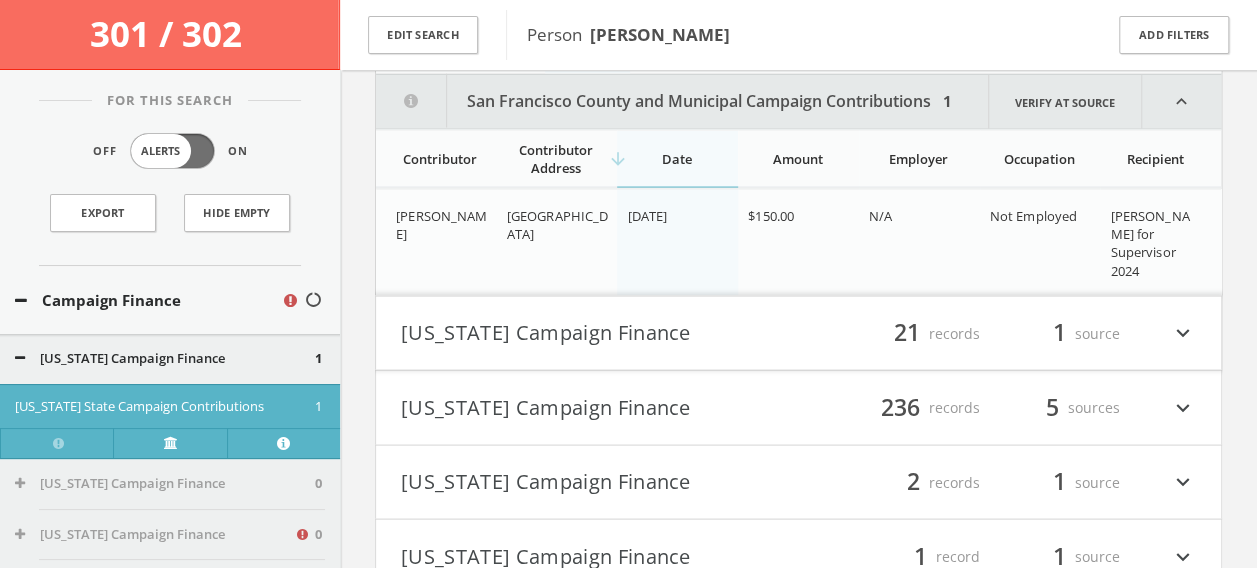 click on "[US_STATE] Campaign Finance" at bounding box center (600, 333) 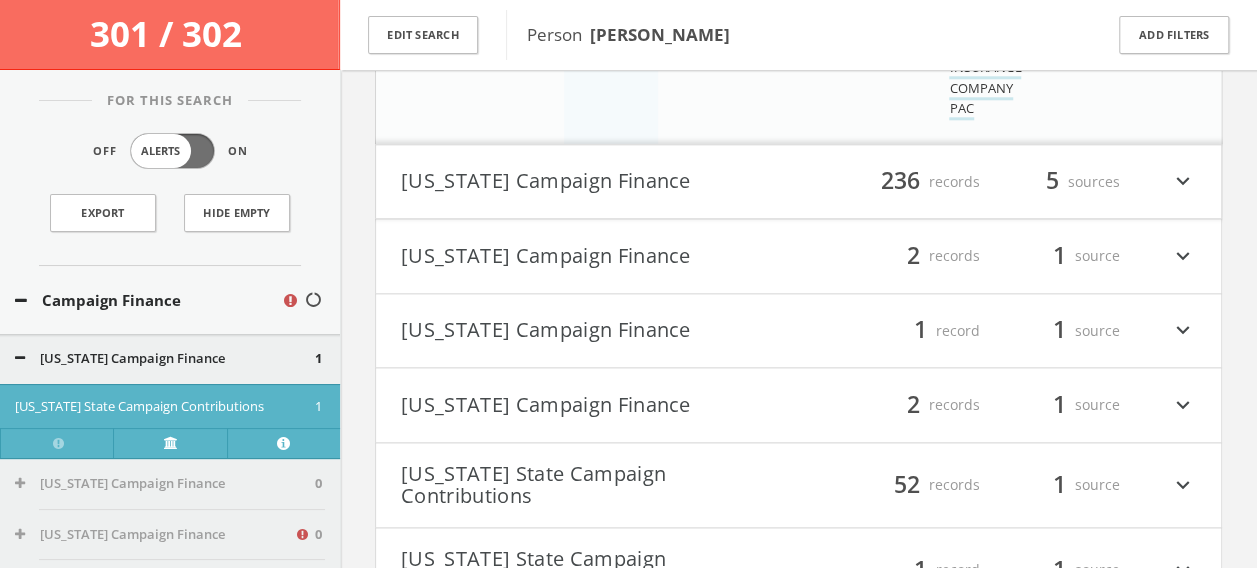 click on "[US_STATE] Campaign Finance" at bounding box center (600, 182) 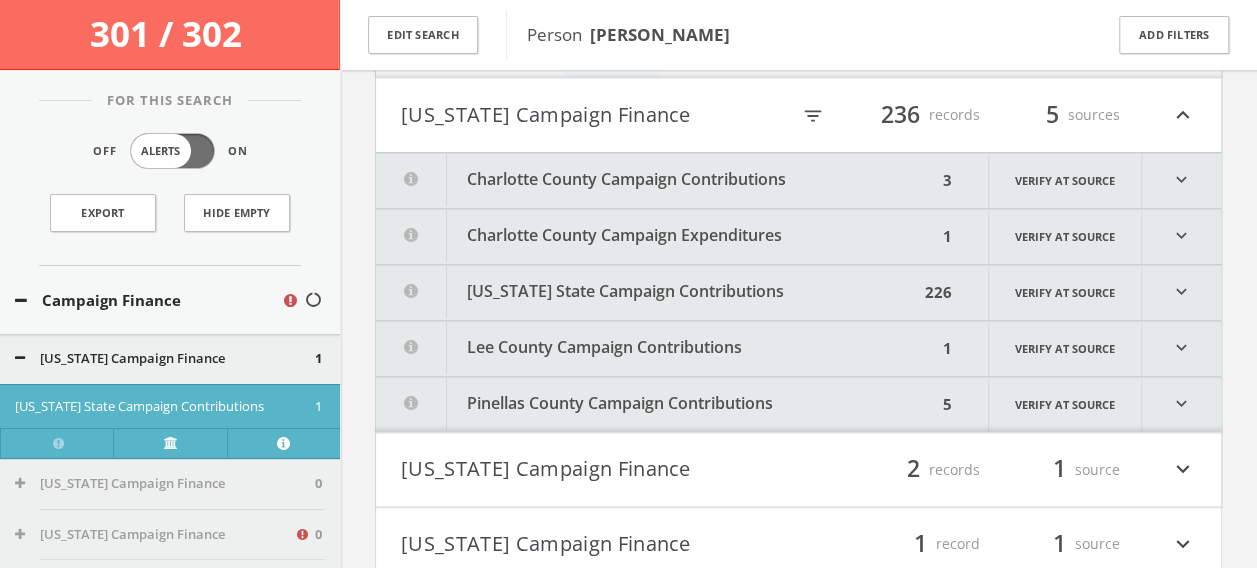 scroll, scrollTop: 4927, scrollLeft: 0, axis: vertical 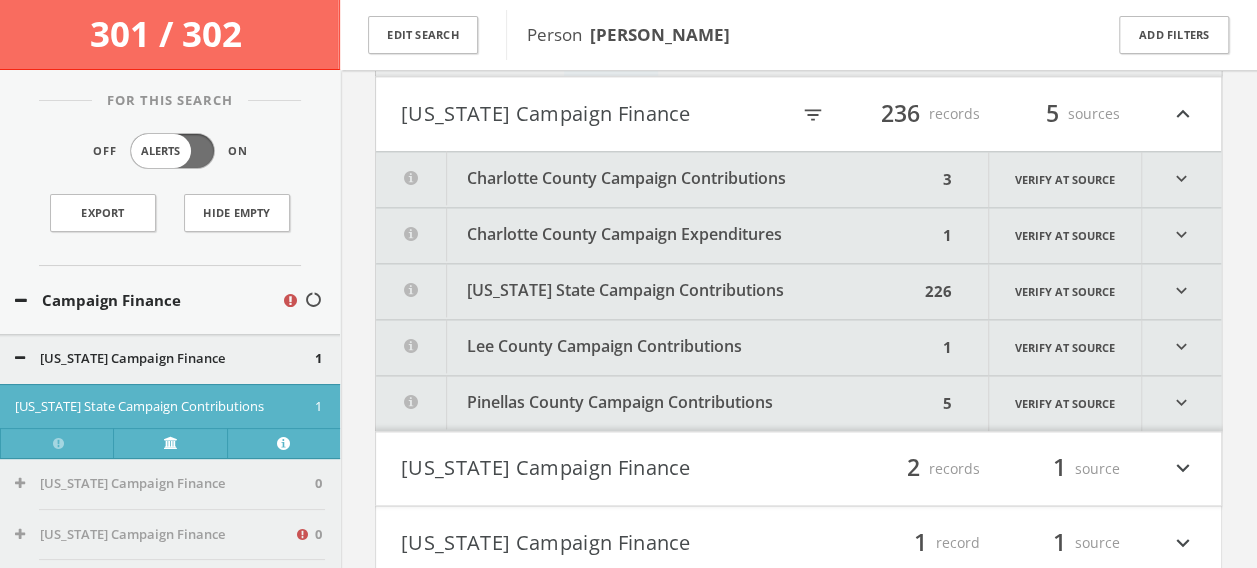 drag, startPoint x: 818, startPoint y: 282, endPoint x: 754, endPoint y: 277, distance: 64.195015 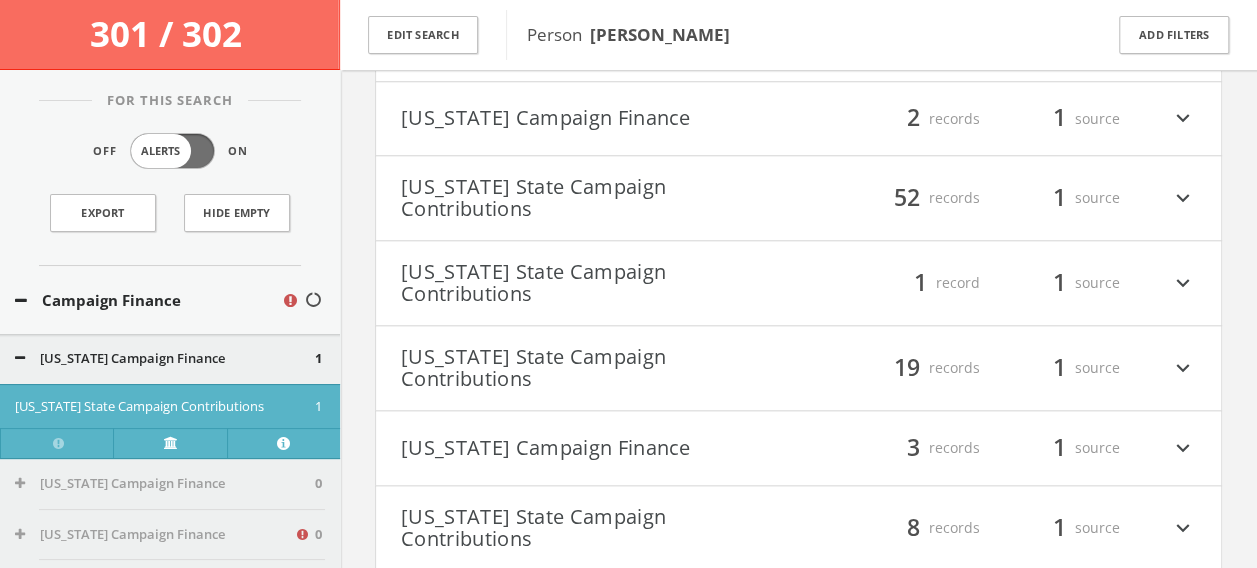 scroll, scrollTop: 30719, scrollLeft: 0, axis: vertical 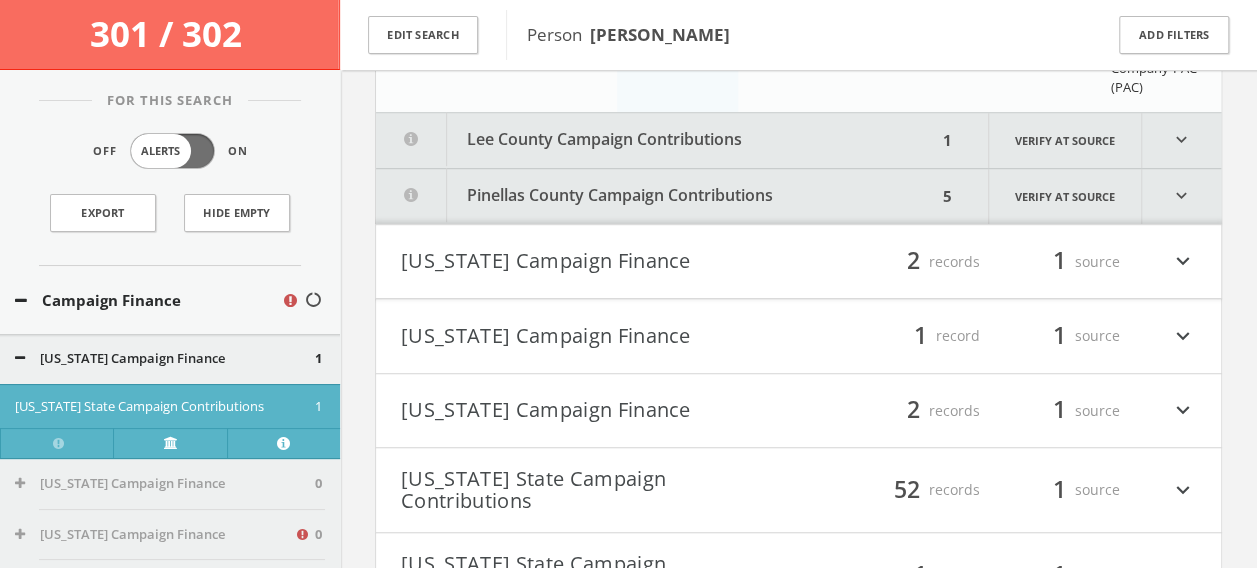 click on "[US_STATE] Campaign Finance" at bounding box center (600, 262) 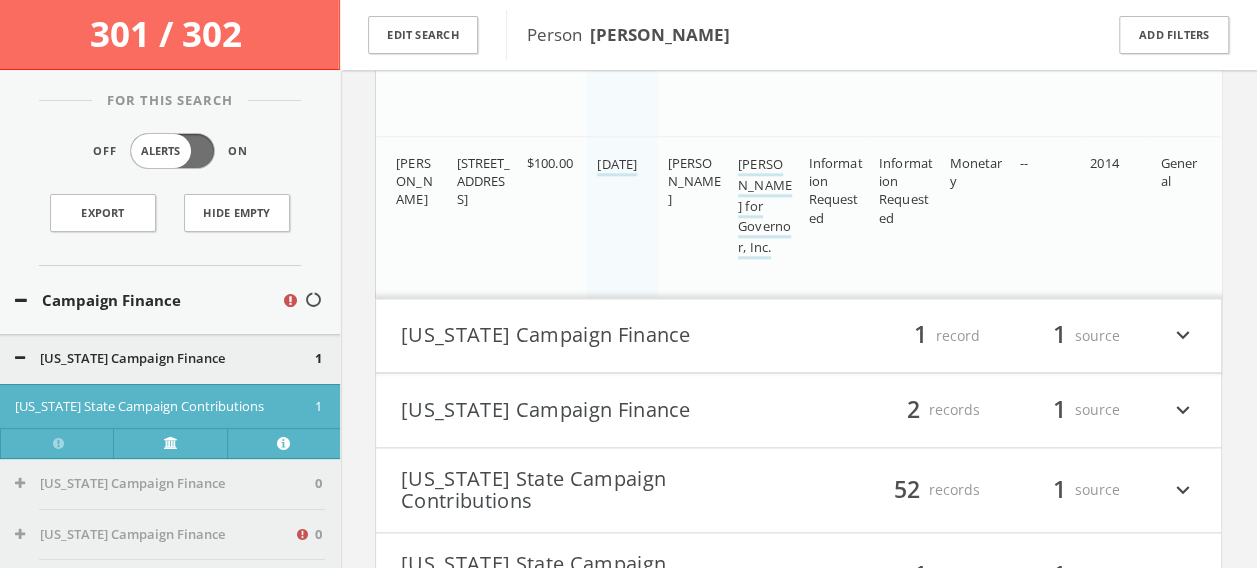 click on "[US_STATE] Campaign Finance" at bounding box center (600, 336) 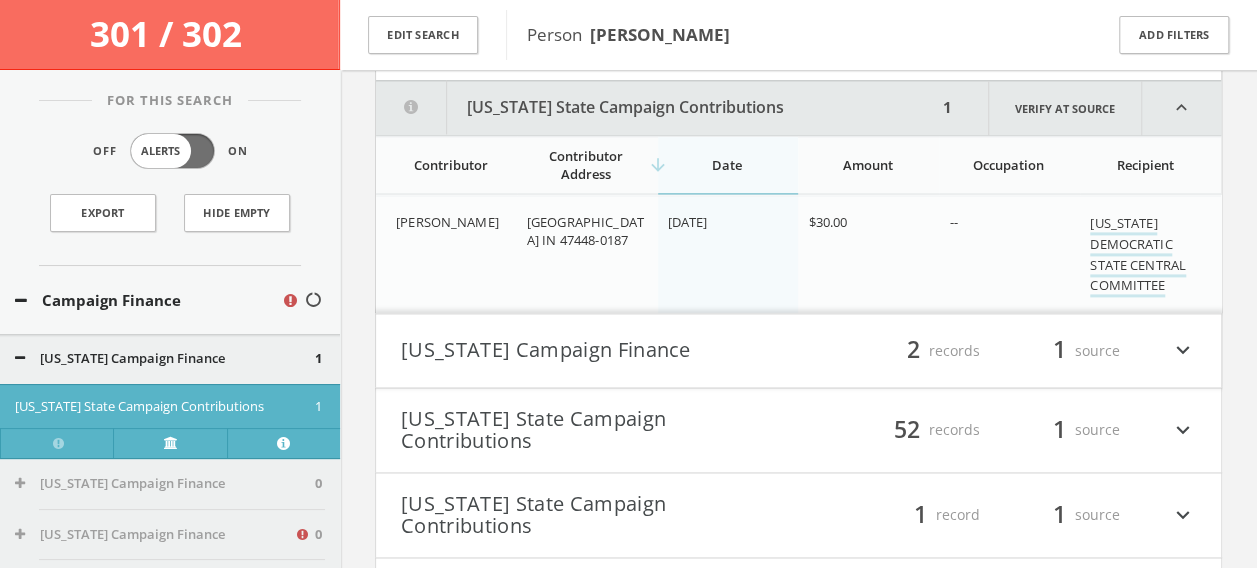 click on "[US_STATE] Campaign Finance filter_list 2 records 1 source  expand_more" at bounding box center [798, 351] 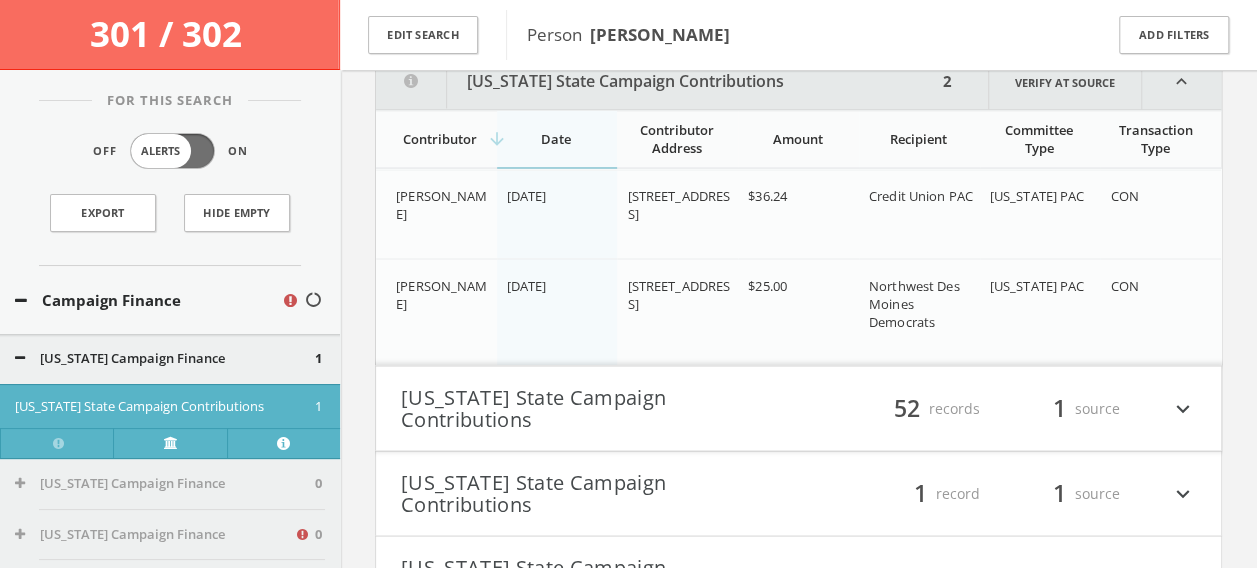 scroll, scrollTop: 31824, scrollLeft: 0, axis: vertical 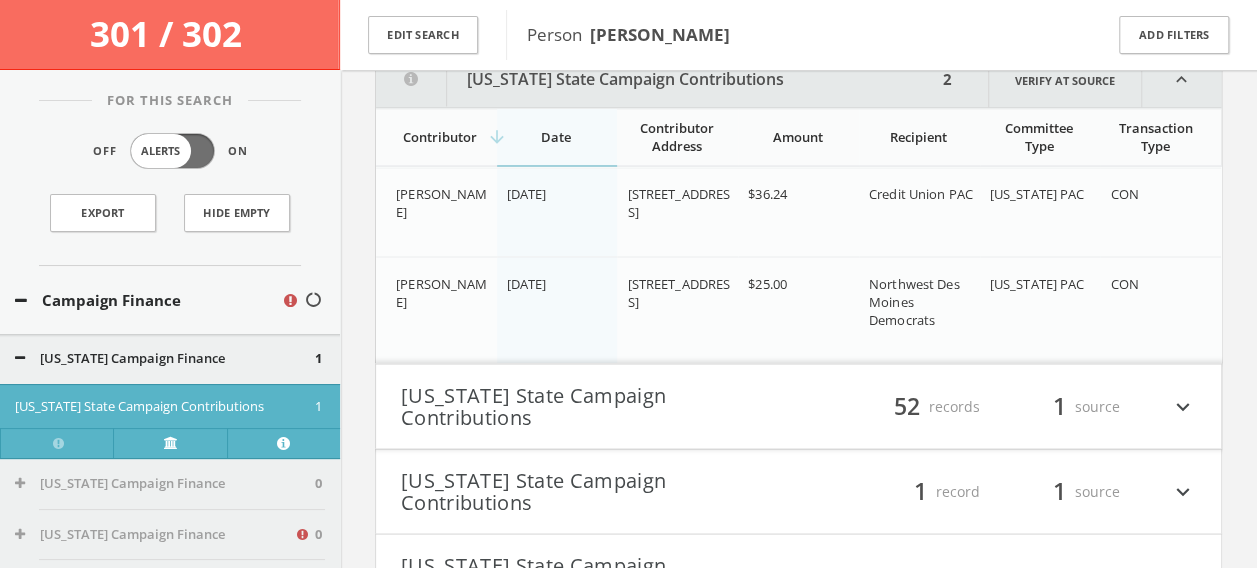 click on "filter_list 52 records 1 source  expand_more" at bounding box center [998, 406] 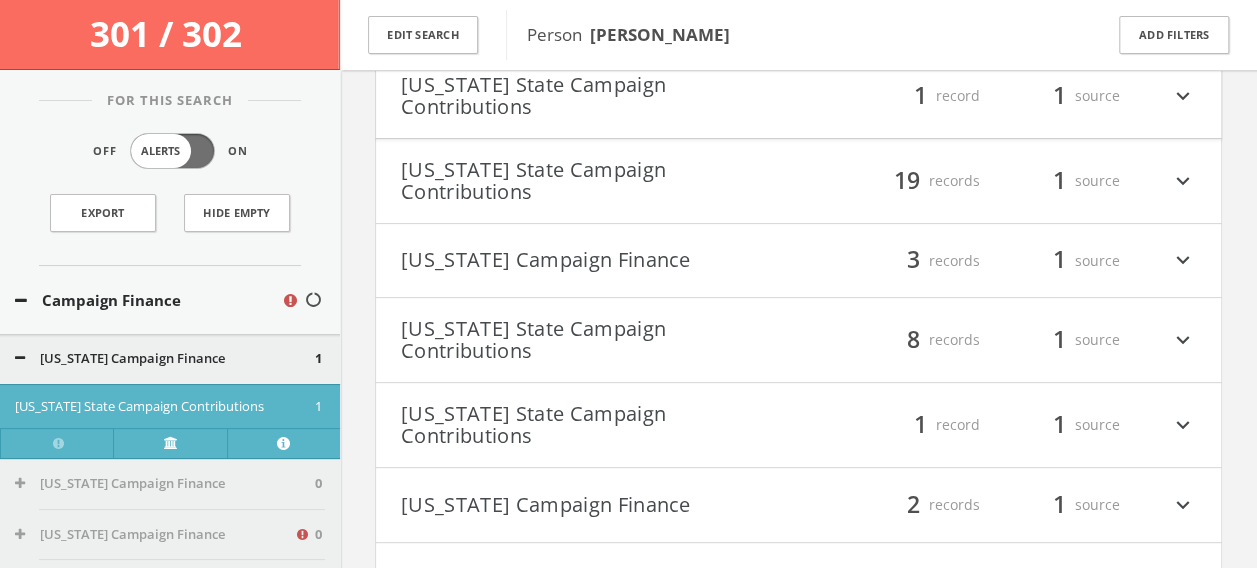 scroll, scrollTop: 37688, scrollLeft: 0, axis: vertical 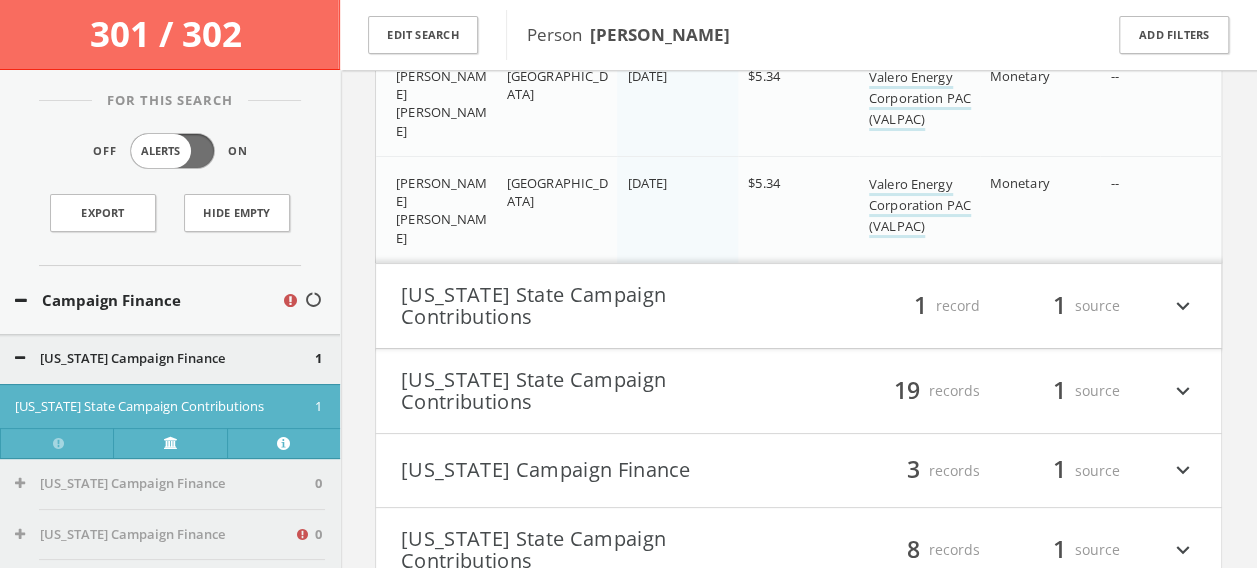 click on "[US_STATE] State Campaign Contributions" at bounding box center (600, 306) 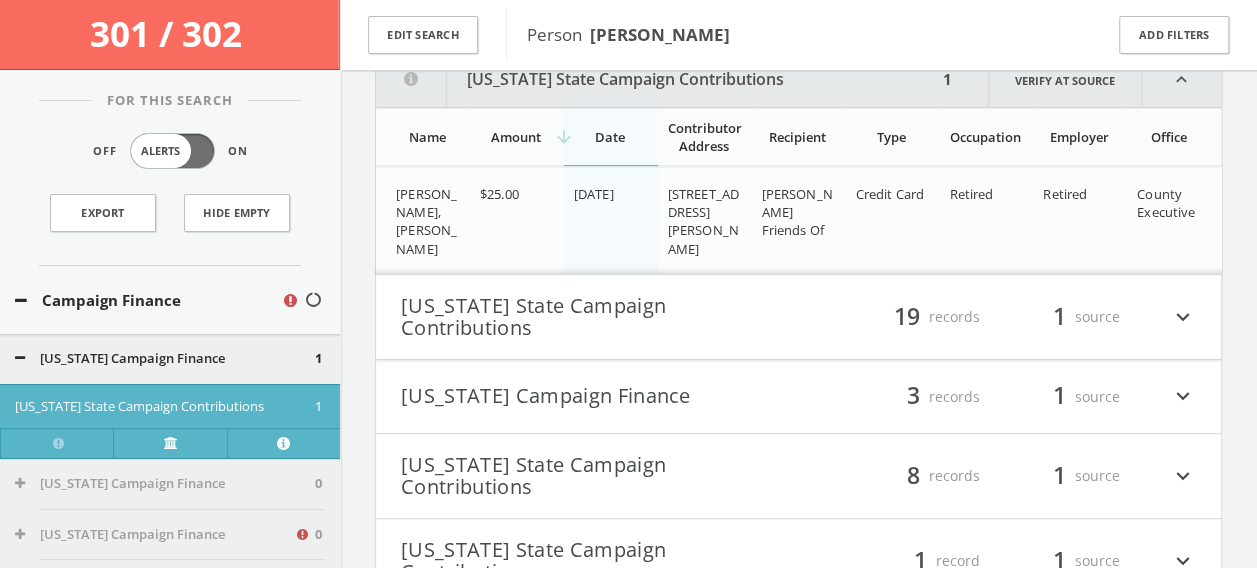 click on "[US_STATE] State Campaign Contributions" at bounding box center (600, 317) 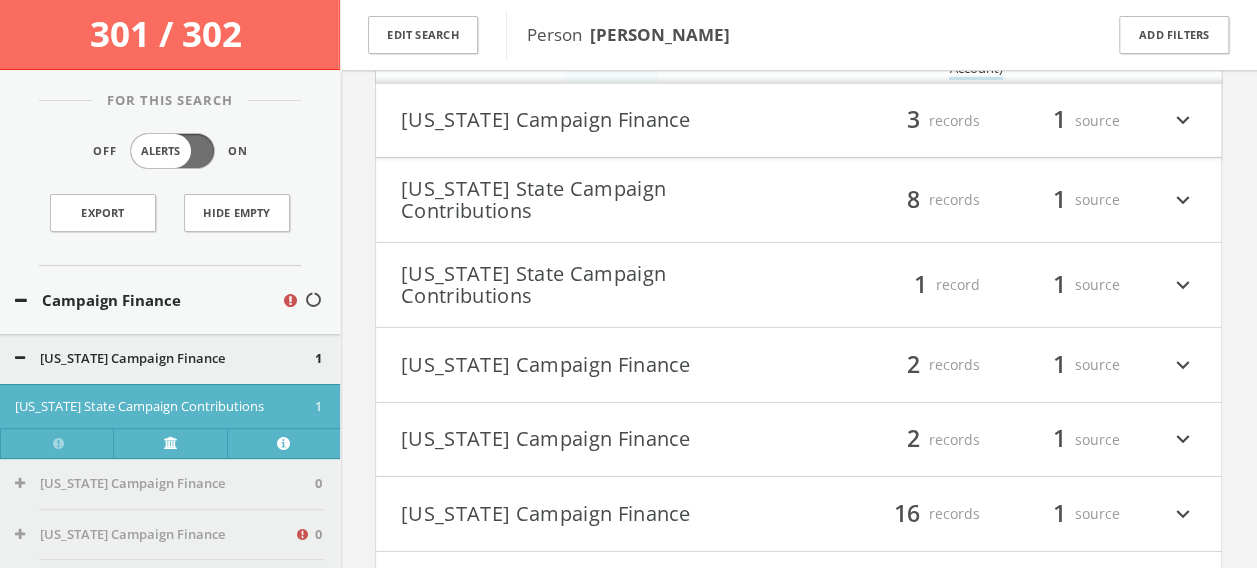 scroll, scrollTop: 40723, scrollLeft: 0, axis: vertical 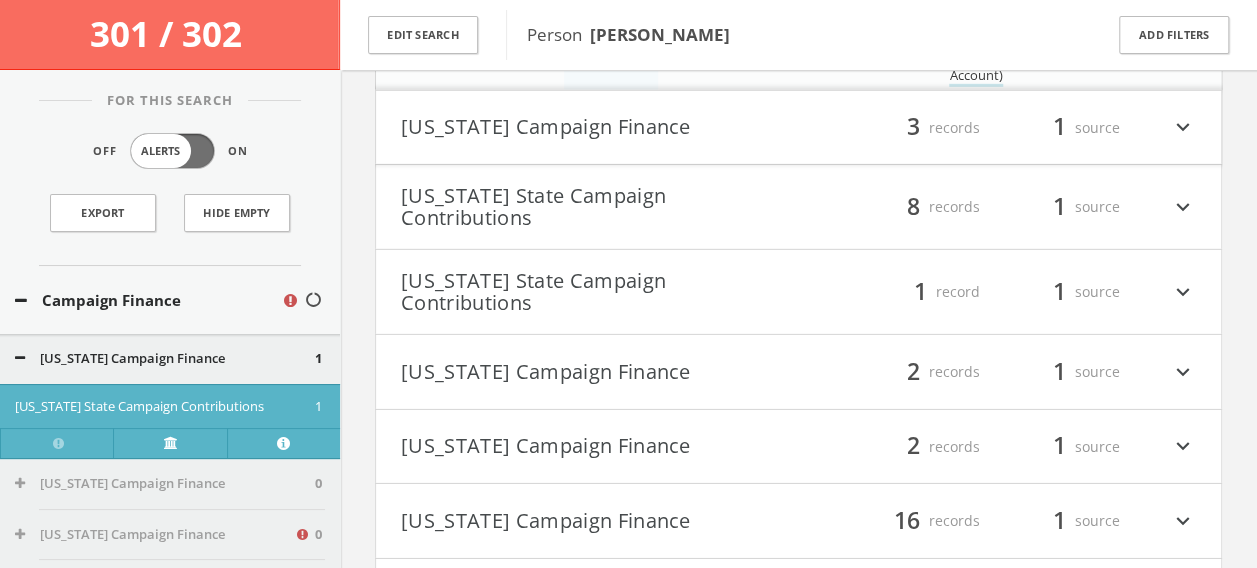 click on "[US_STATE] Campaign Finance filter_list 3 records 1 source  expand_more" at bounding box center [798, 128] 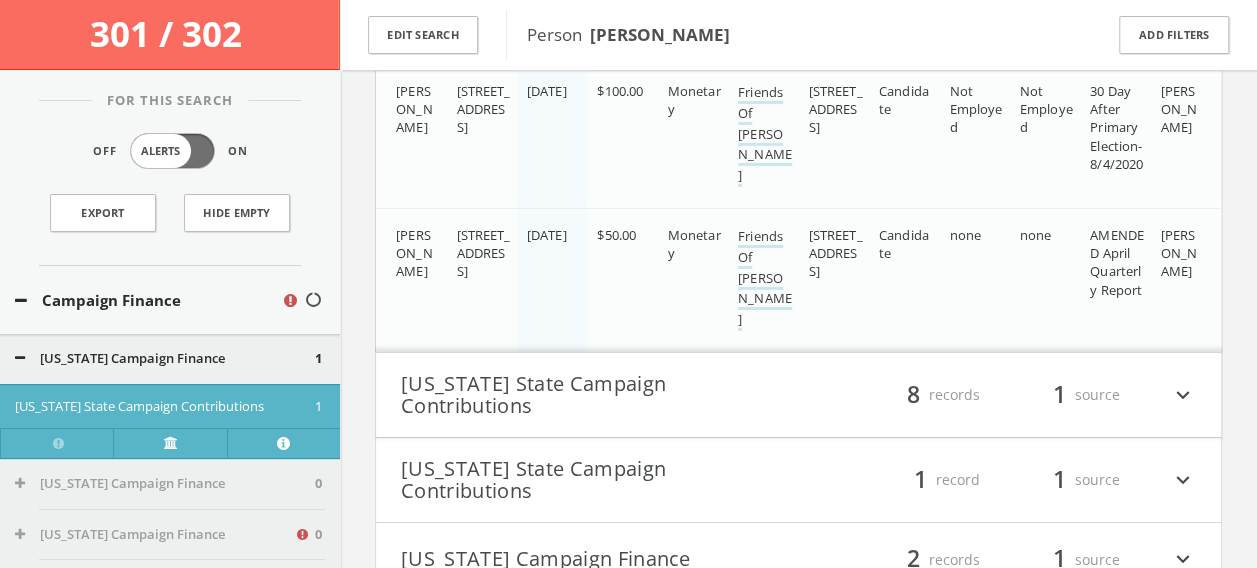 click on "[US_STATE] State Campaign Contributions" at bounding box center [600, 395] 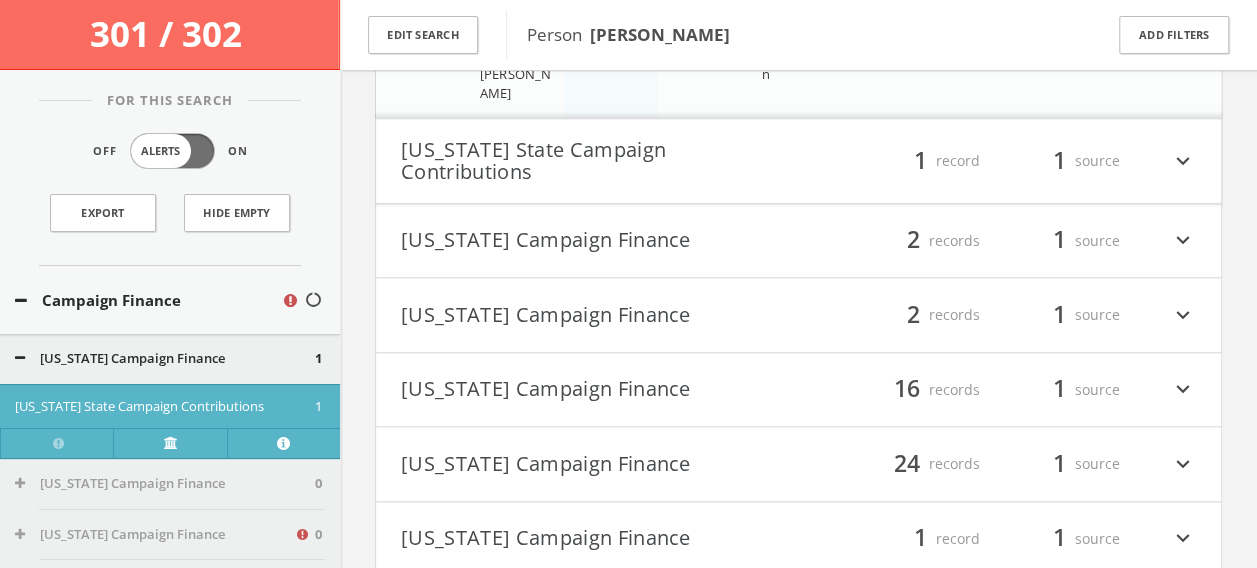 scroll, scrollTop: 42556, scrollLeft: 0, axis: vertical 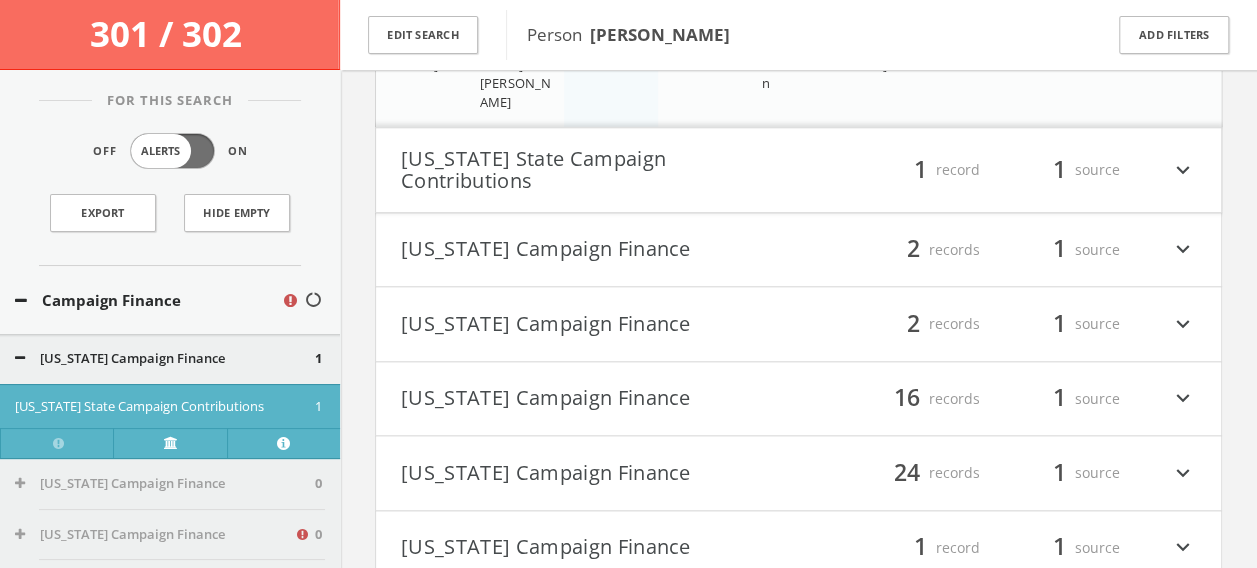 click on "[US_STATE] State Campaign Contributions" at bounding box center (600, 170) 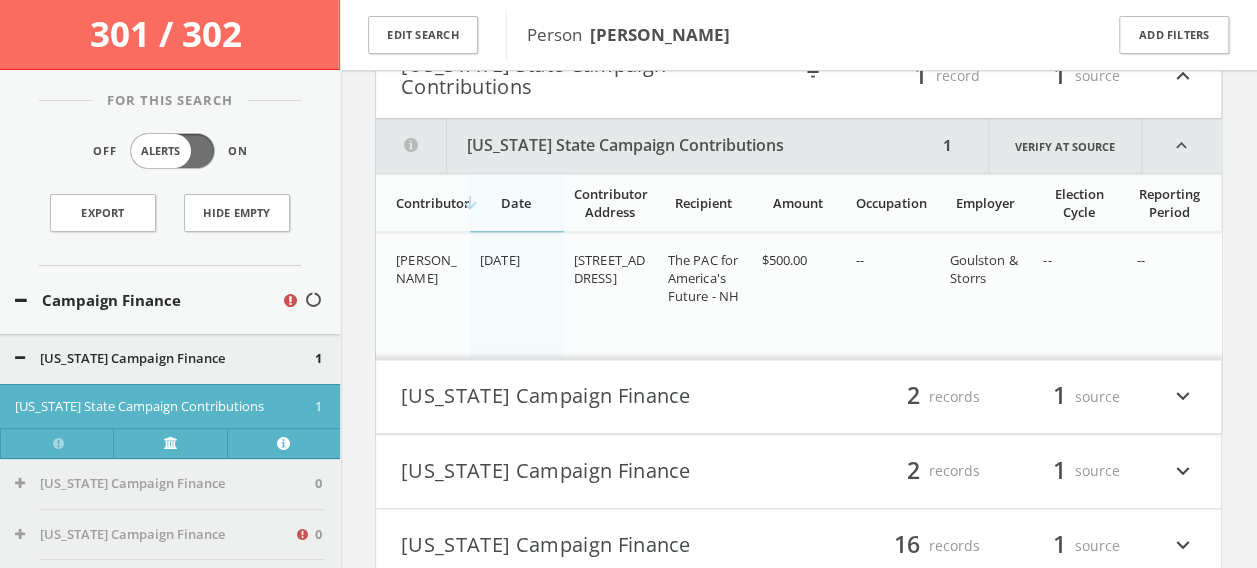 click on "[US_STATE] Campaign Finance" at bounding box center [600, 397] 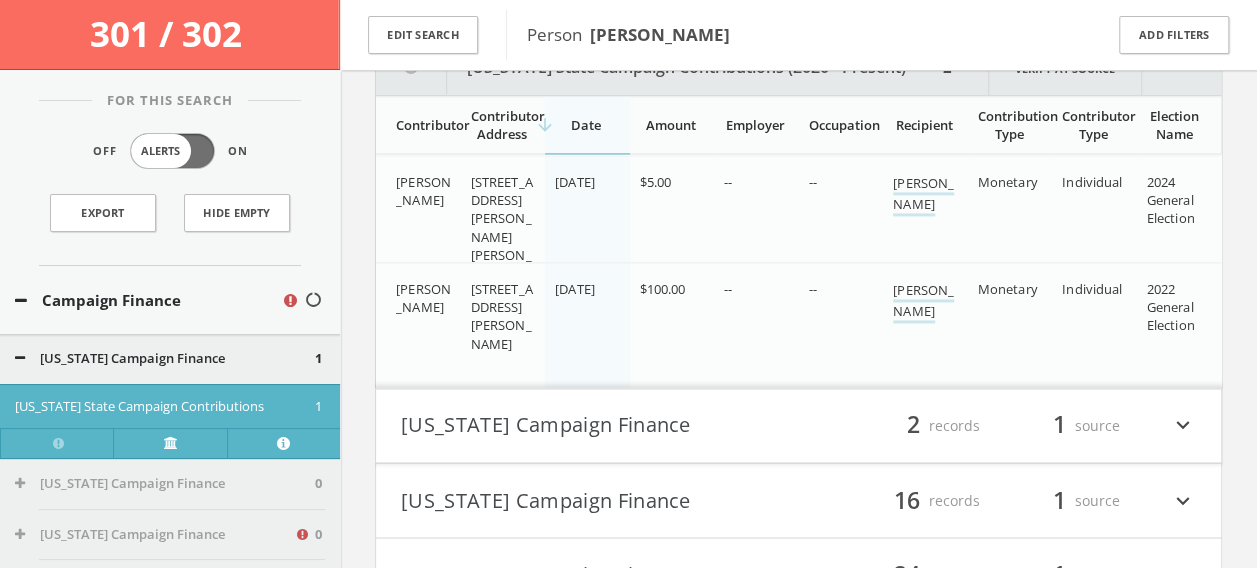 click on "[US_STATE] Campaign Finance" at bounding box center [600, 426] 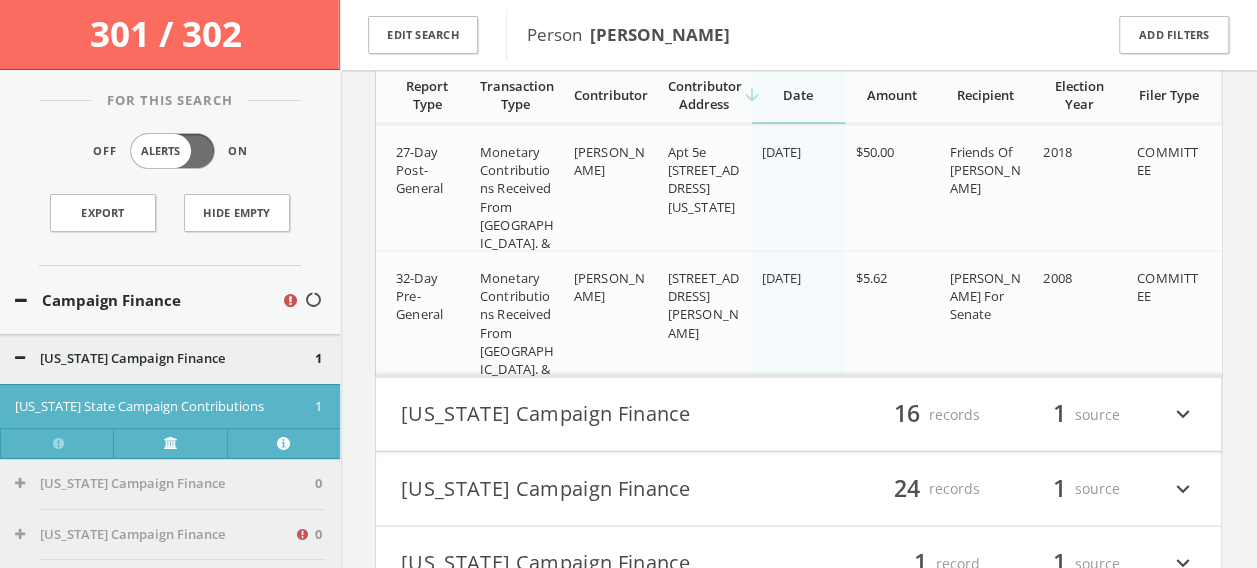 scroll, scrollTop: 43344, scrollLeft: 0, axis: vertical 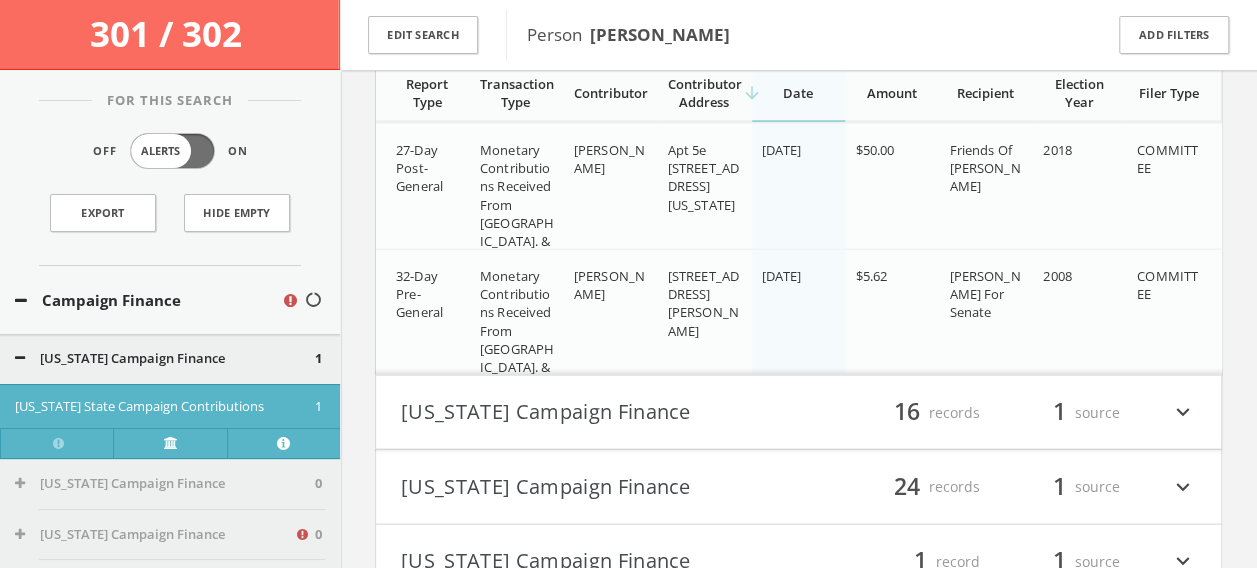 click on "[US_STATE] Campaign Finance" at bounding box center [600, 412] 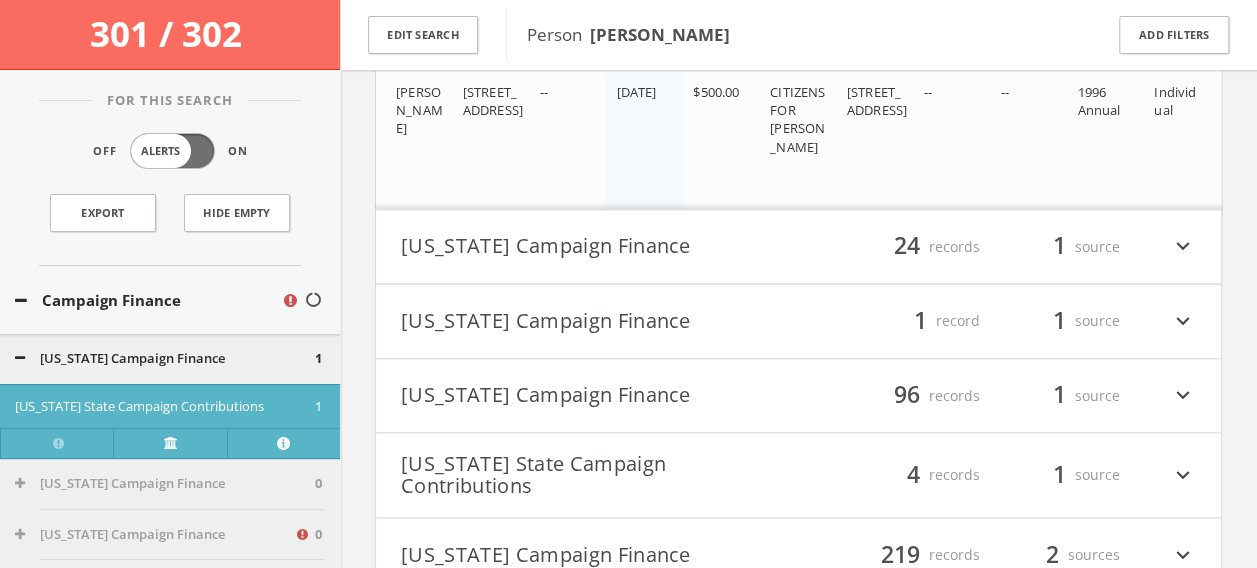 click on "filter_list 24 records 1 source  expand_more" at bounding box center [998, 247] 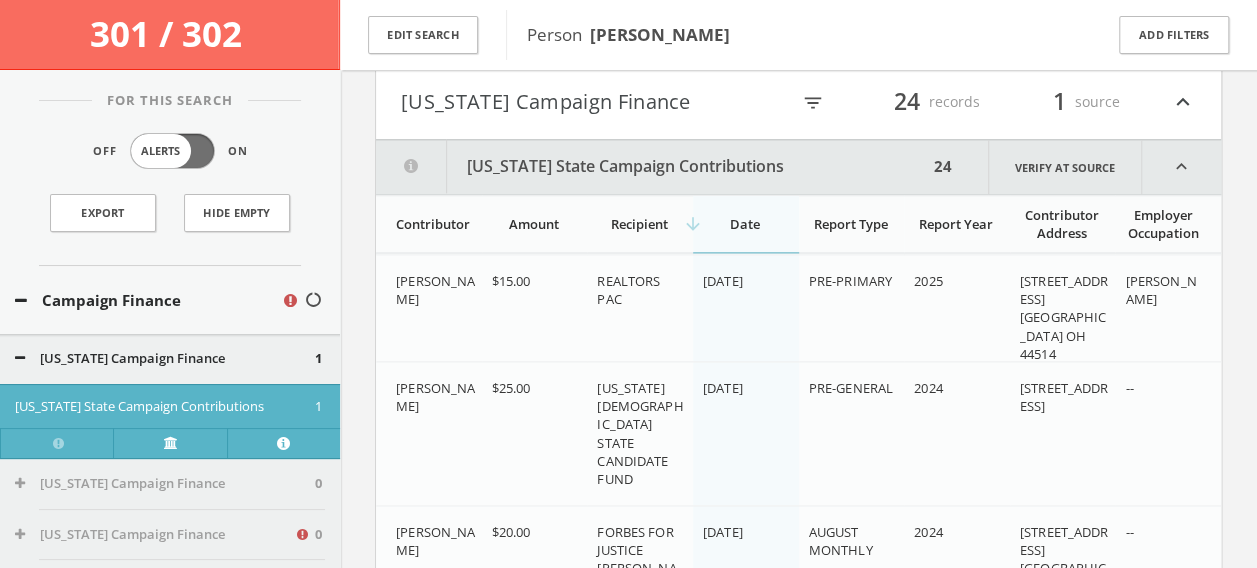 scroll, scrollTop: 46469, scrollLeft: 0, axis: vertical 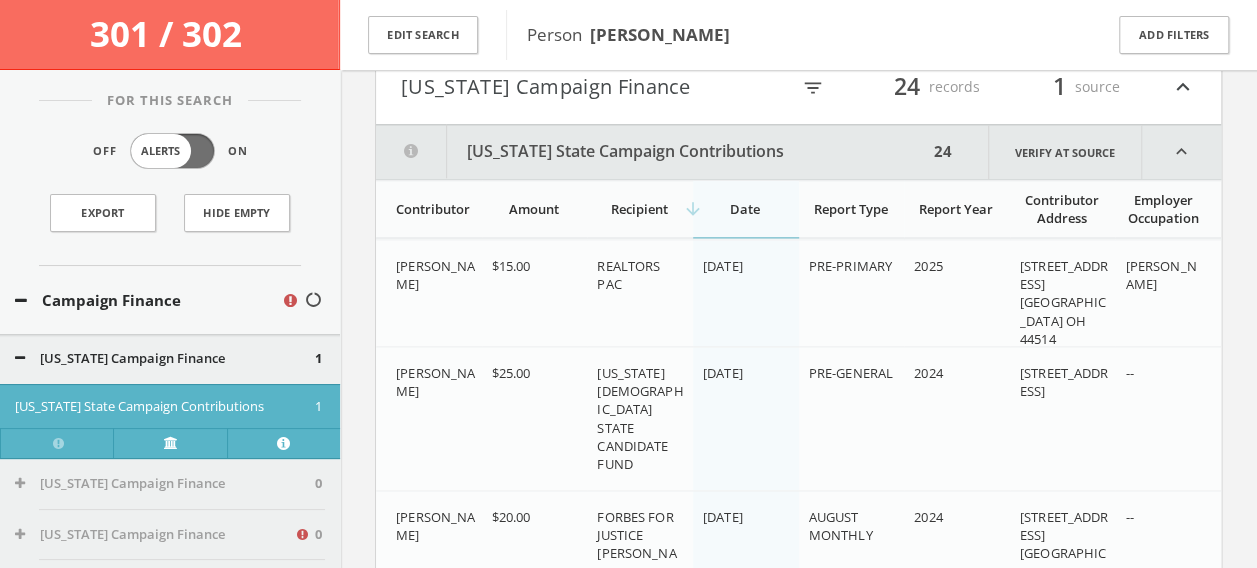 drag, startPoint x: 797, startPoint y: 384, endPoint x: 928, endPoint y: 392, distance: 131.24405 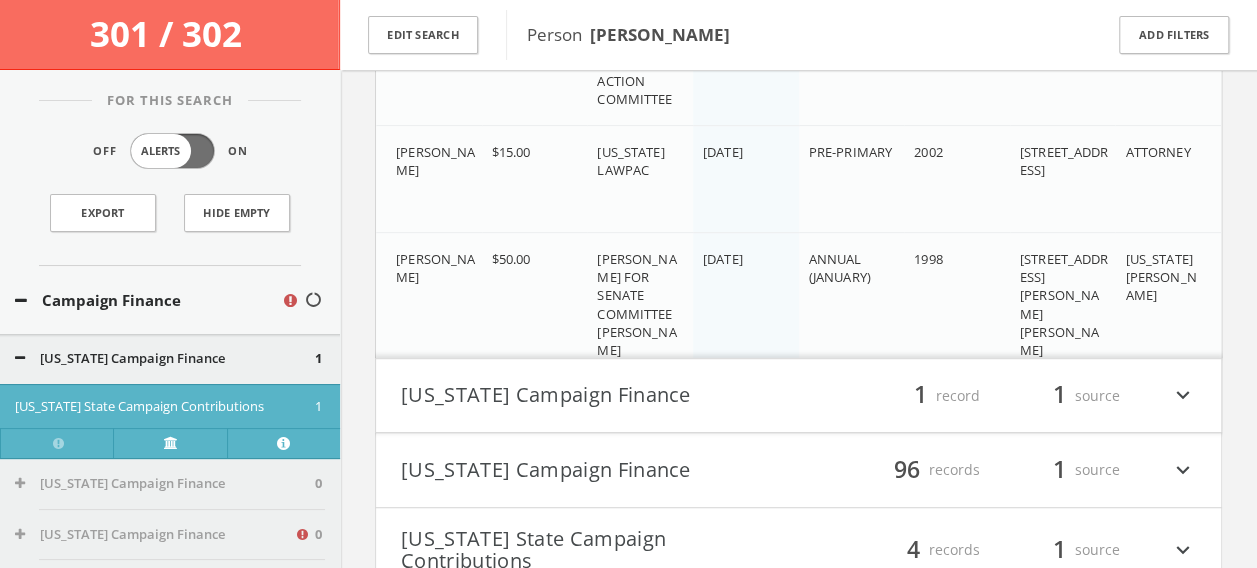scroll, scrollTop: 49406, scrollLeft: 0, axis: vertical 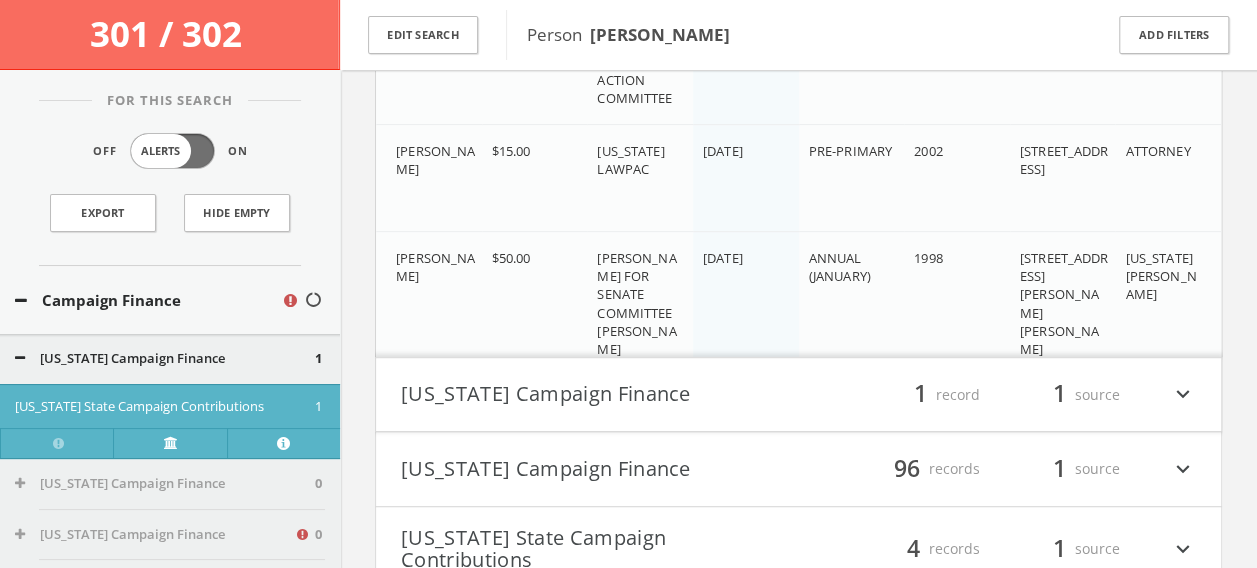 click on "1 record" at bounding box center [920, 395] 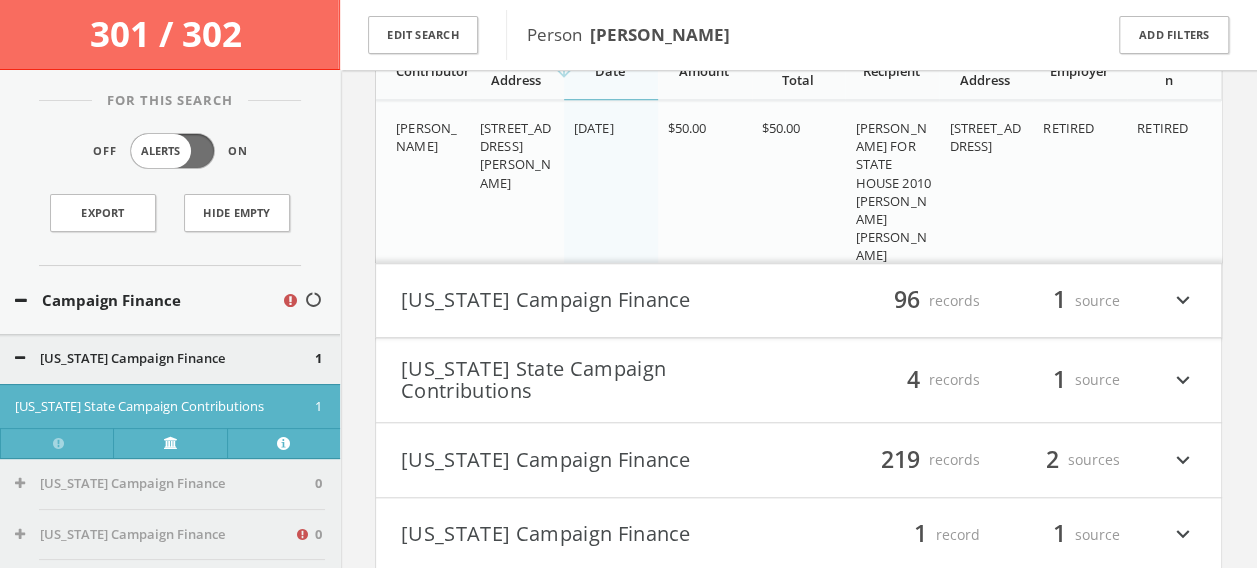 scroll, scrollTop: 49712, scrollLeft: 0, axis: vertical 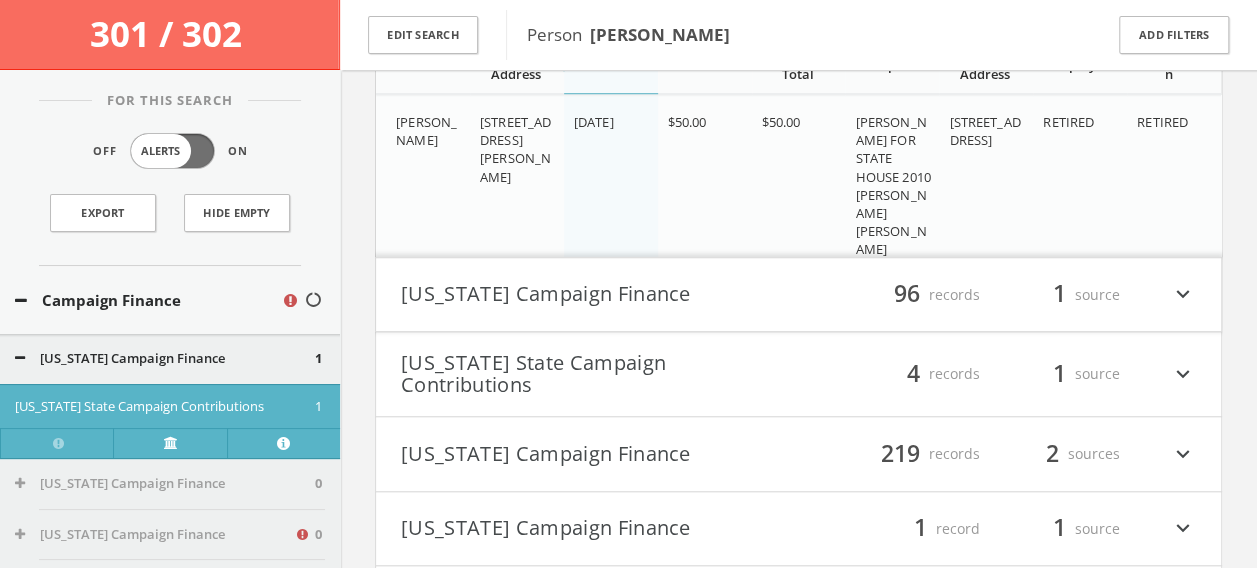 click on "filter_list 96 records 1 source  expand_more" at bounding box center [998, 295] 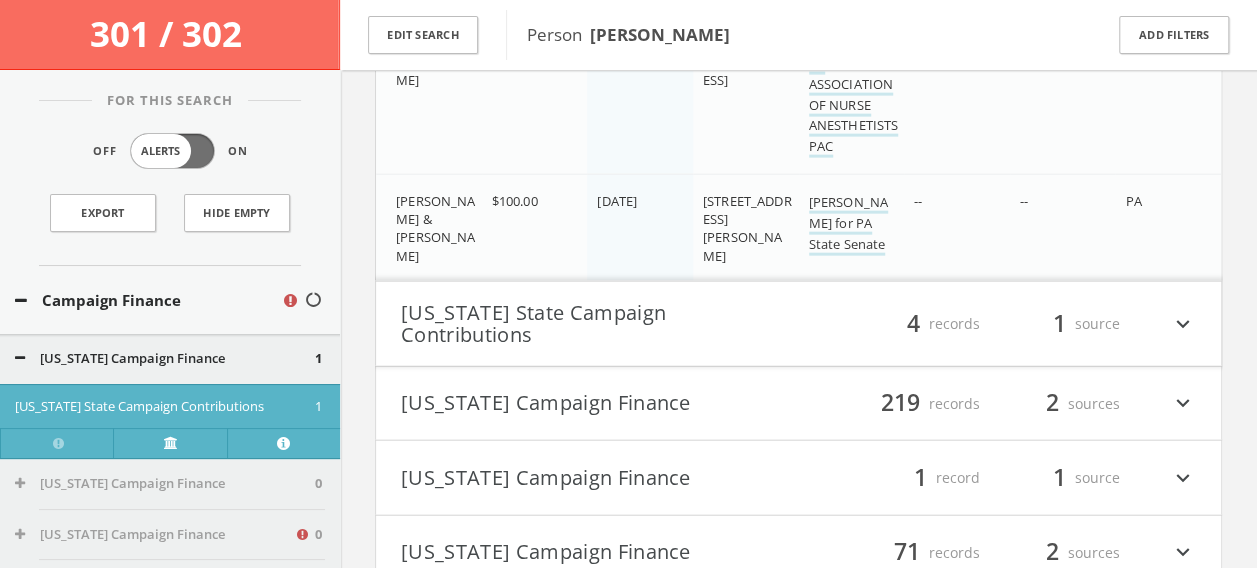 scroll, scrollTop: 62636, scrollLeft: 0, axis: vertical 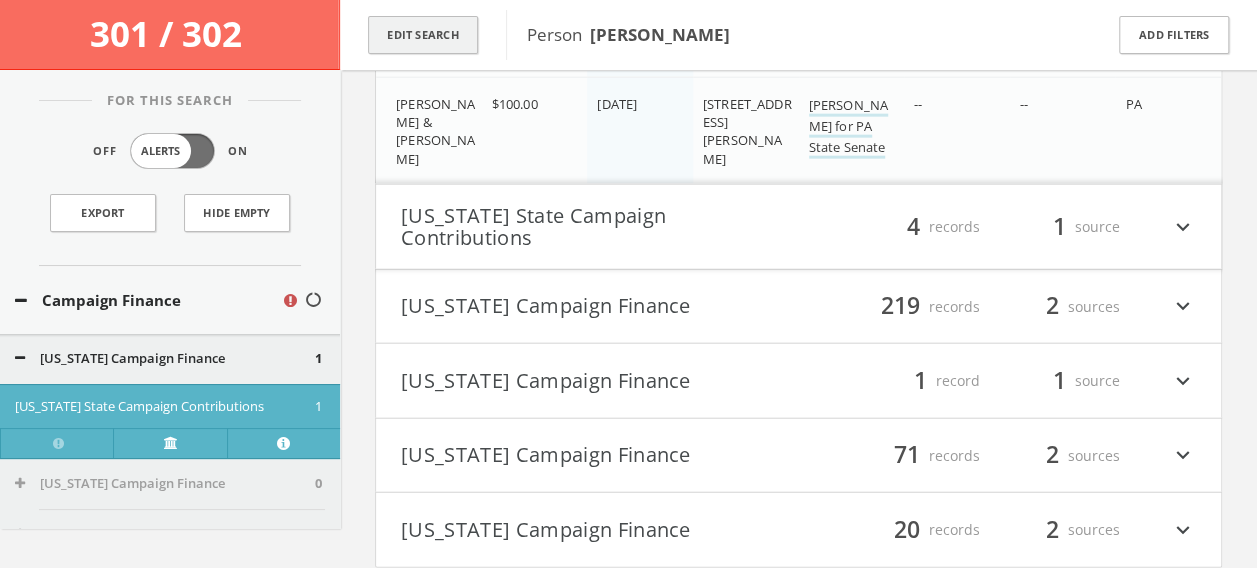 click on "Edit Search" at bounding box center (423, 35) 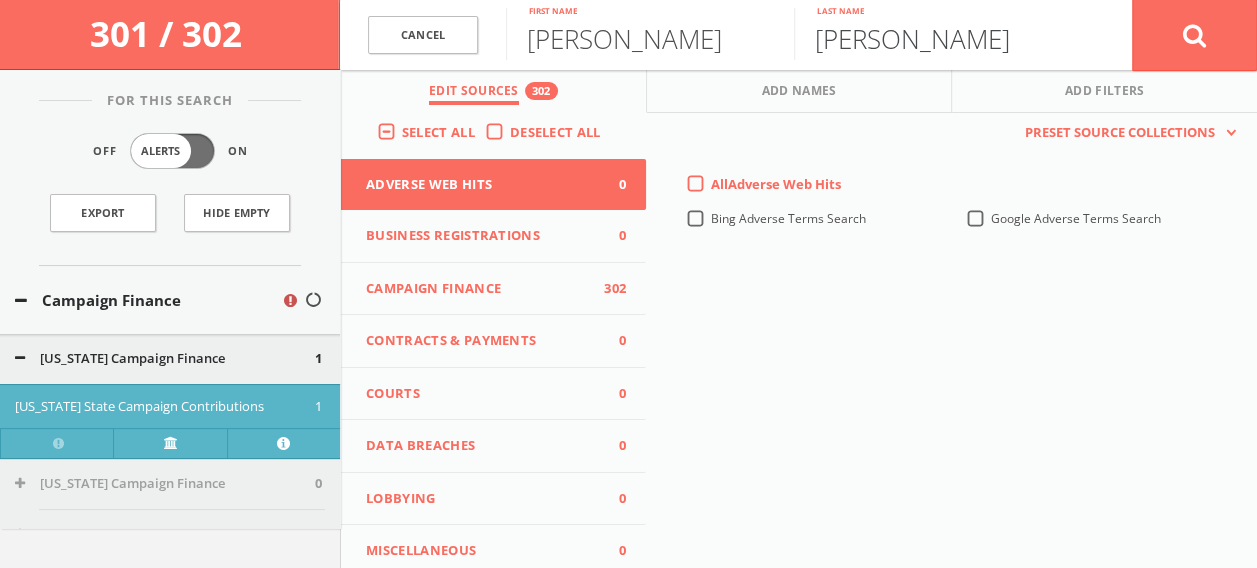 drag, startPoint x: 825, startPoint y: 42, endPoint x: 767, endPoint y: 43, distance: 58.00862 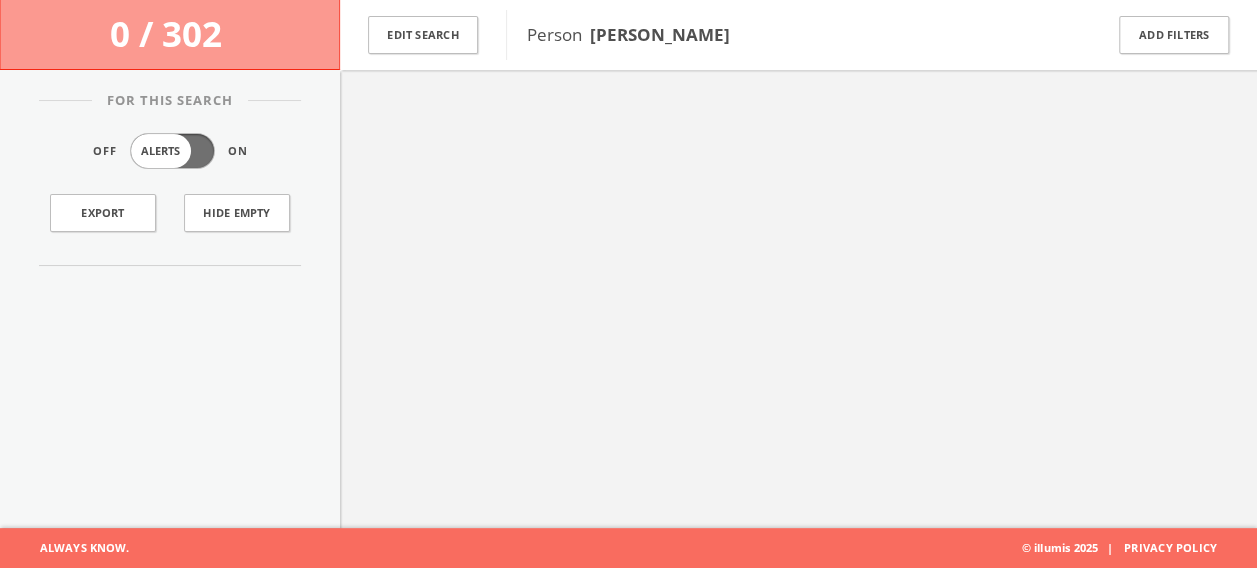 scroll, scrollTop: 116, scrollLeft: 0, axis: vertical 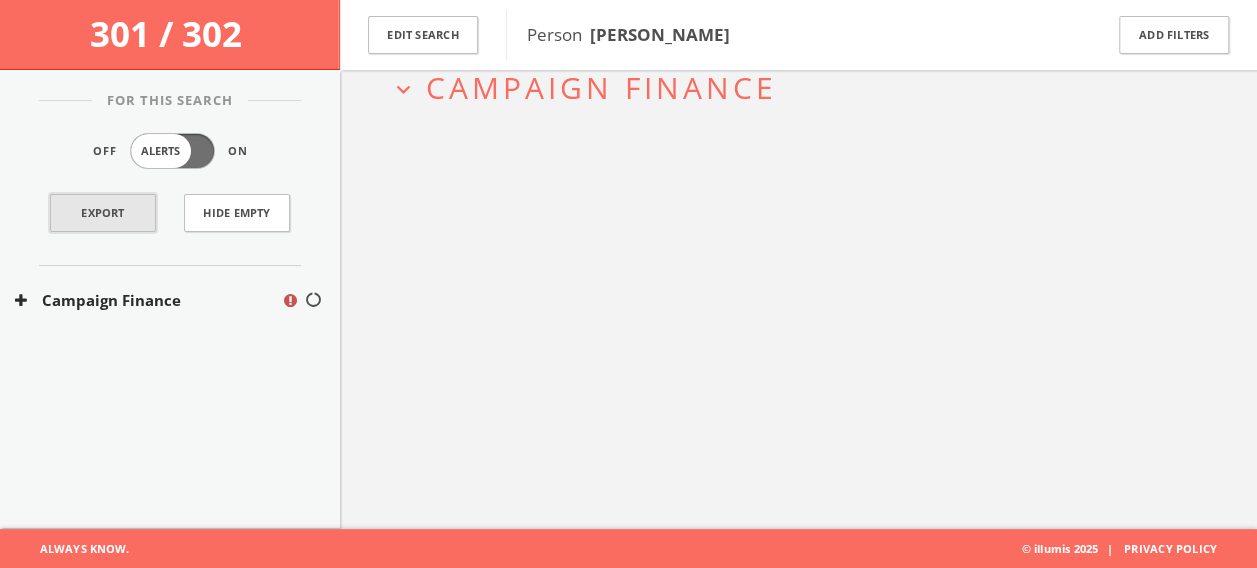 click on "Export" at bounding box center [103, 213] 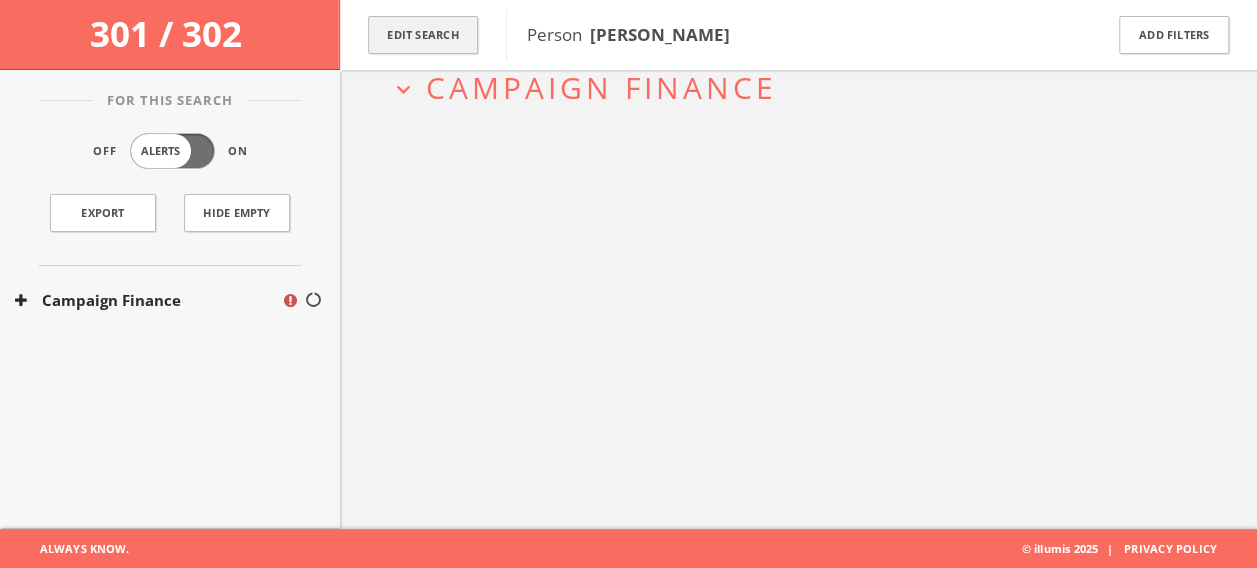 click on "Edit Search" at bounding box center (423, 35) 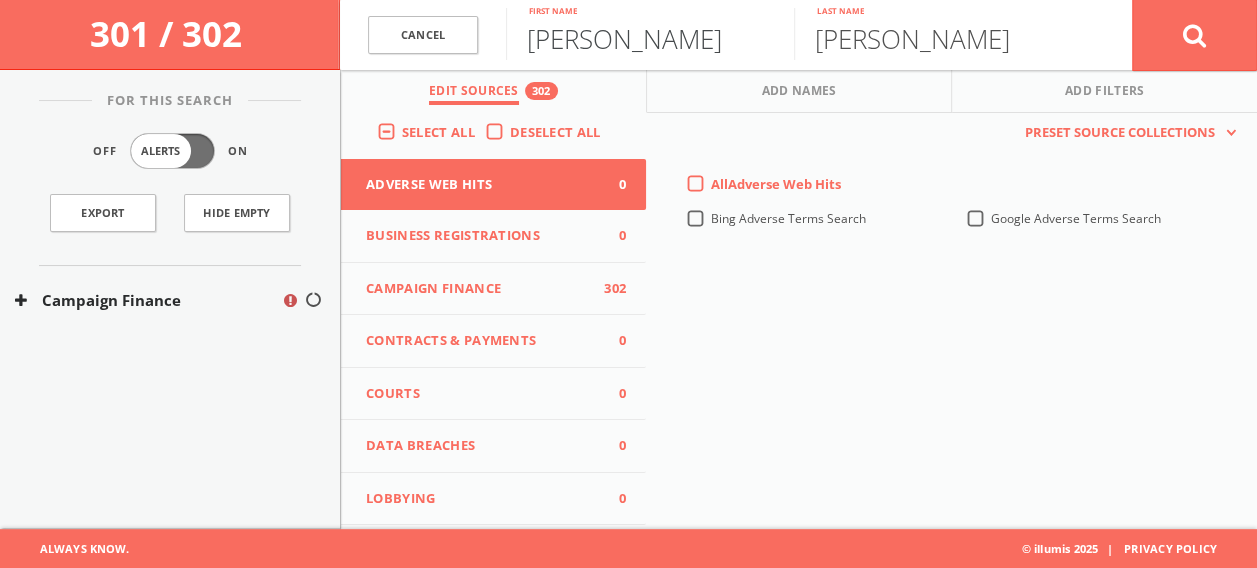 drag, startPoint x: 664, startPoint y: 38, endPoint x: 498, endPoint y: 41, distance: 166.0271 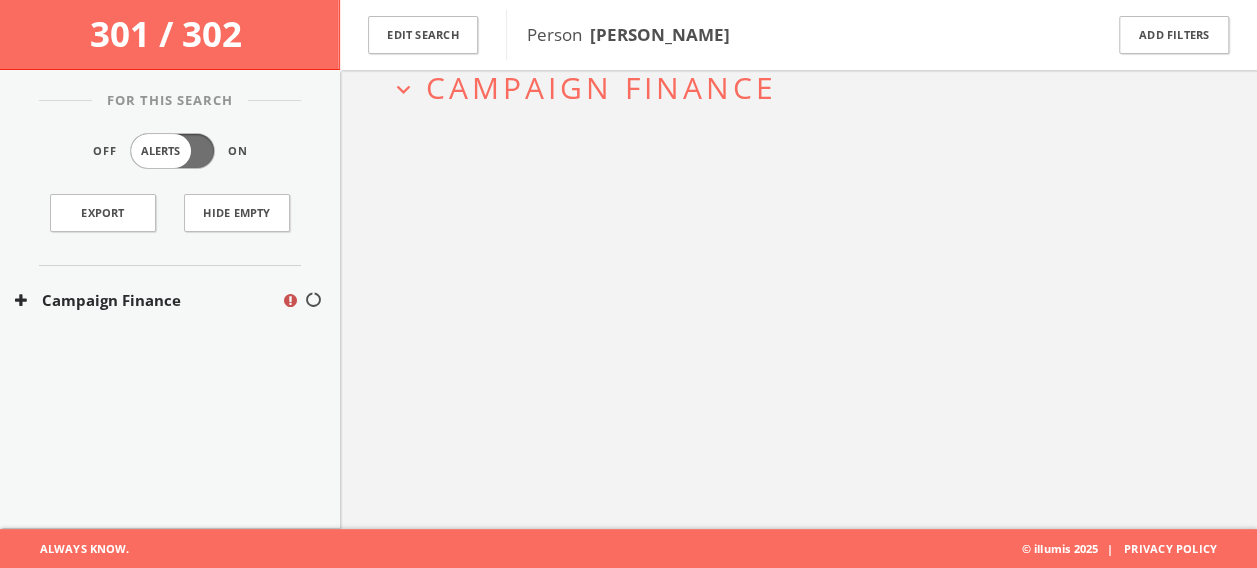 click on "Campaign Finance" at bounding box center (601, 87) 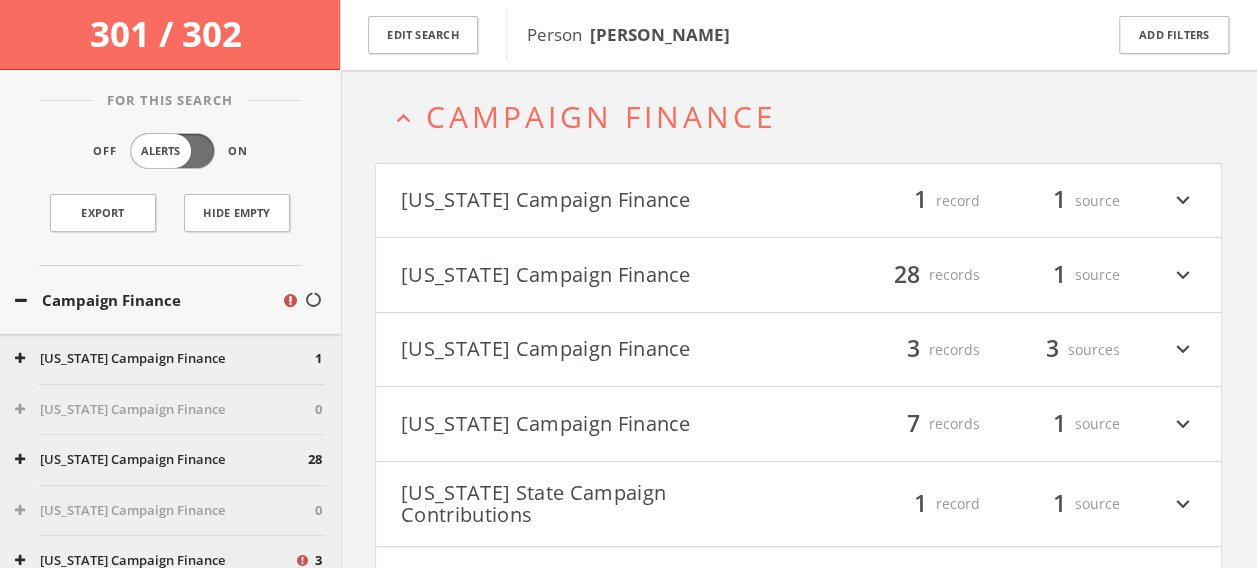click on "[US_STATE] Campaign Finance" at bounding box center [600, 201] 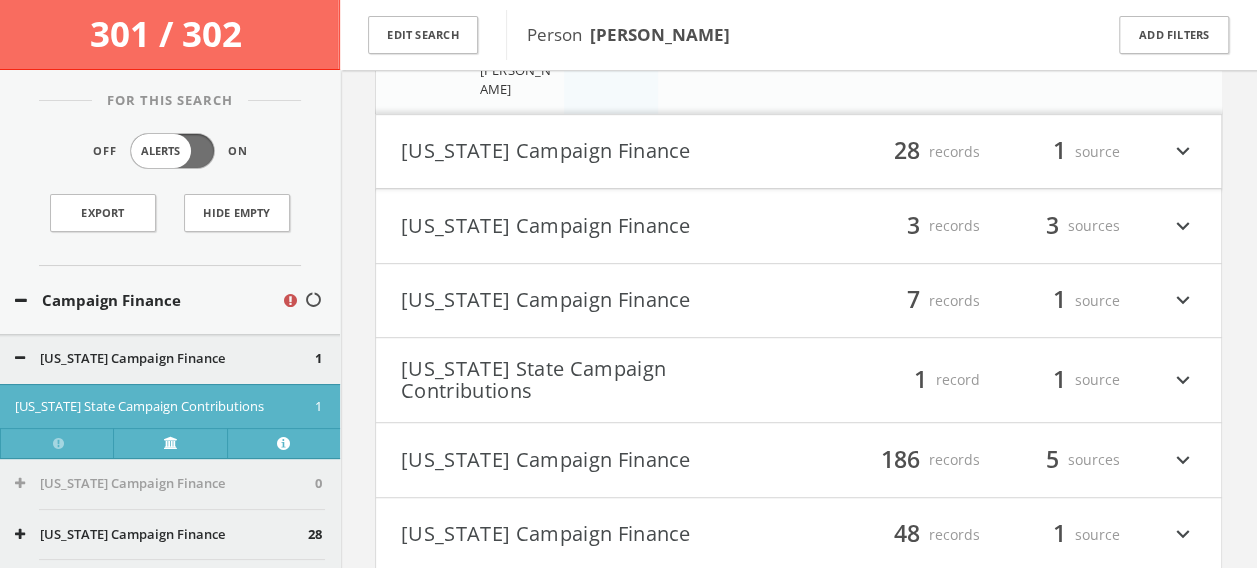scroll, scrollTop: 434, scrollLeft: 0, axis: vertical 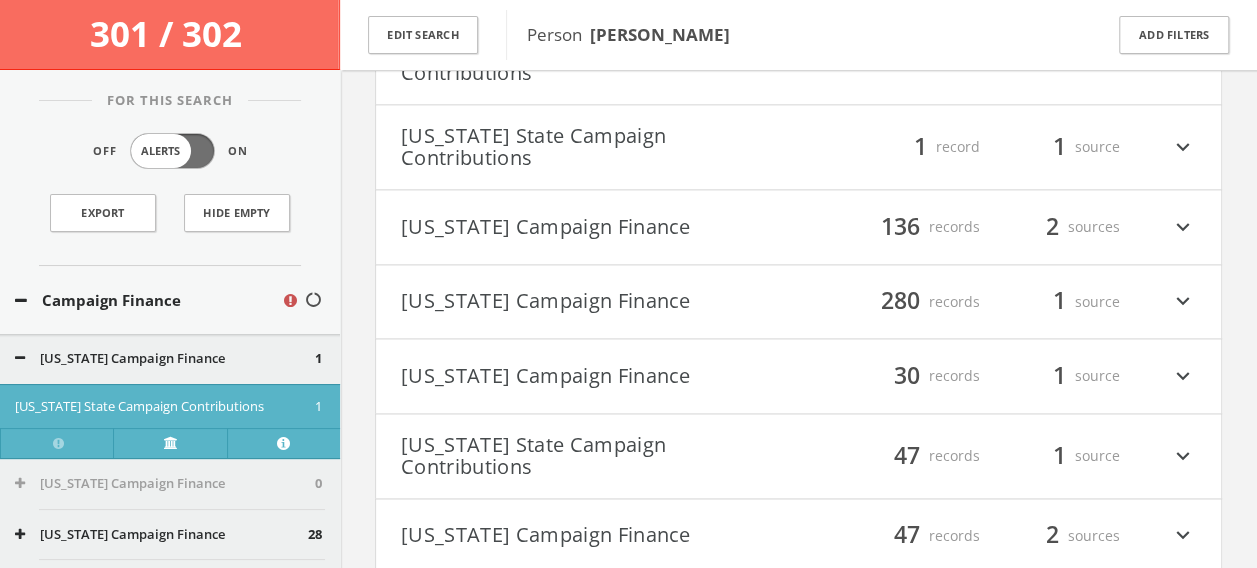 click on "[US_STATE] Campaign Finance" at bounding box center (600, 376) 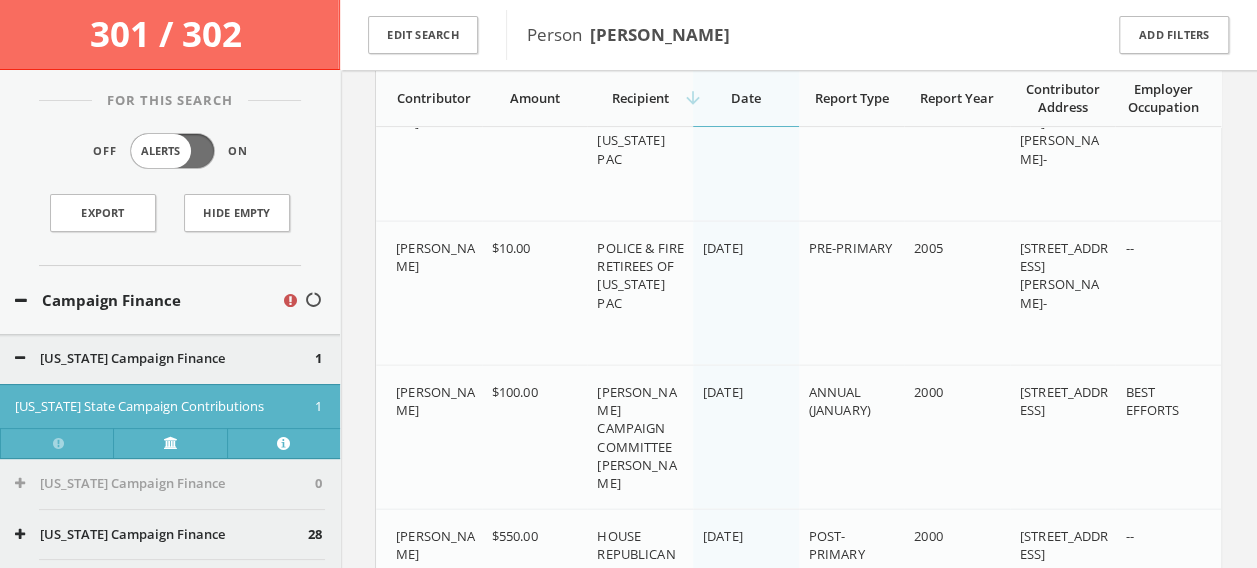 scroll, scrollTop: 2010, scrollLeft: 0, axis: vertical 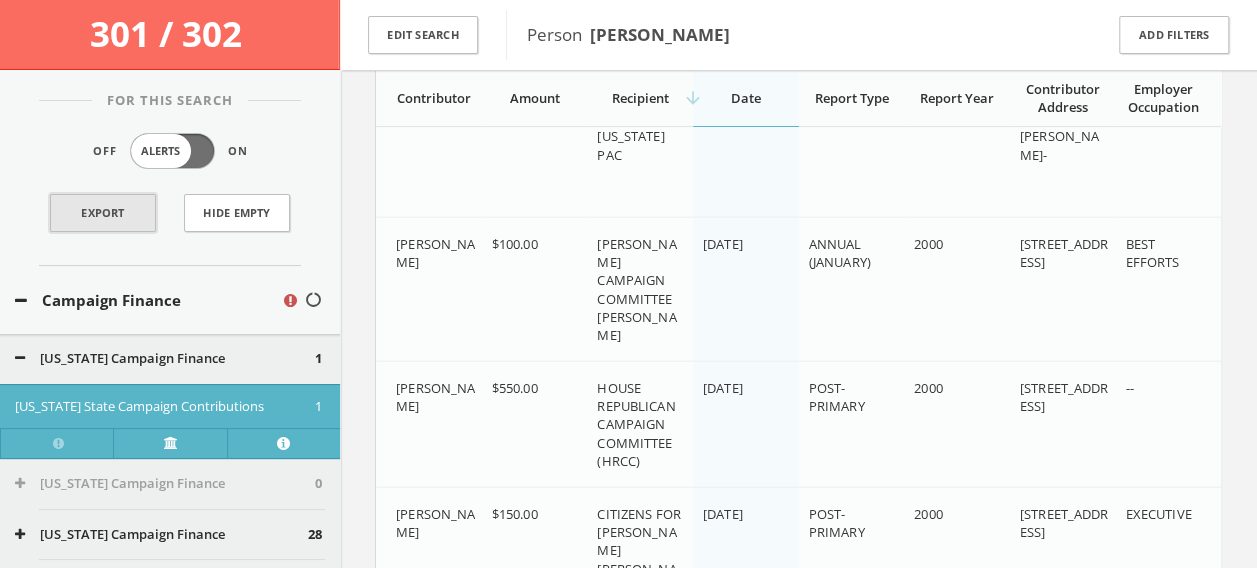 click on "Export" at bounding box center [103, 213] 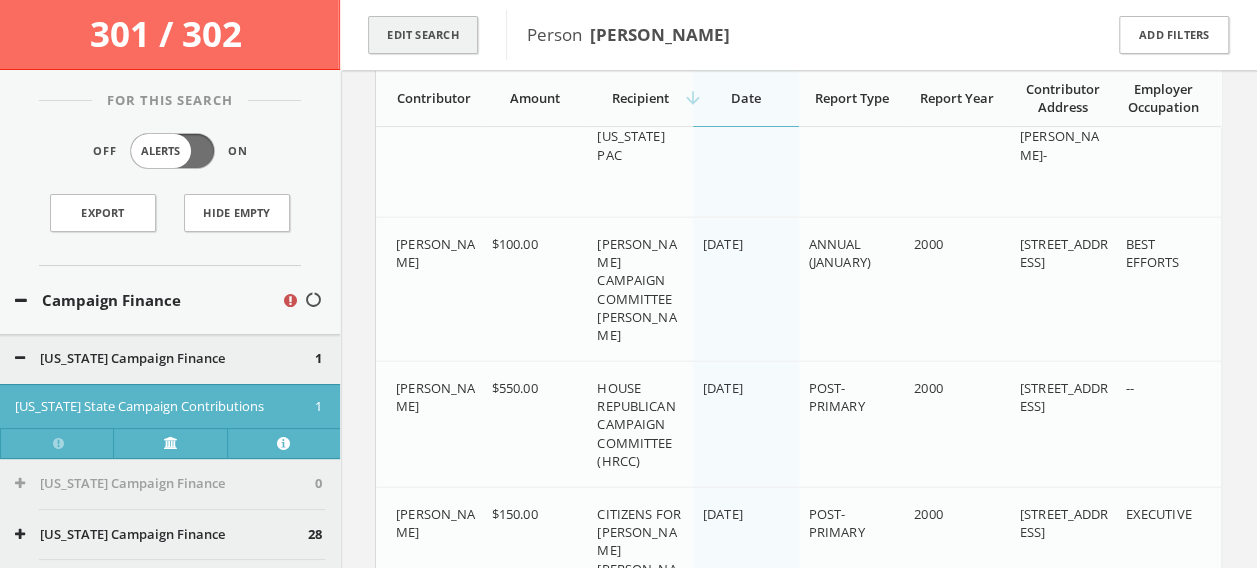 click on "Edit Search" at bounding box center (423, 35) 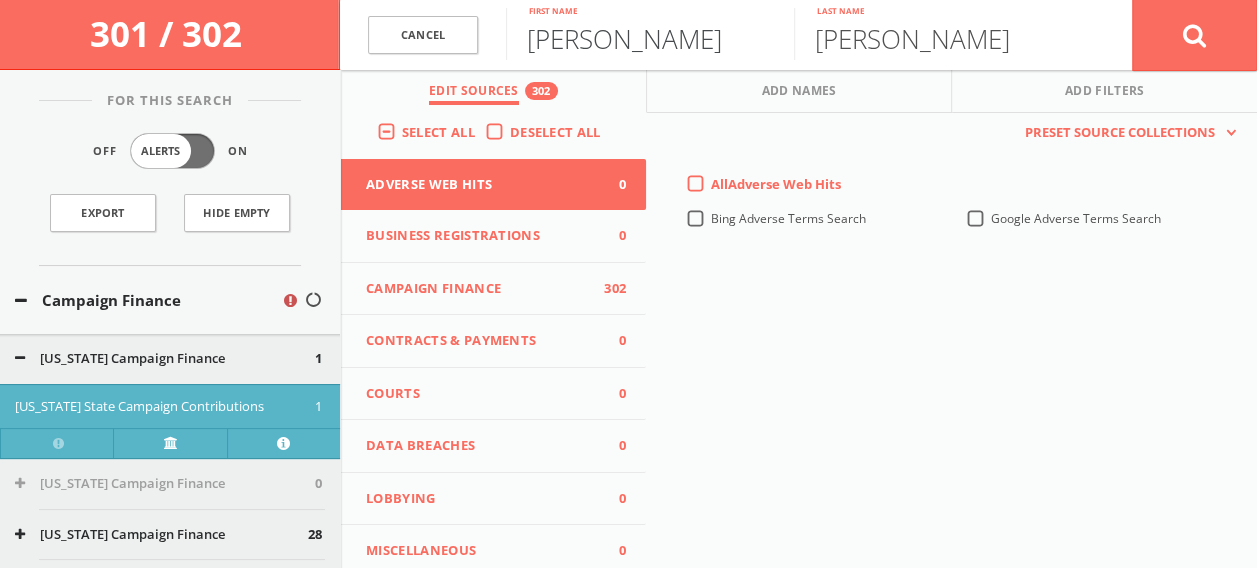 drag, startPoint x: 525, startPoint y: 37, endPoint x: 502, endPoint y: 36, distance: 23.021729 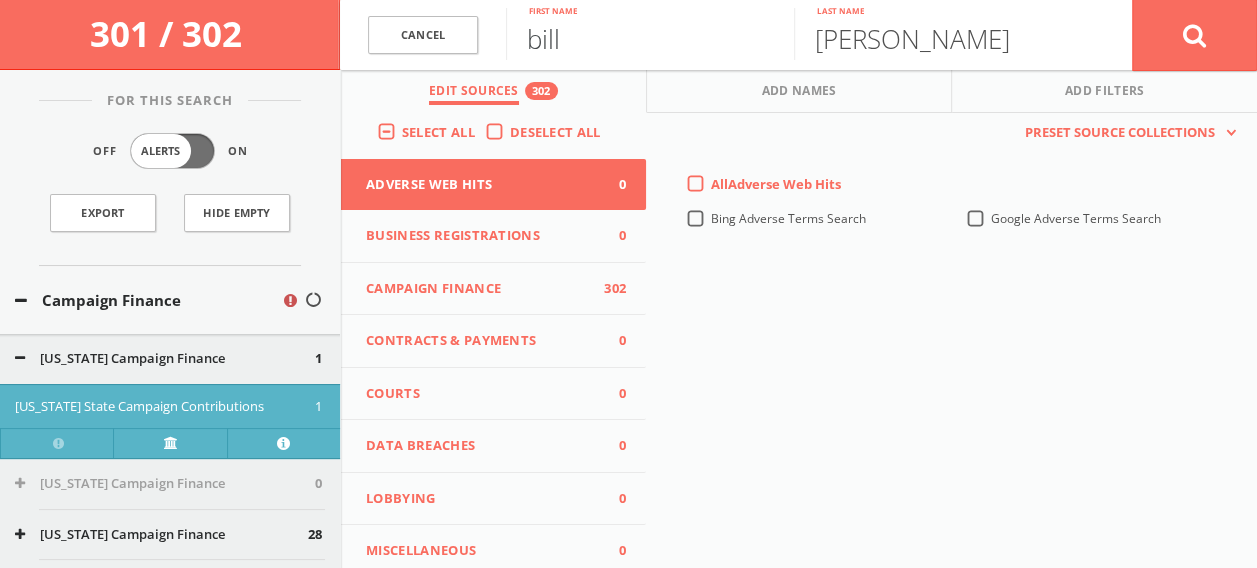 type on "bill" 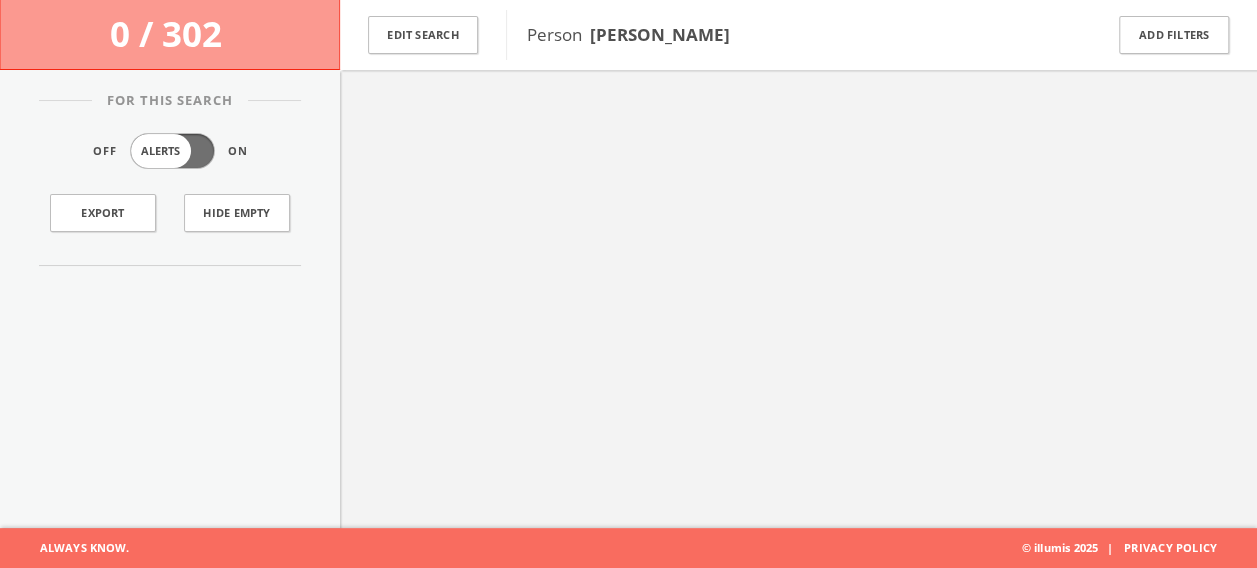 scroll, scrollTop: 116, scrollLeft: 0, axis: vertical 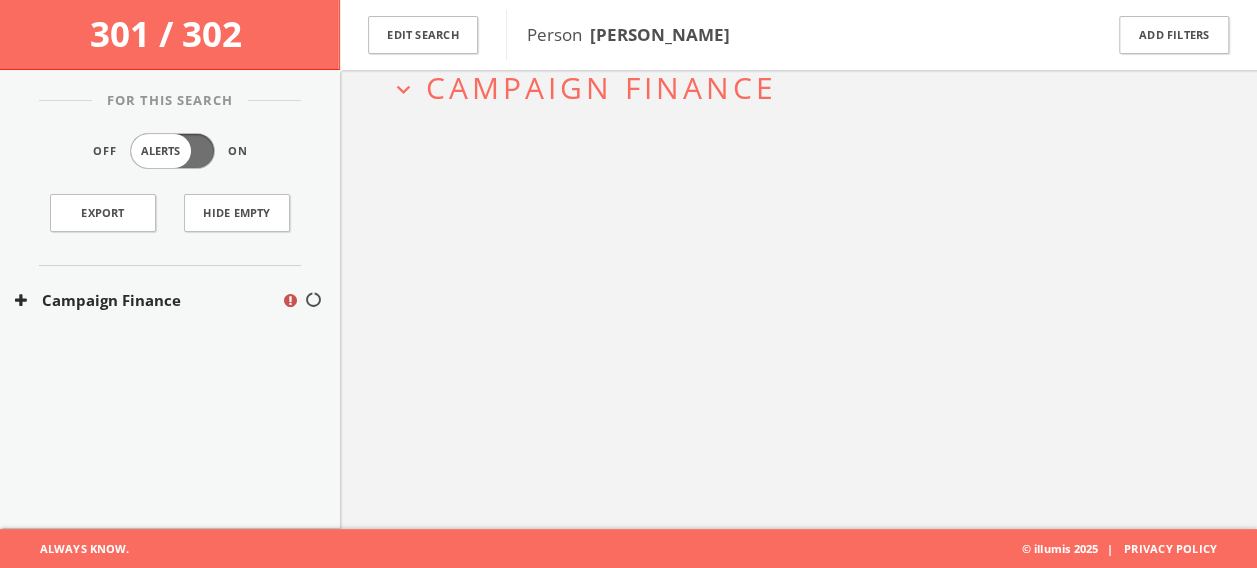 click on "Campaign Finance" at bounding box center (601, 87) 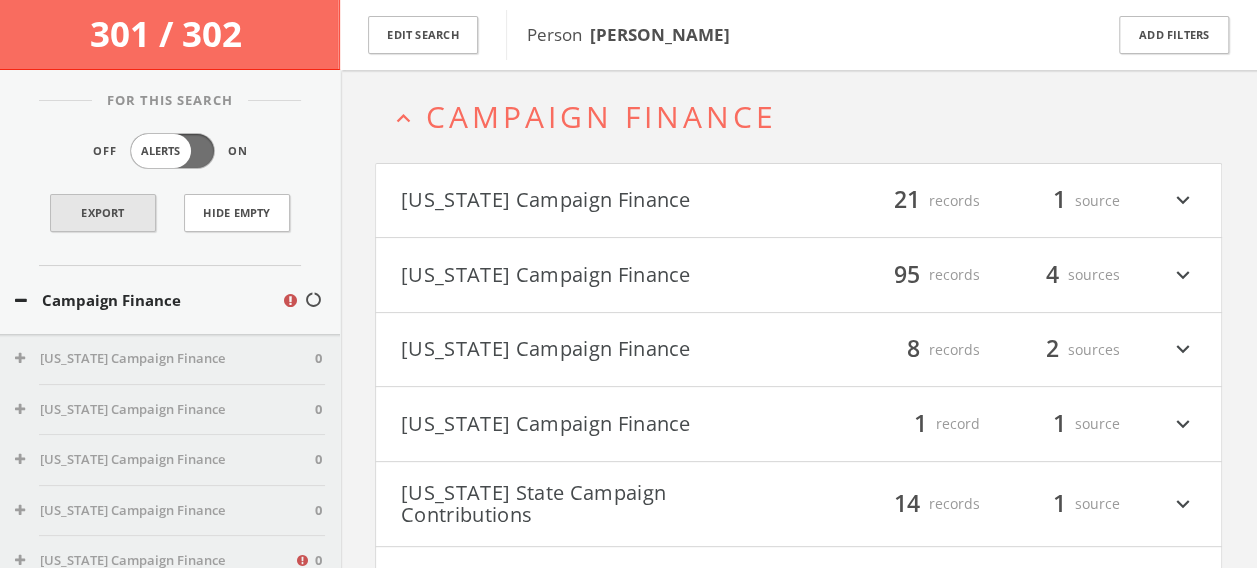 scroll, scrollTop: 86, scrollLeft: 0, axis: vertical 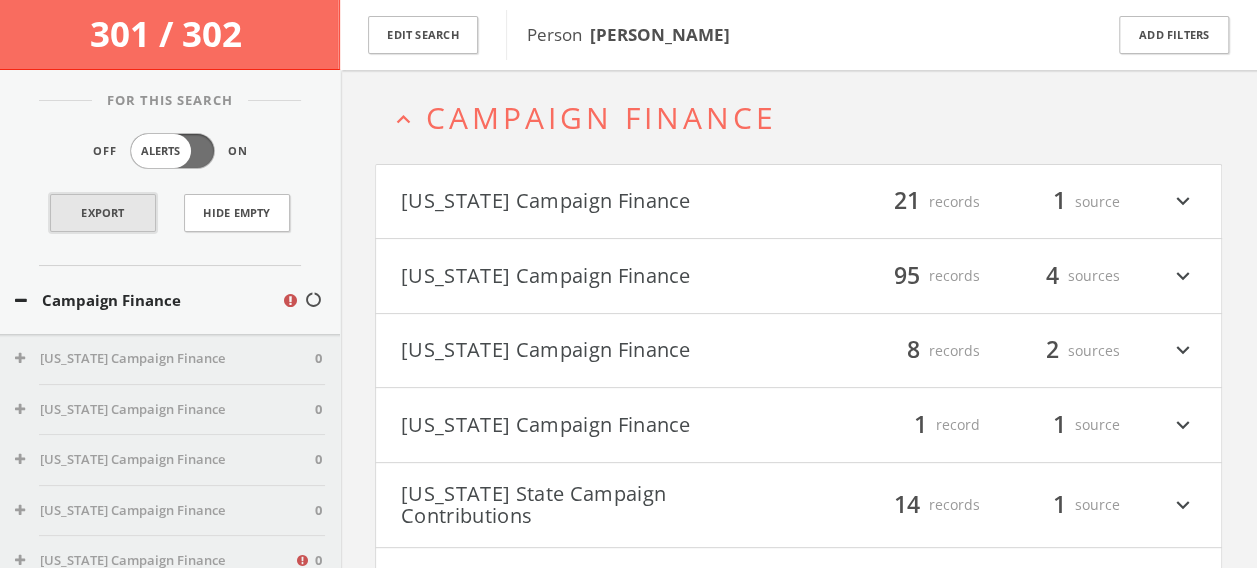click on "Export" at bounding box center [103, 213] 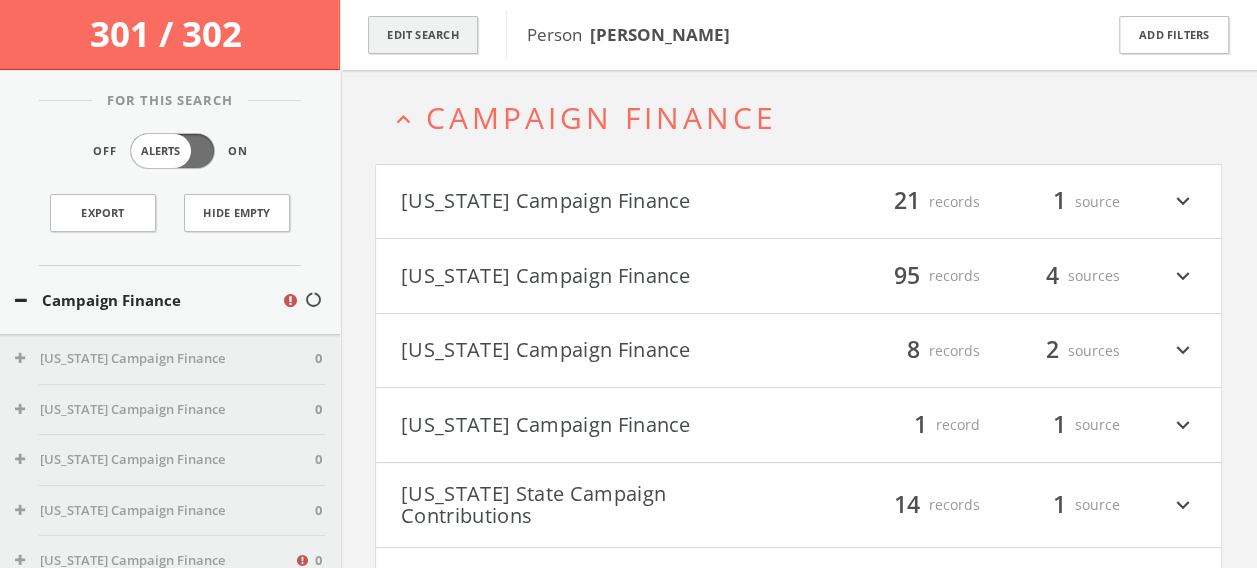 click on "Edit Search" at bounding box center [423, 35] 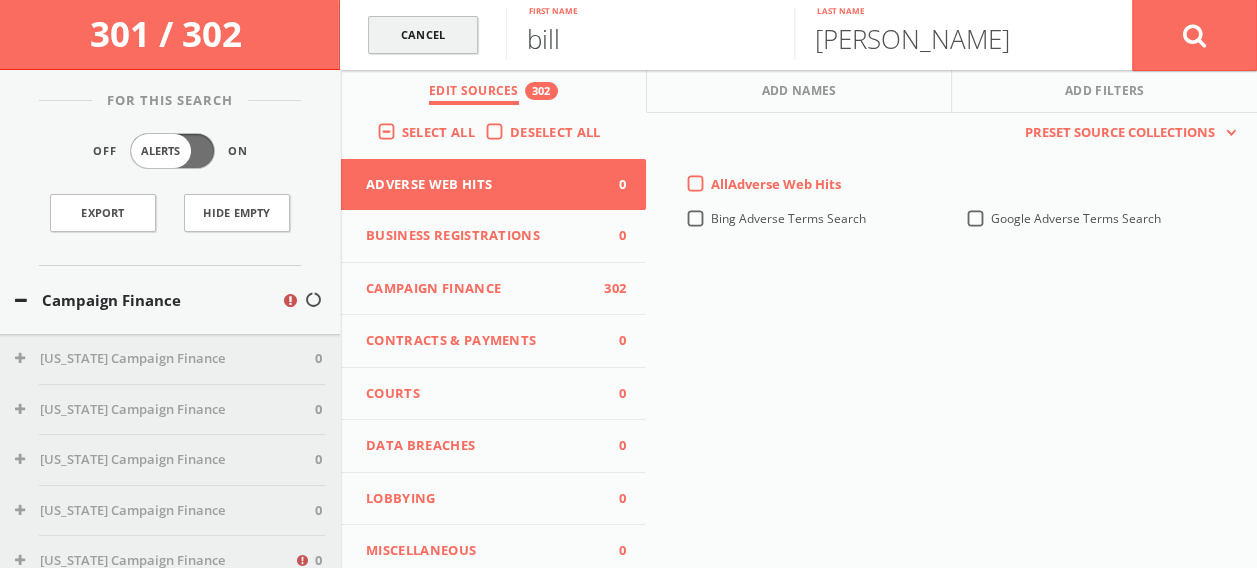 drag, startPoint x: 618, startPoint y: 44, endPoint x: 444, endPoint y: 39, distance: 174.07182 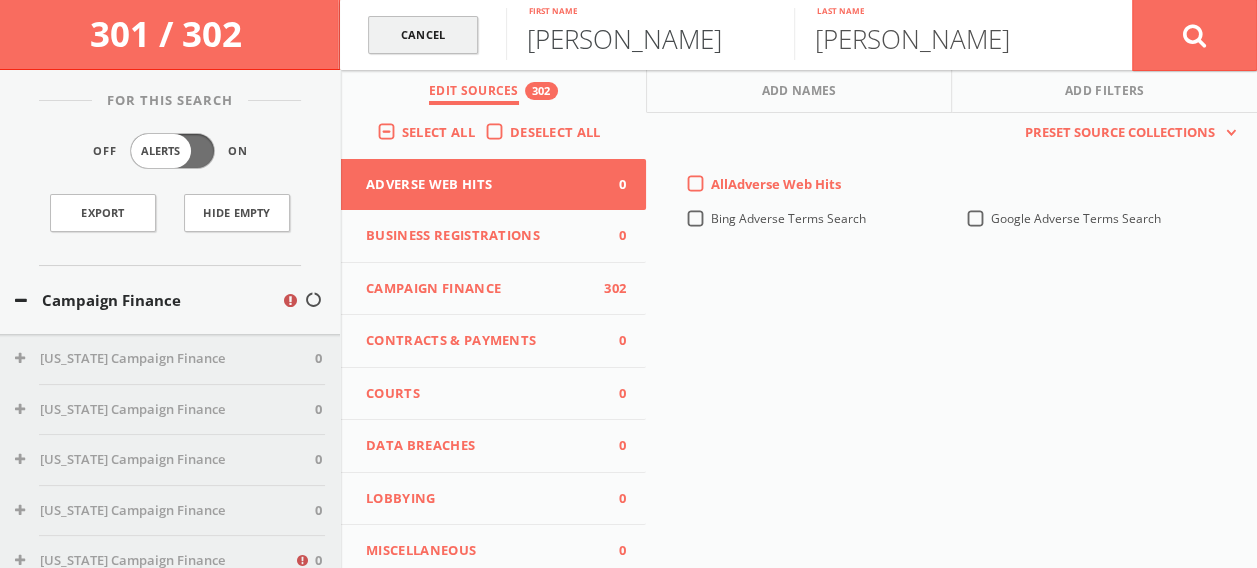 type on "[PERSON_NAME]" 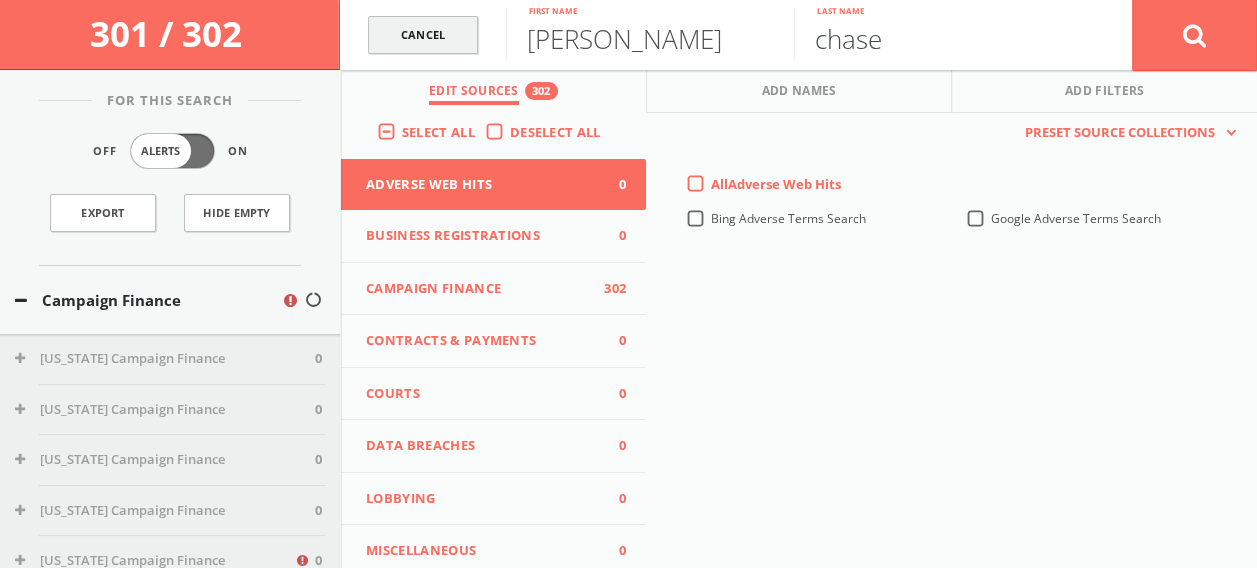type on "chase" 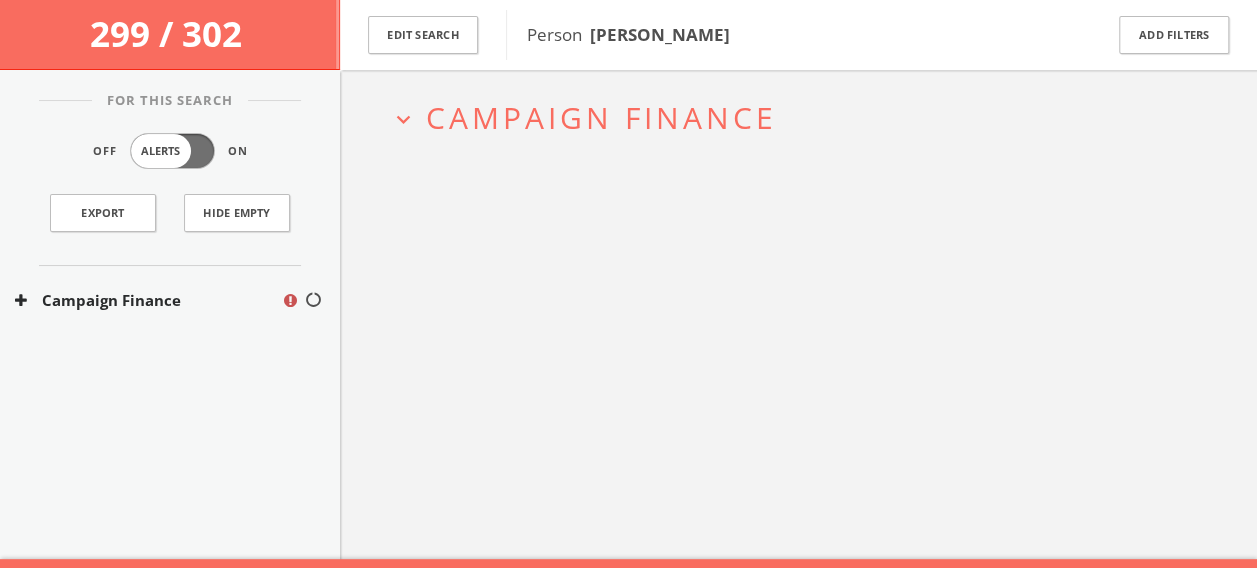 click on "Campaign Finance" at bounding box center [601, 117] 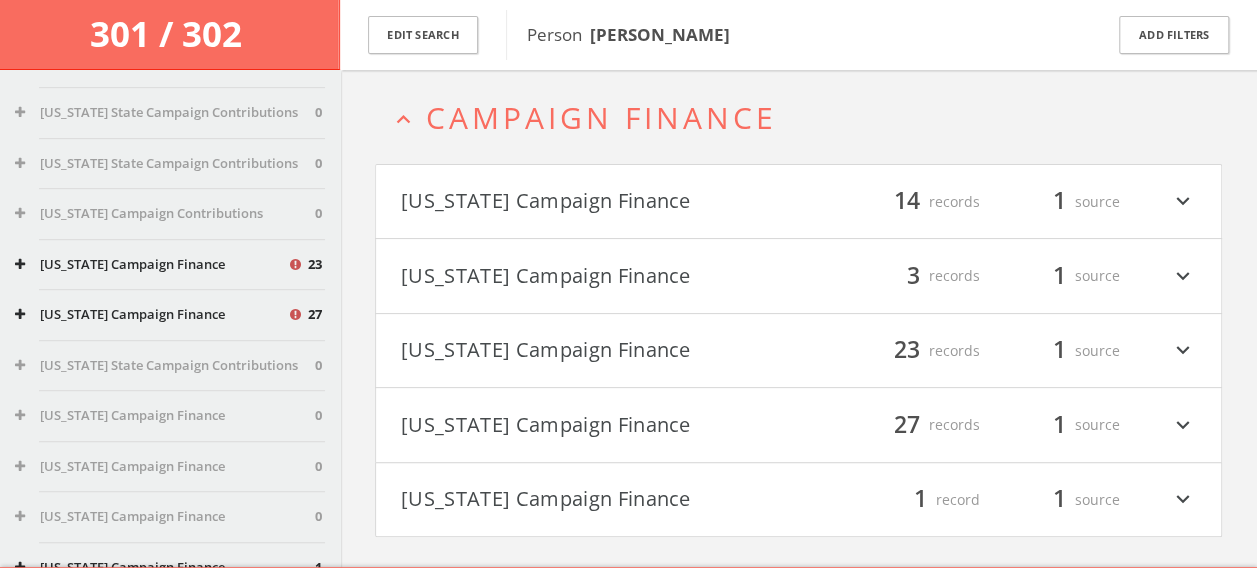 scroll, scrollTop: 0, scrollLeft: 0, axis: both 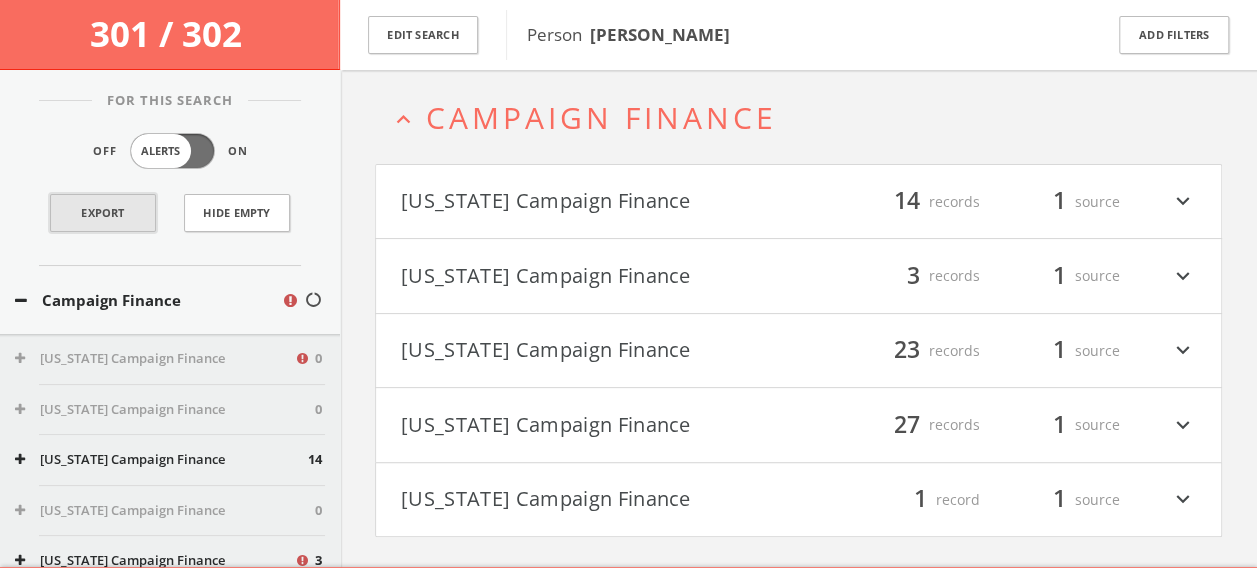 click on "Export" at bounding box center (103, 213) 